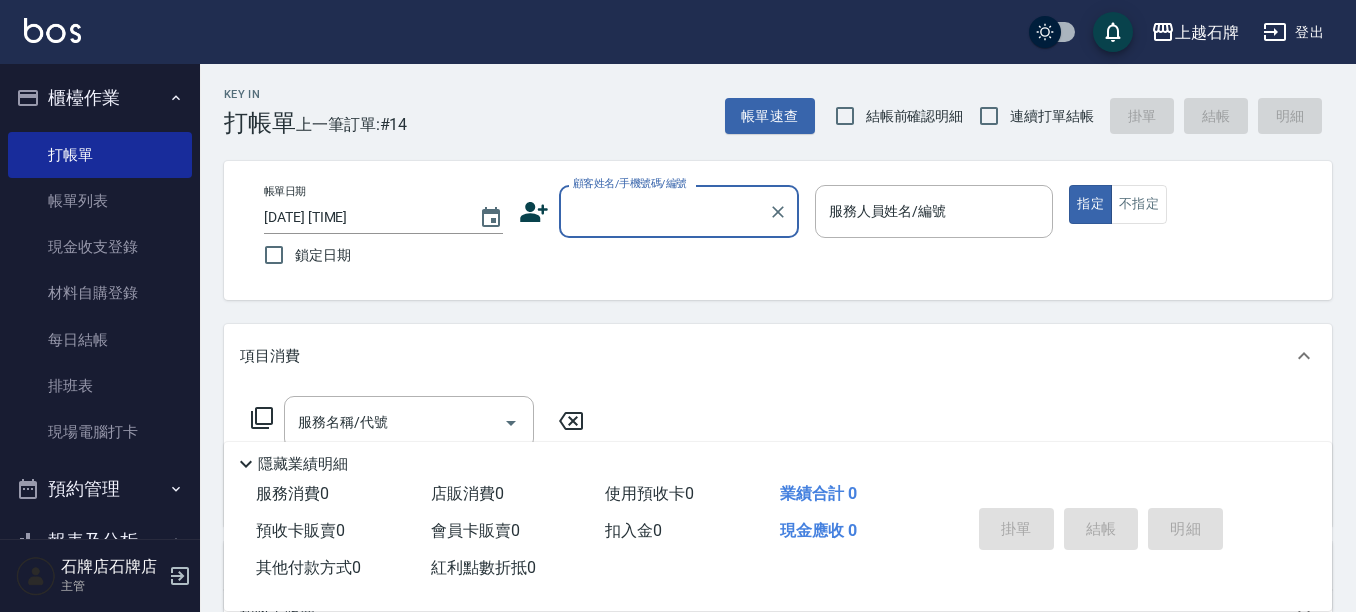 scroll, scrollTop: 0, scrollLeft: 0, axis: both 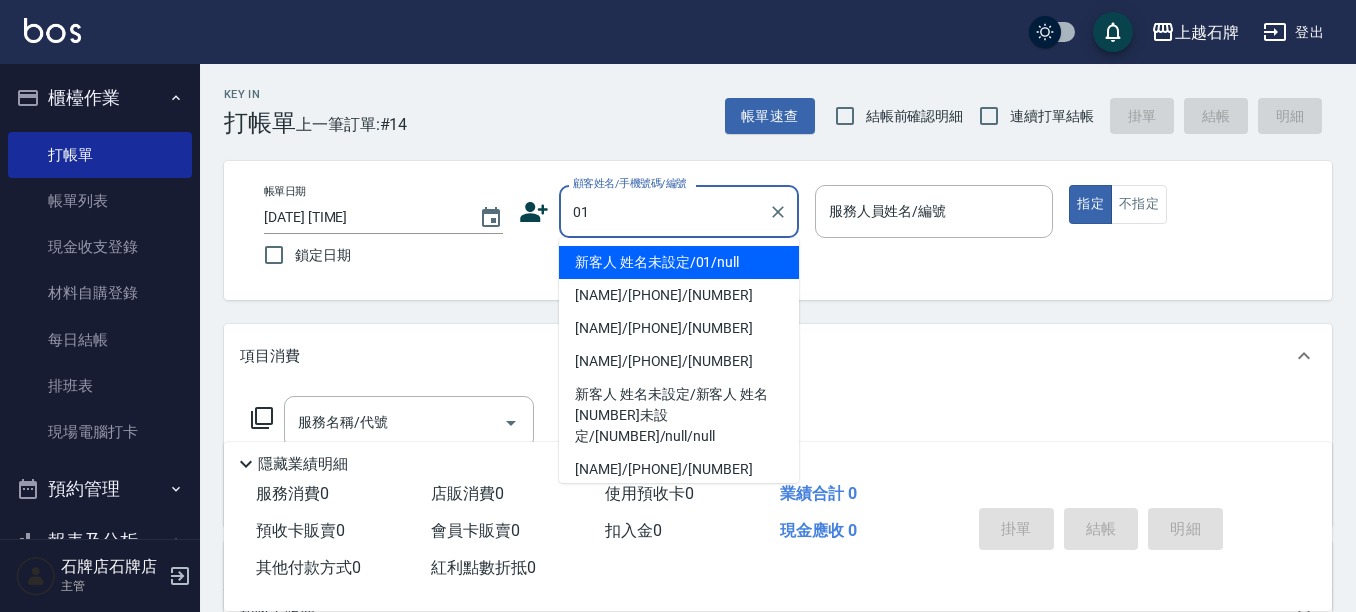 click on "新客人 姓名未設定/01/null" at bounding box center (679, 262) 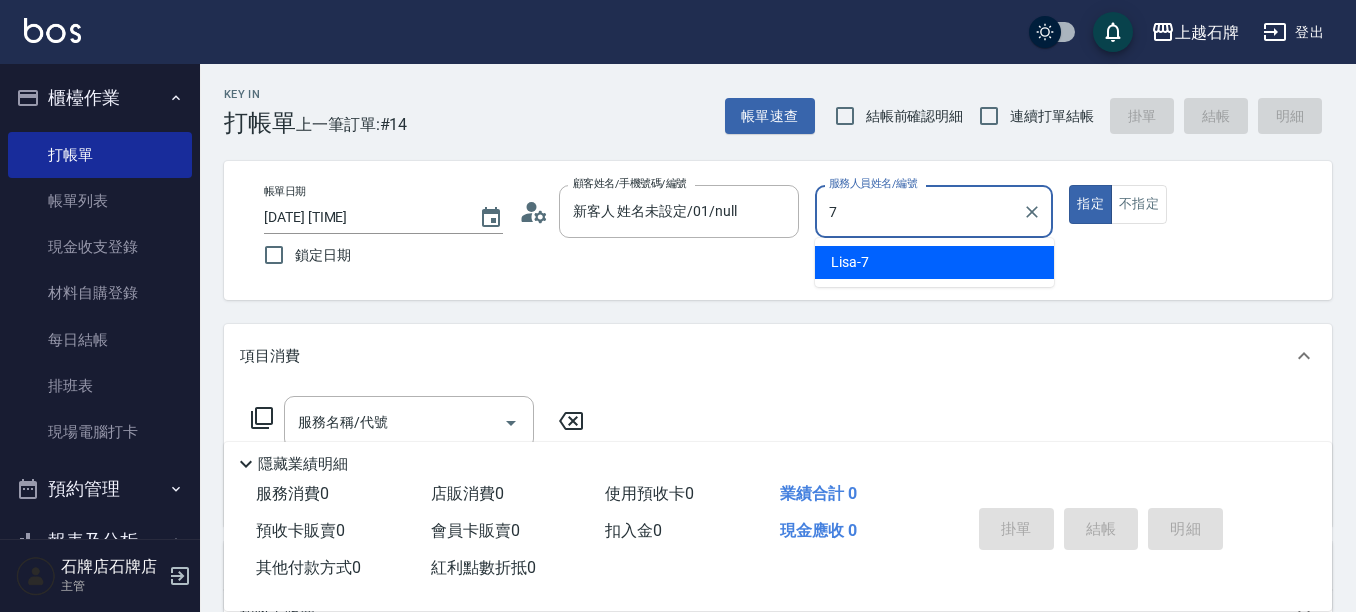 click on "[NAME] -[NUMBER]" at bounding box center [934, 262] 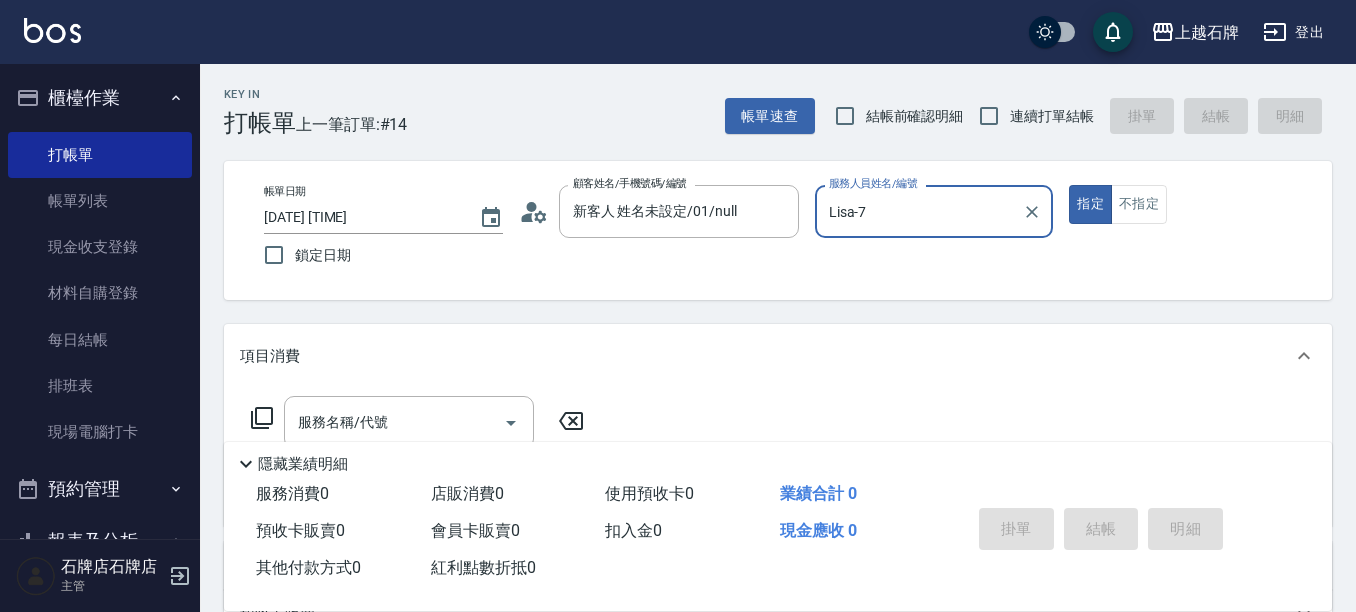 type on "Lisa-7" 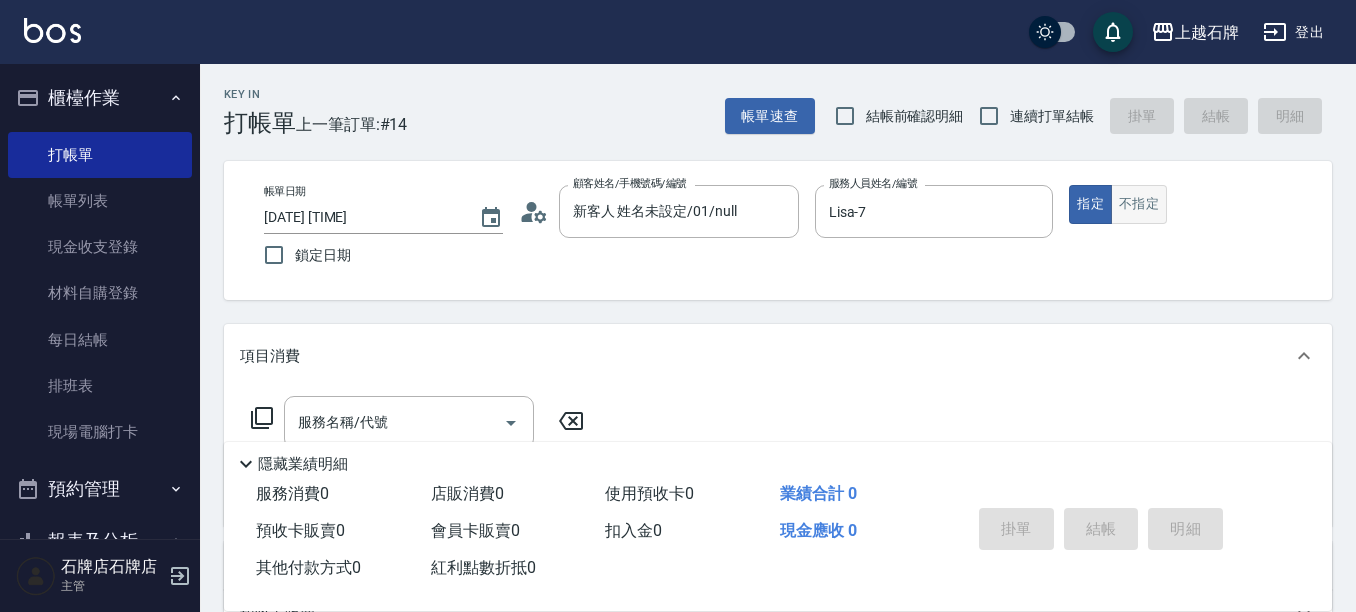 click on "不指定" at bounding box center (1139, 204) 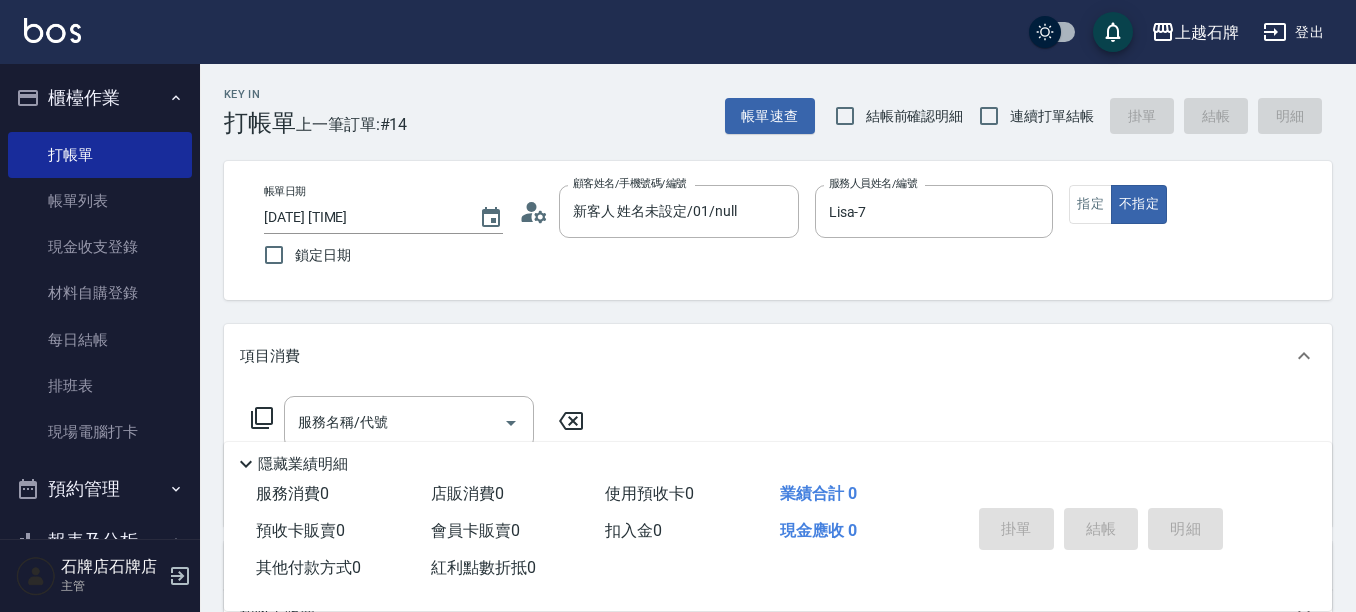 click on "服務名稱/代號 服務名稱/代號" at bounding box center [409, 422] 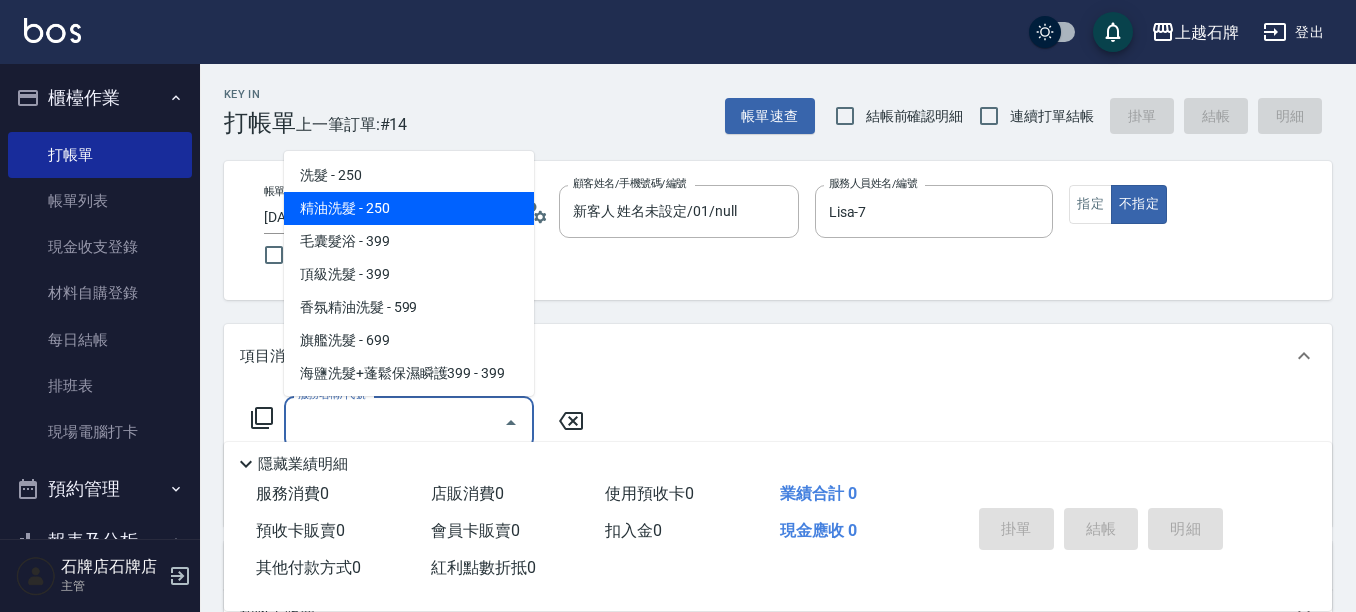 click on "精油洗髮 - 250" at bounding box center (409, 208) 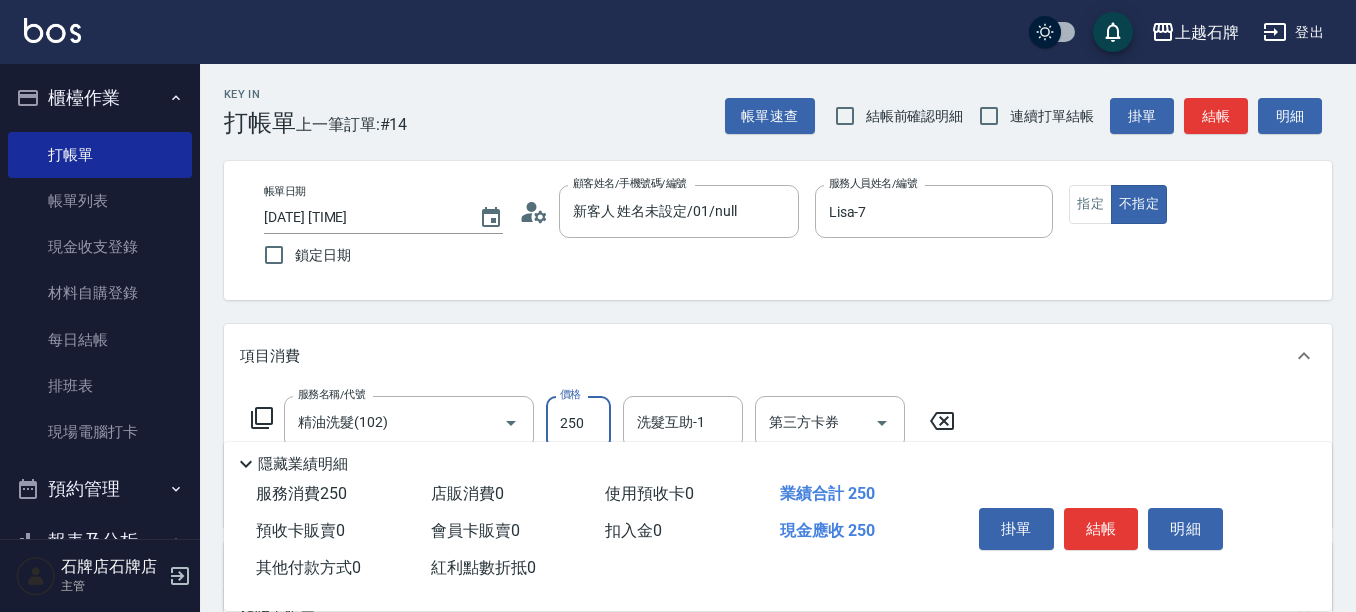 click on "250" at bounding box center [578, 423] 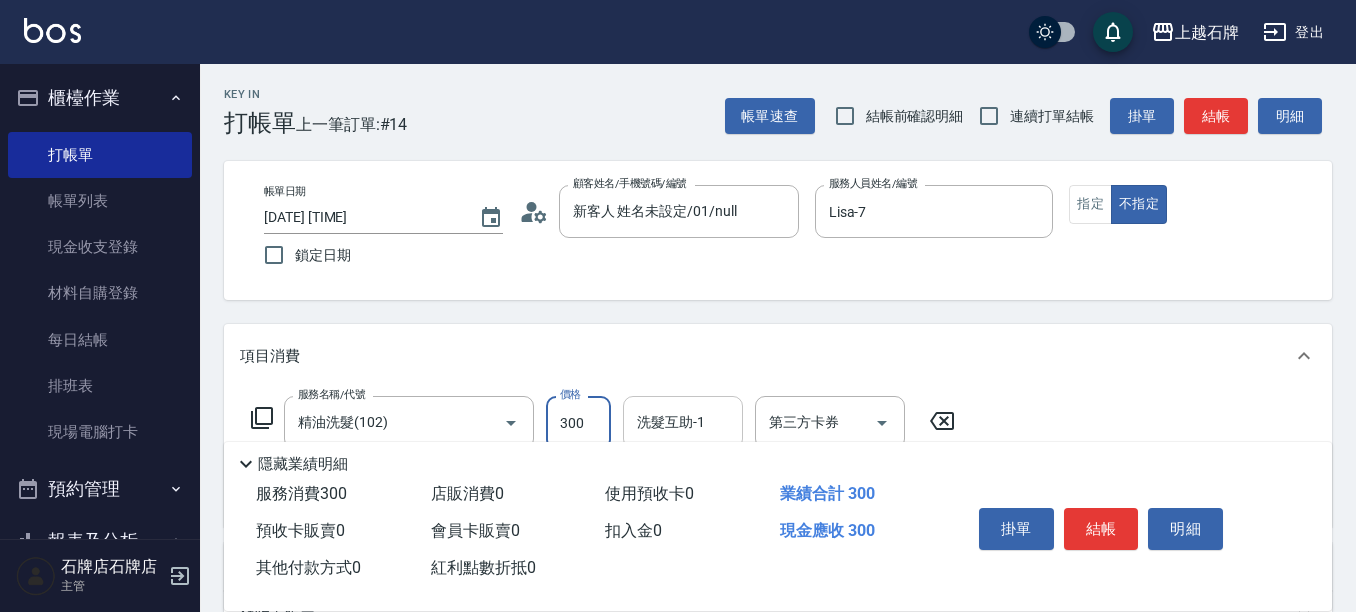 type on "300" 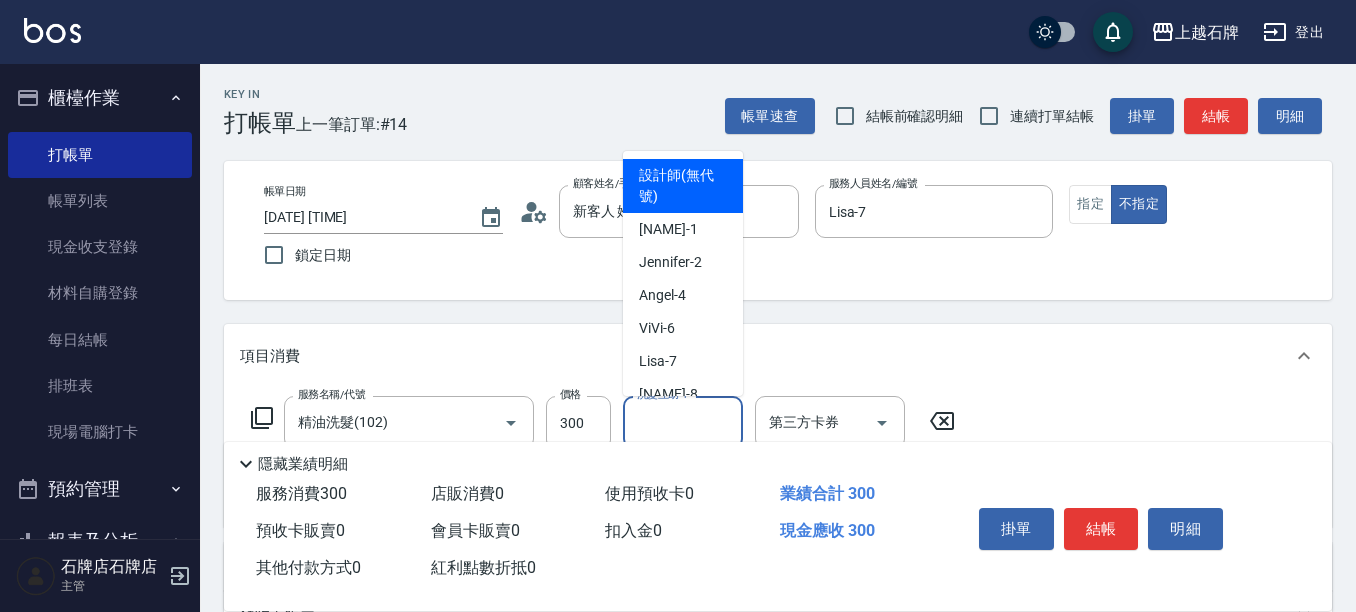 click on "洗髮互助-1" at bounding box center (683, 422) 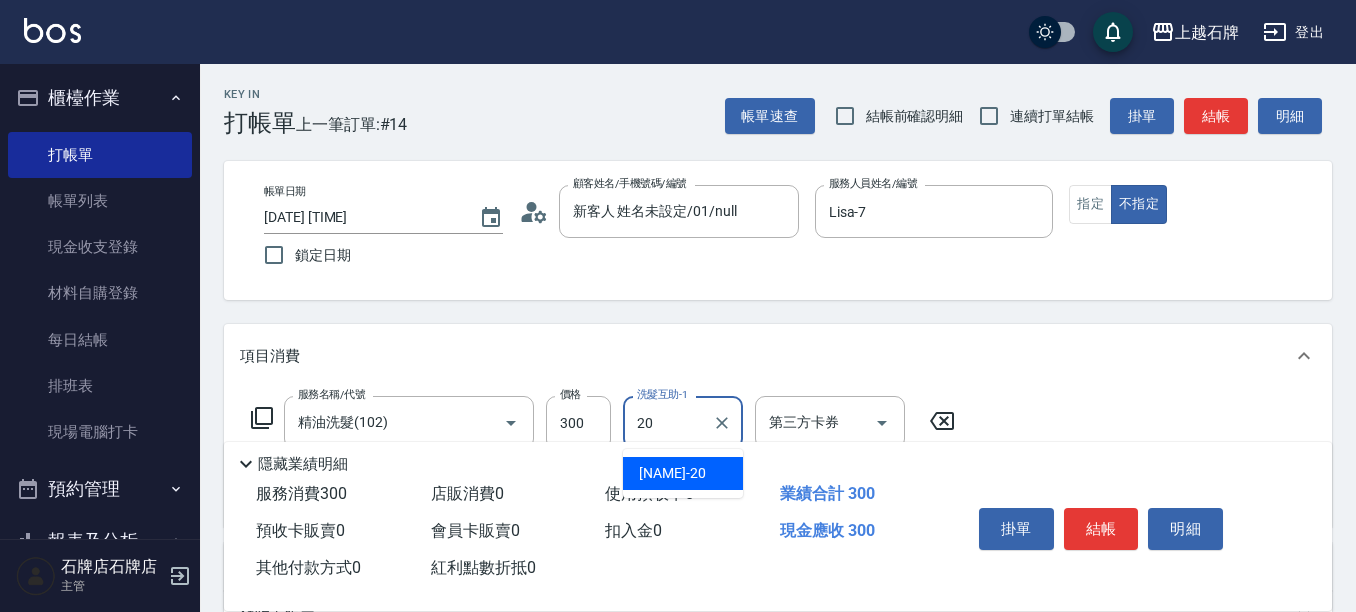 click on "[NAME] -[NUMBER]" at bounding box center (683, 473) 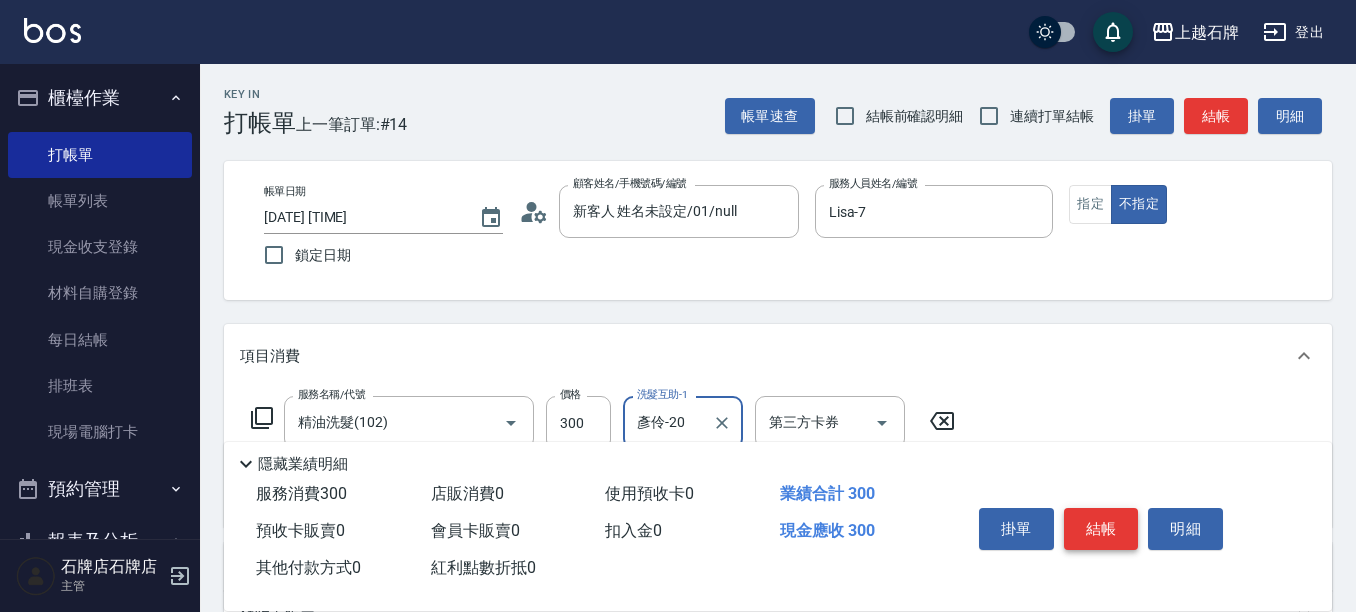 type on "彥伶-20" 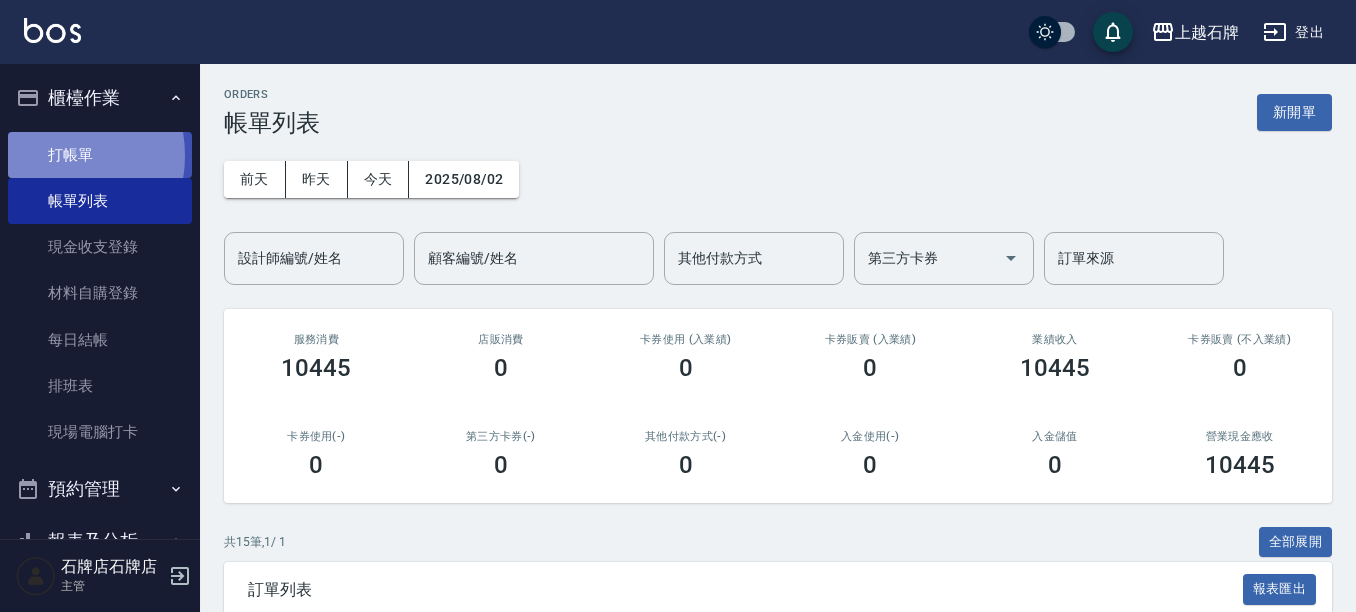 click on "打帳單" at bounding box center (100, 155) 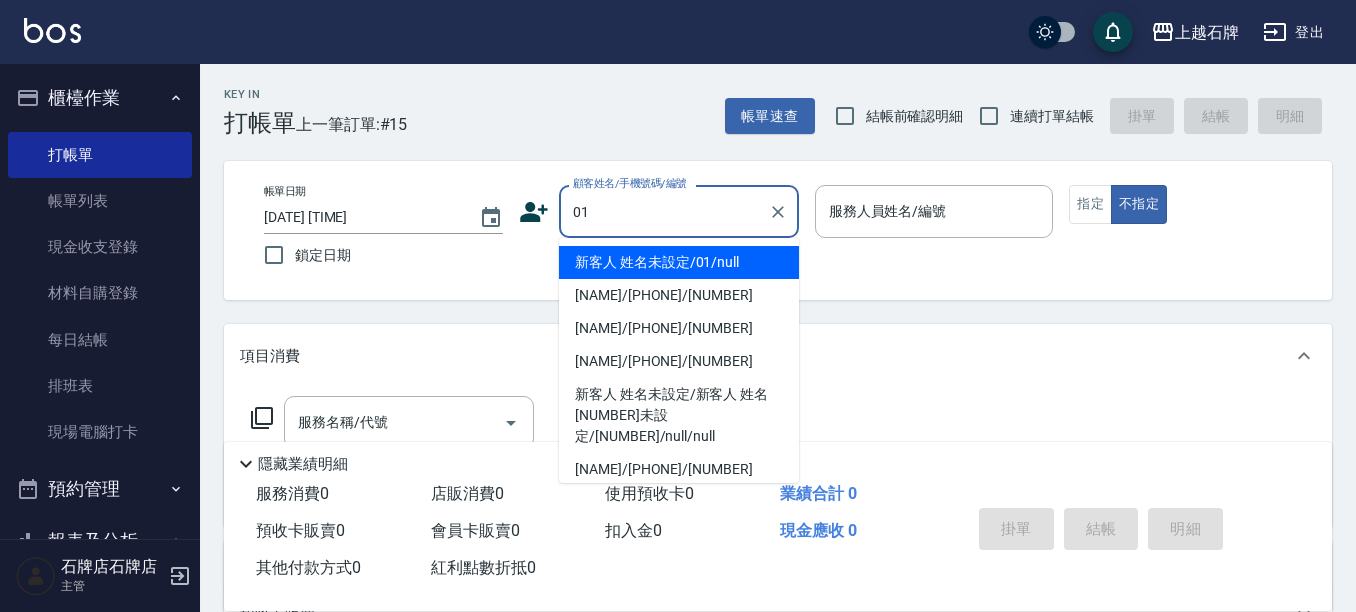 click on "新客人 姓名未設定/01/null" at bounding box center [679, 262] 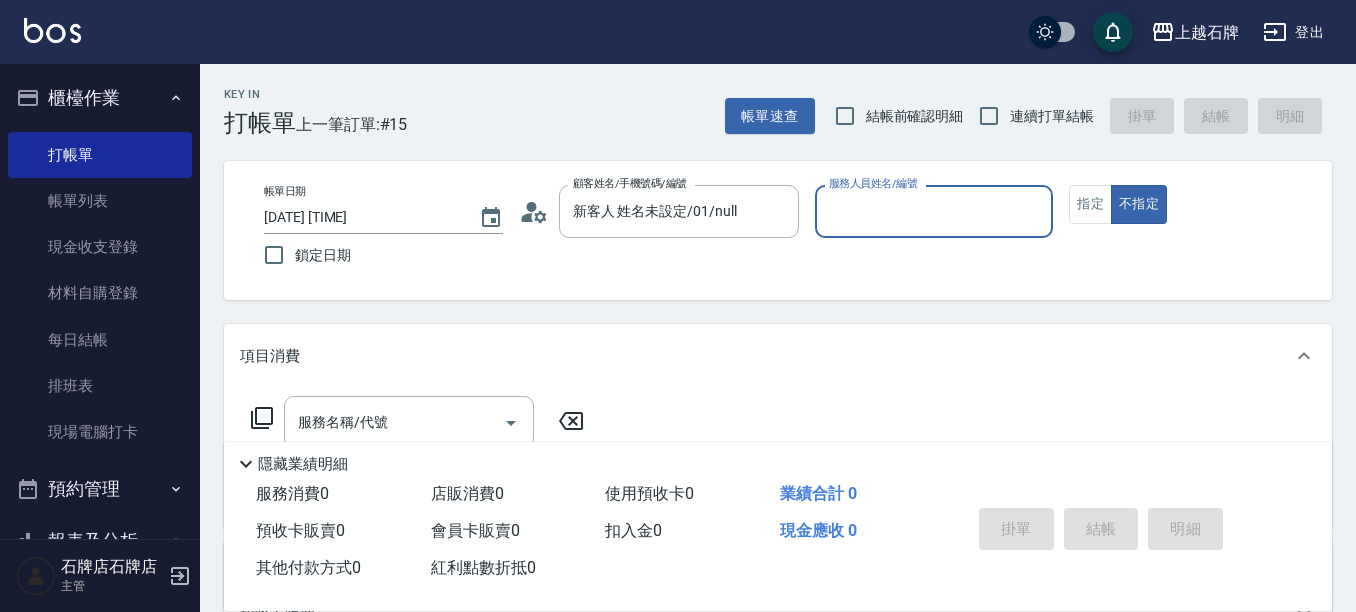 type on "4" 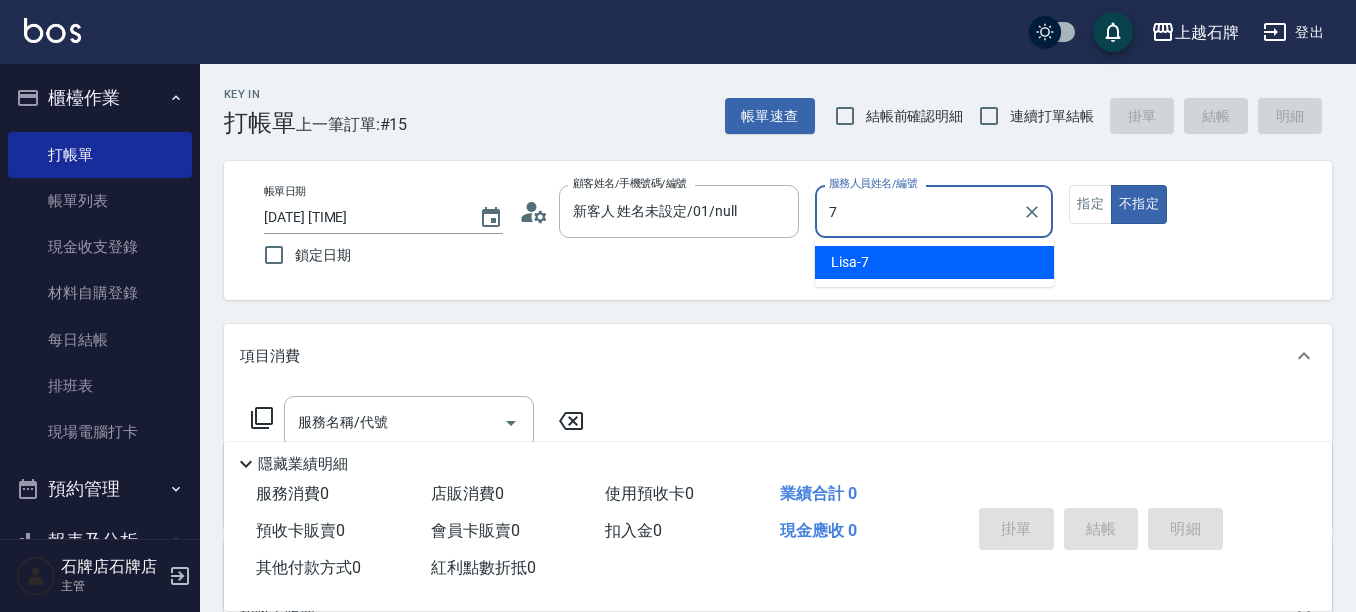 click on "[NAME] -[NUMBER]" at bounding box center [934, 262] 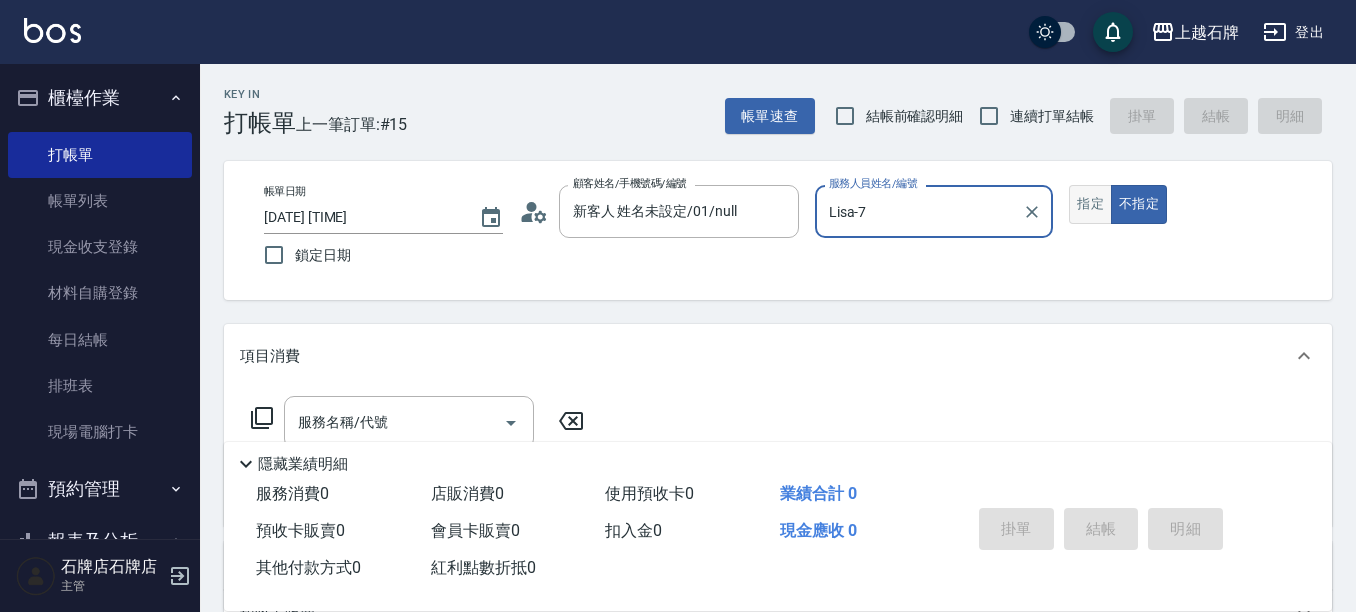 type on "Lisa-7" 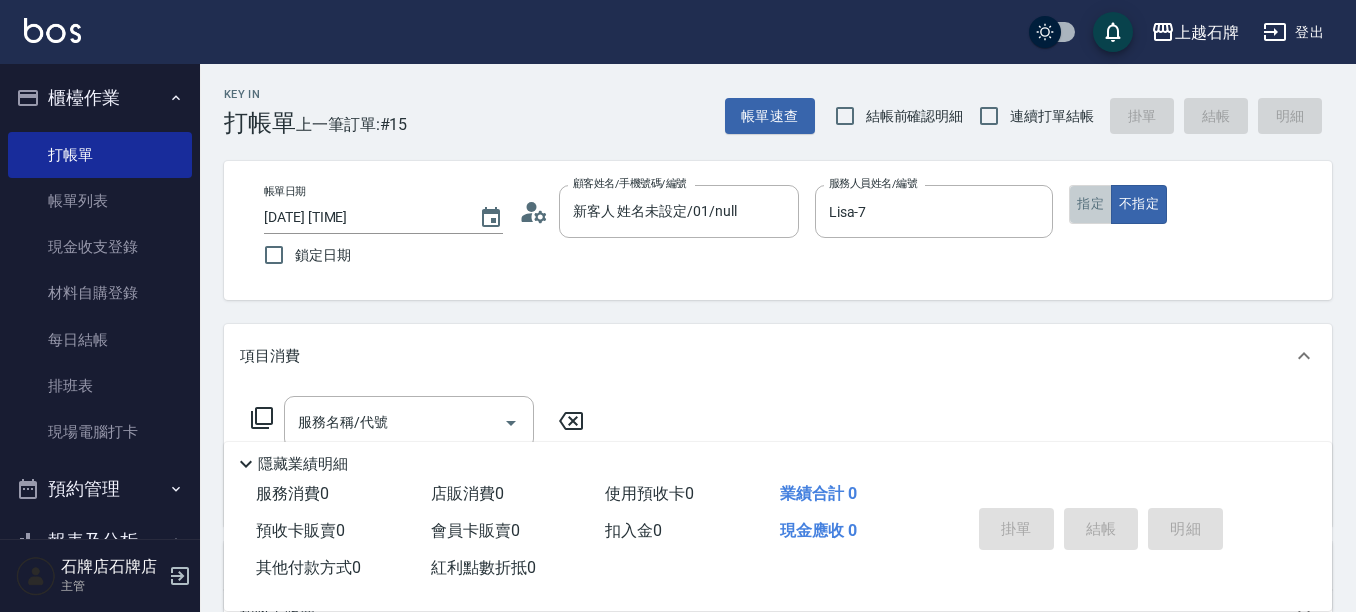click on "指定" at bounding box center [1090, 204] 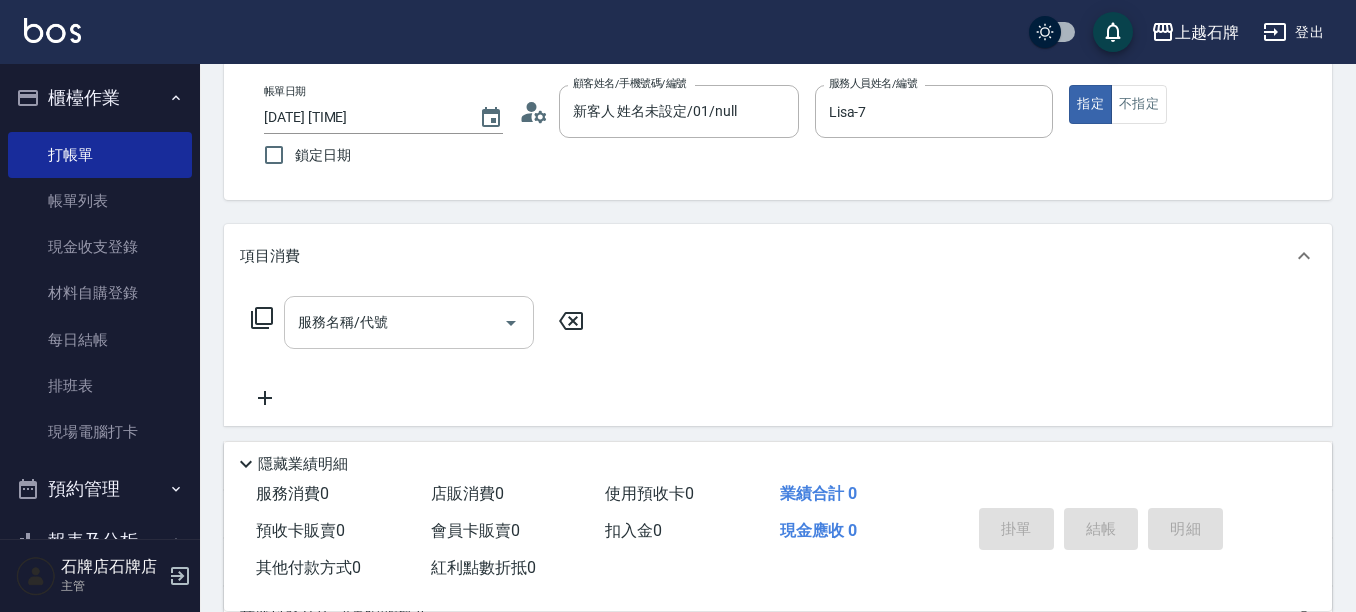 scroll, scrollTop: 0, scrollLeft: 0, axis: both 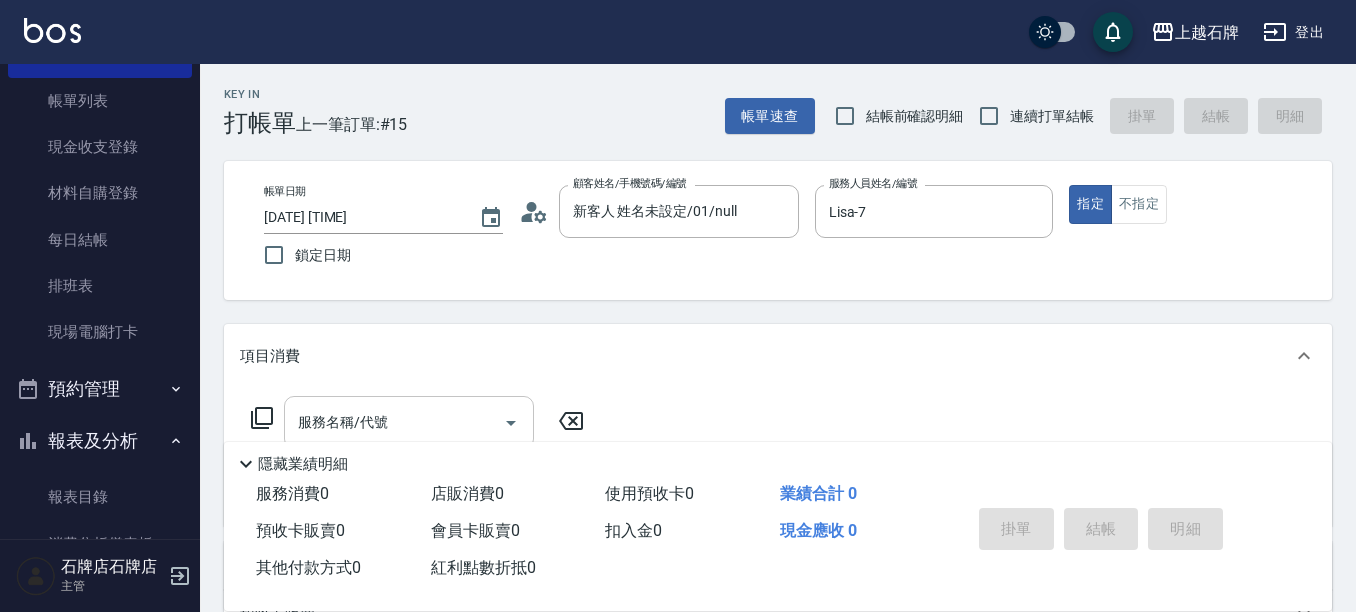 click on "服務名稱/代號" at bounding box center (394, 422) 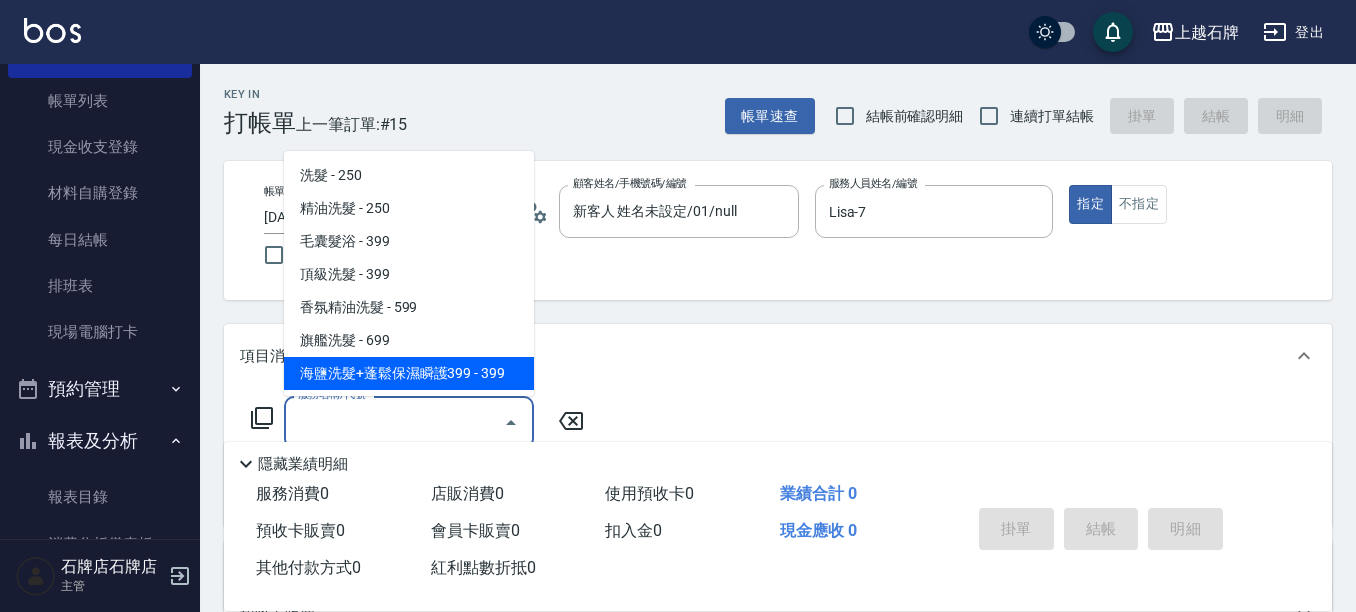type on "1" 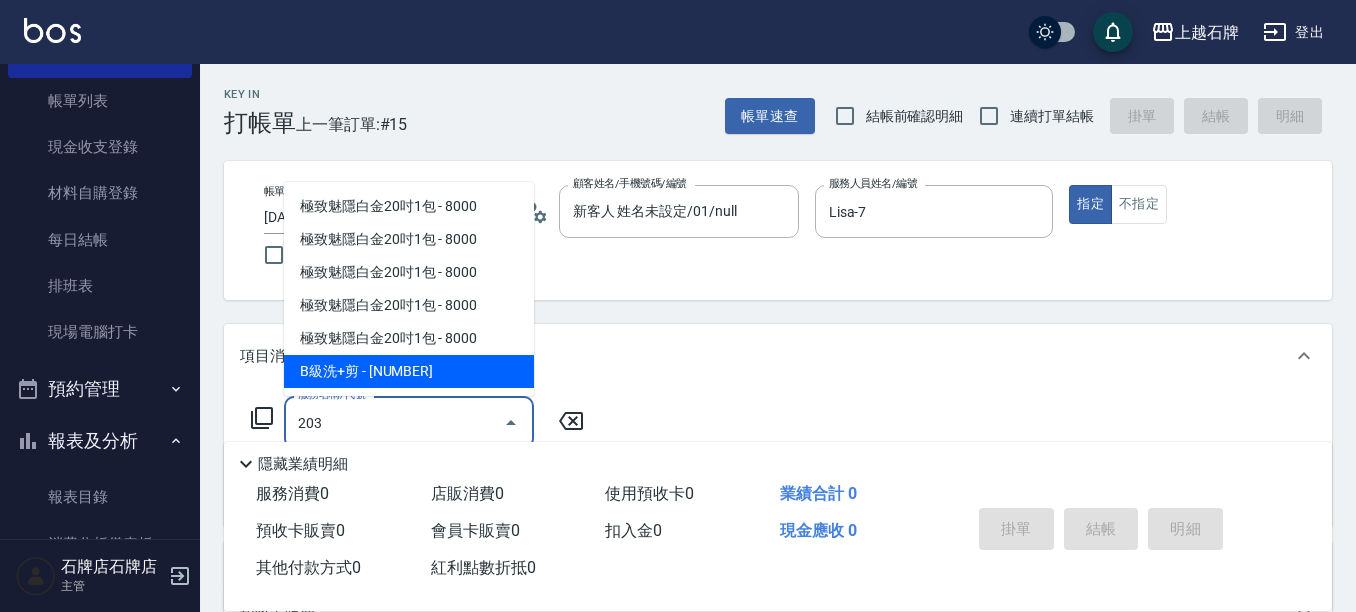 click on "B級洗+剪 - [NUMBER]" at bounding box center [409, 371] 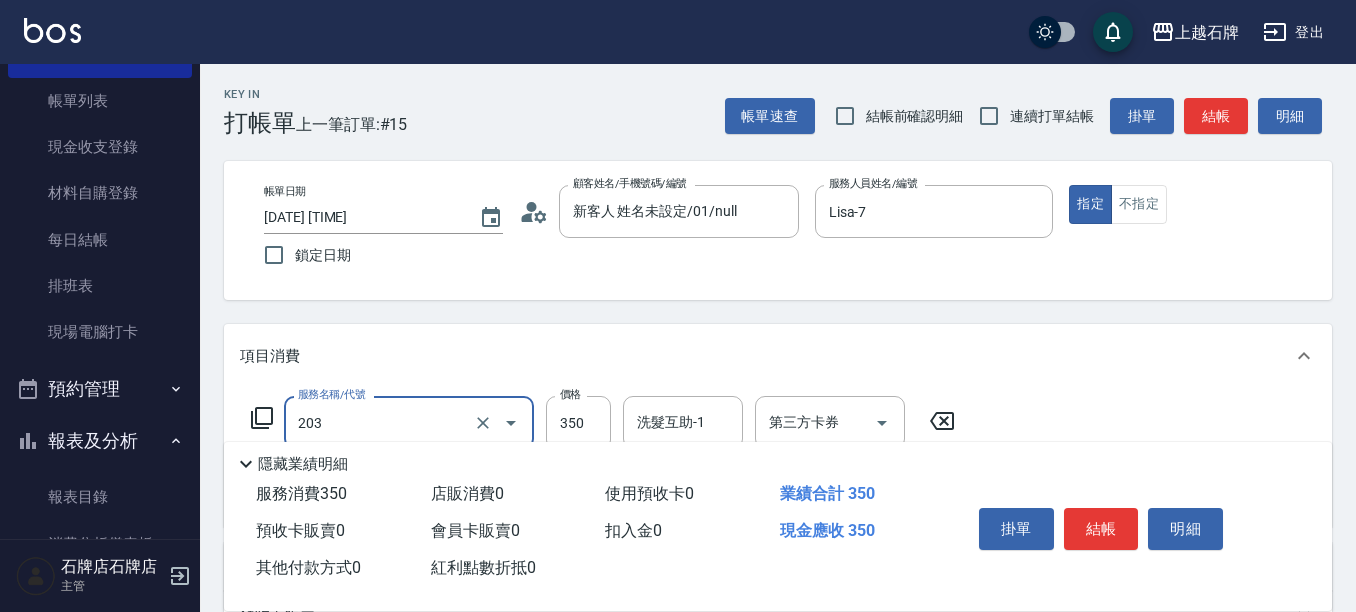 scroll, scrollTop: 100, scrollLeft: 0, axis: vertical 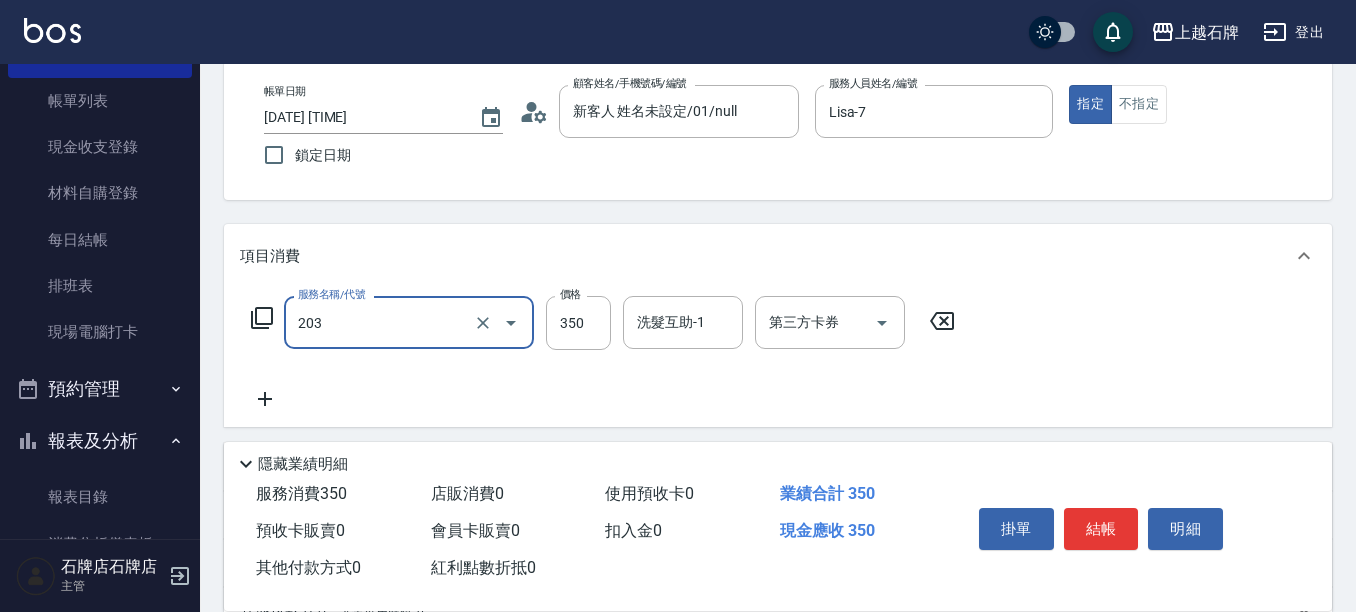 click on "203" at bounding box center (381, 322) 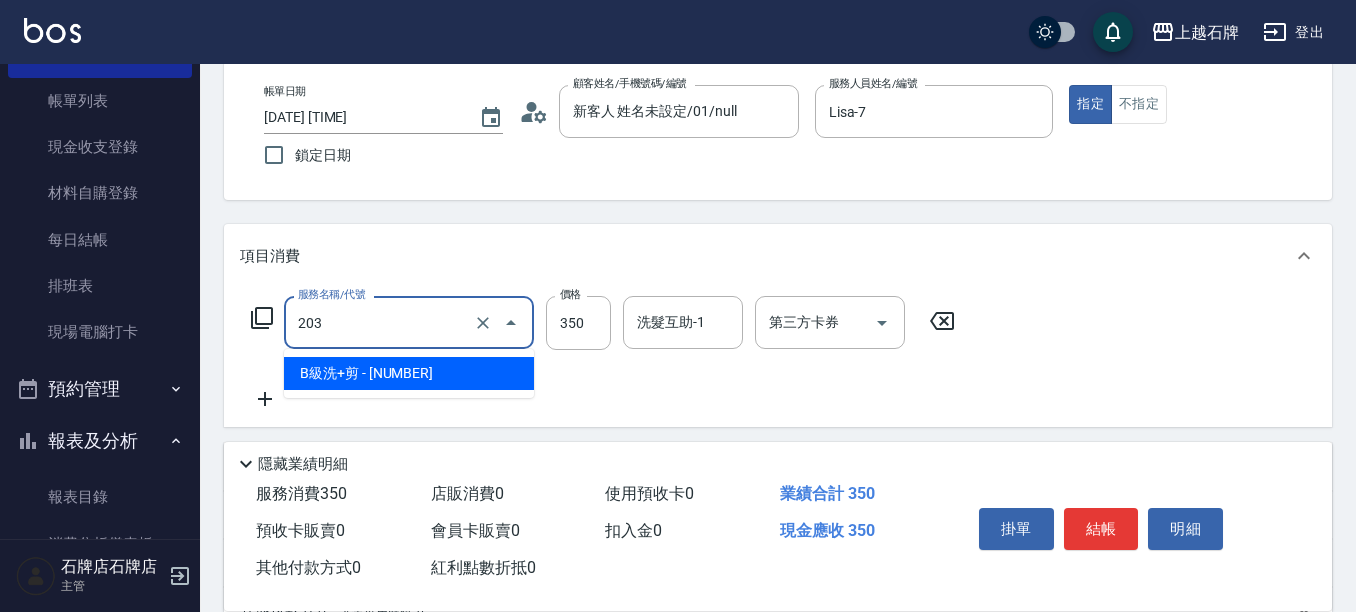 drag, startPoint x: 375, startPoint y: 392, endPoint x: 407, endPoint y: 365, distance: 41.868843 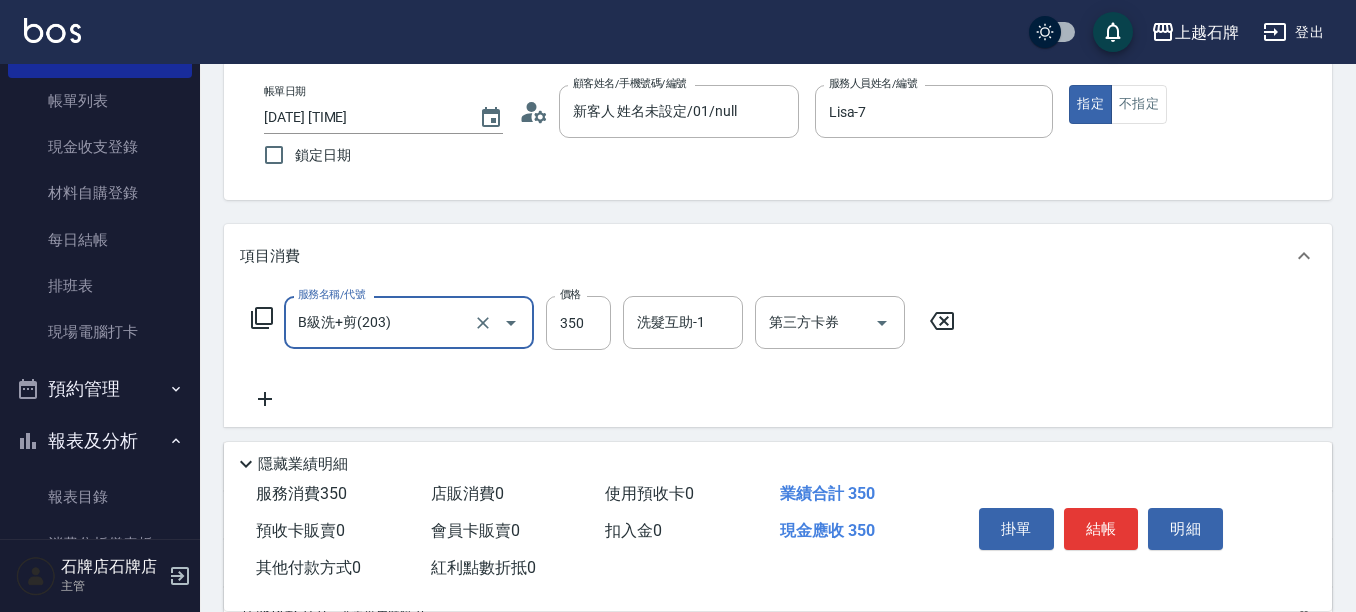 type on "B級洗+剪(203)" 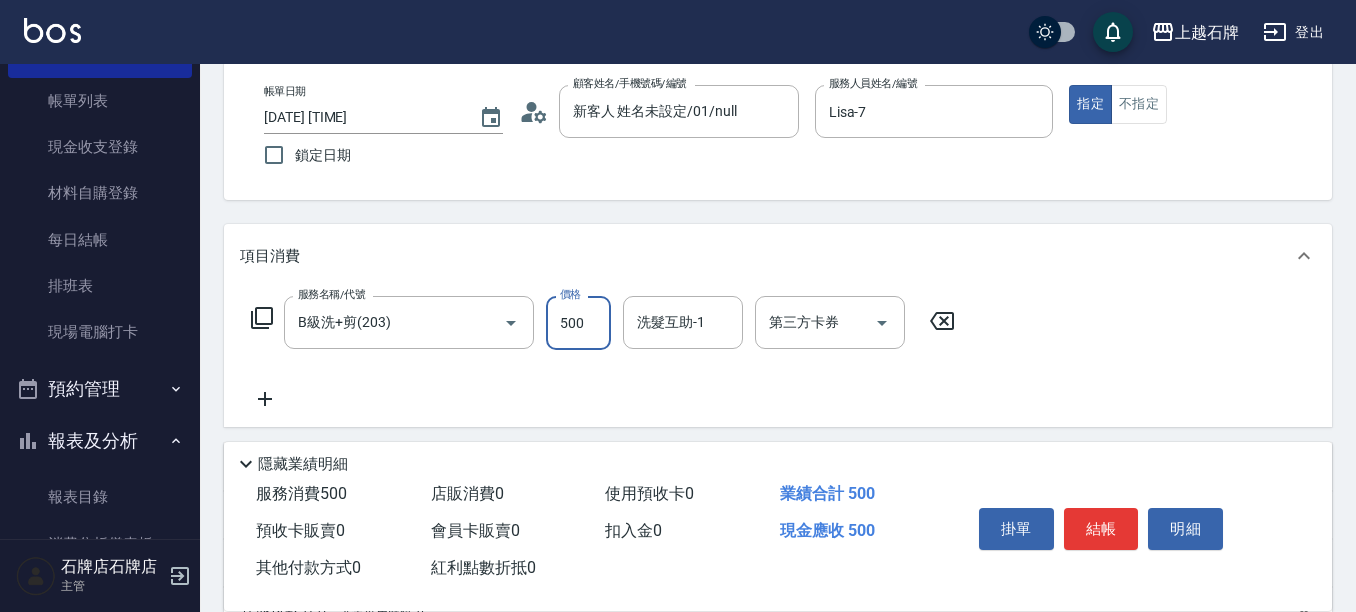 type on "500" 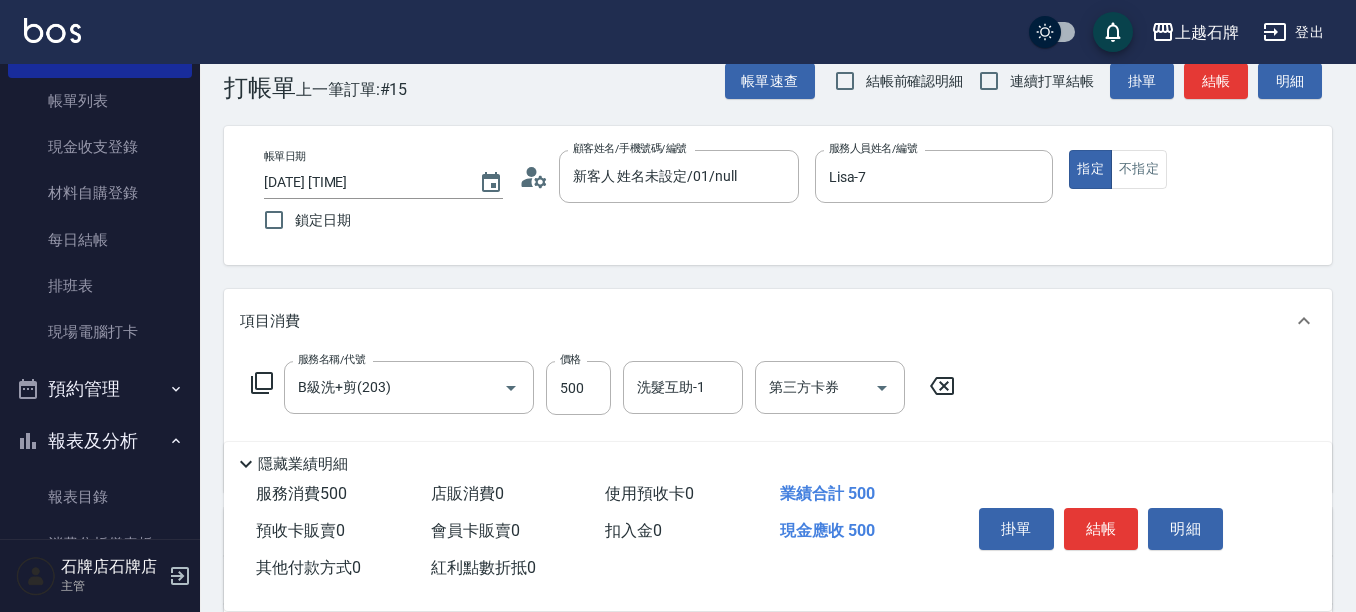 scroll, scrollTop: 0, scrollLeft: 0, axis: both 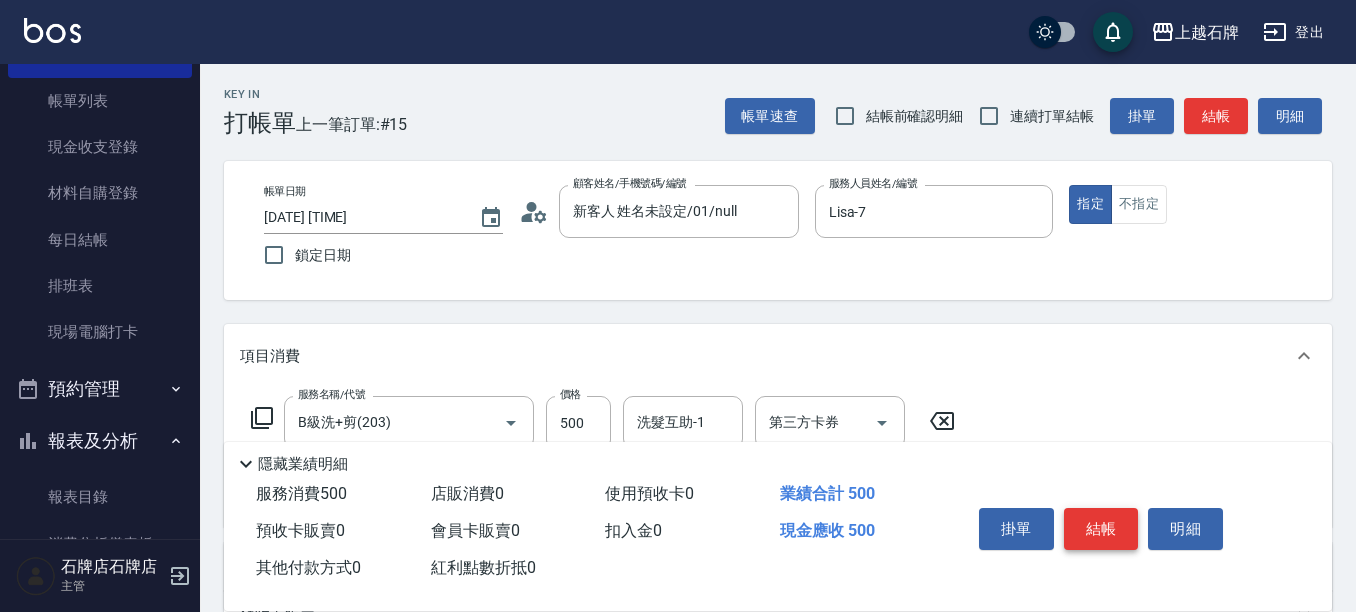 click on "結帳" at bounding box center [1101, 529] 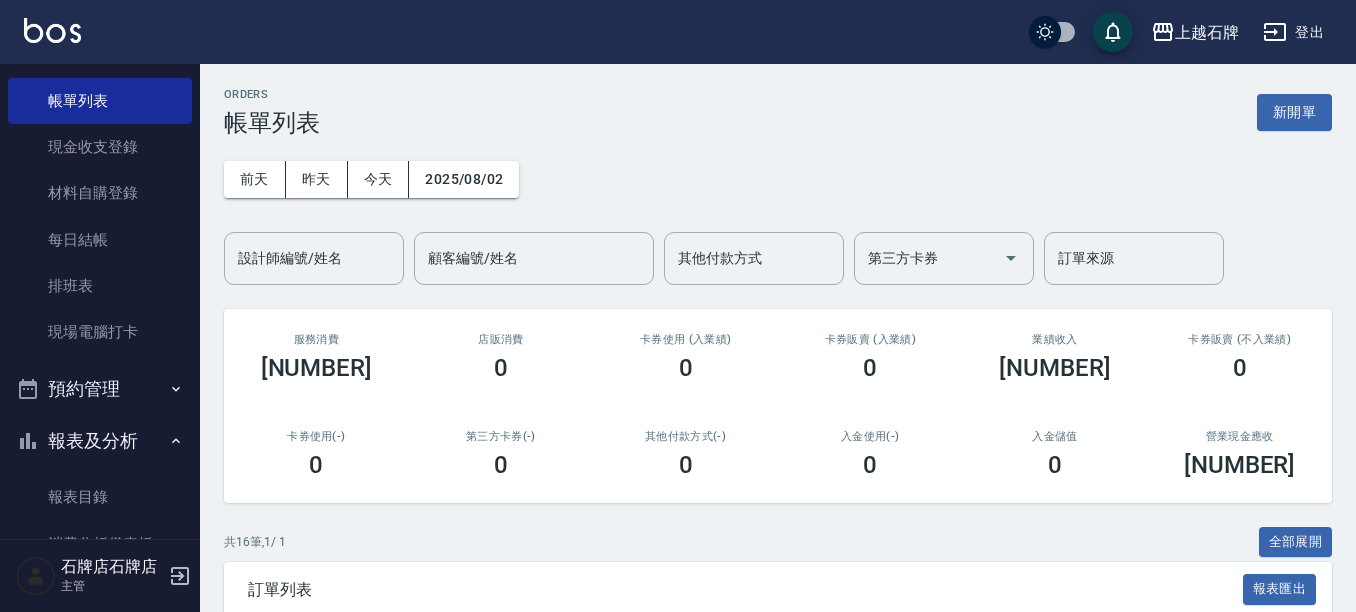 scroll, scrollTop: 200, scrollLeft: 0, axis: vertical 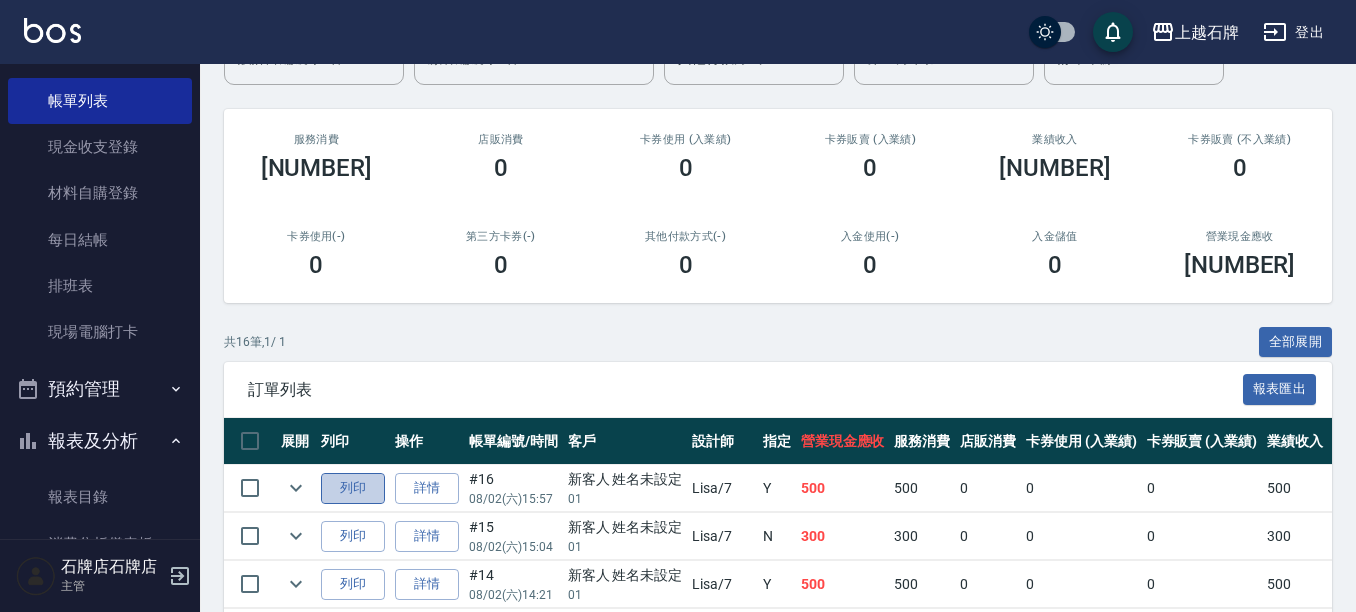 click on "列印" at bounding box center (353, 488) 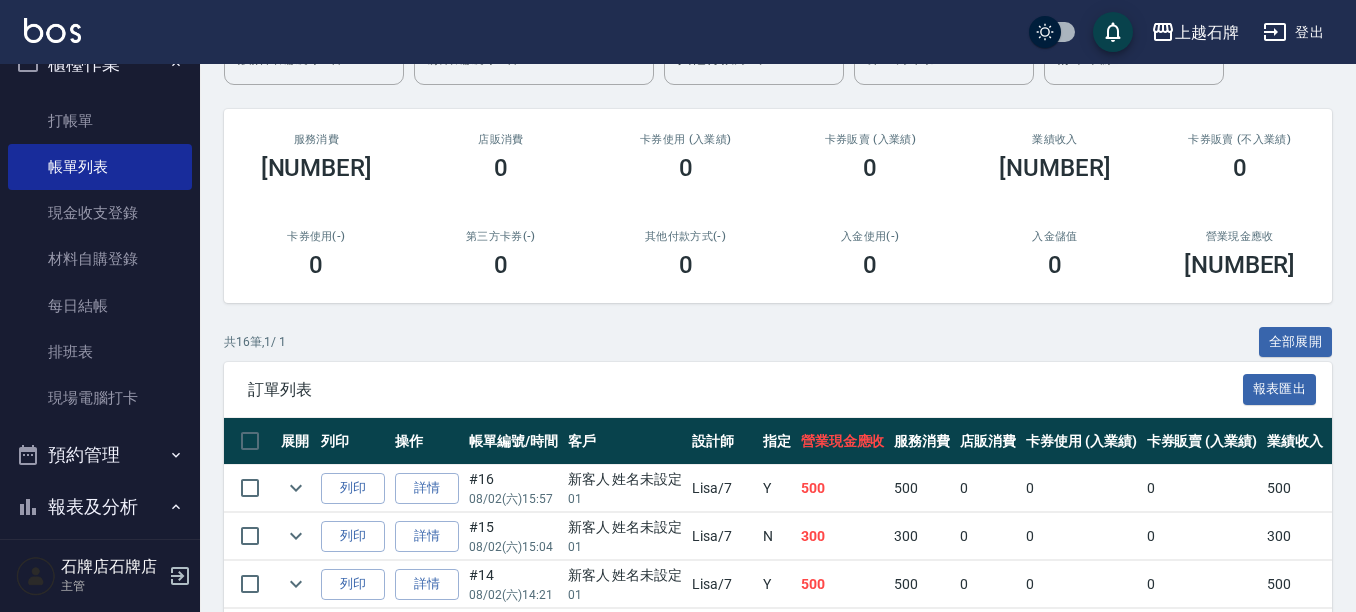 scroll, scrollTop: 0, scrollLeft: 0, axis: both 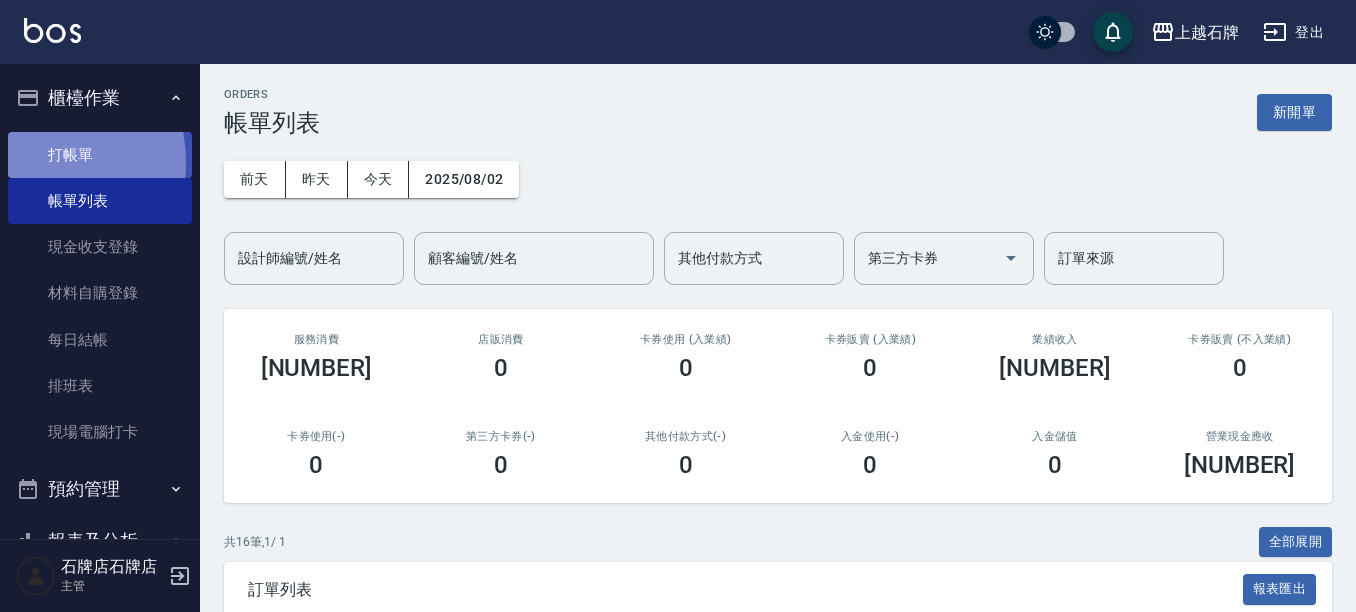 click on "打帳單" at bounding box center (100, 155) 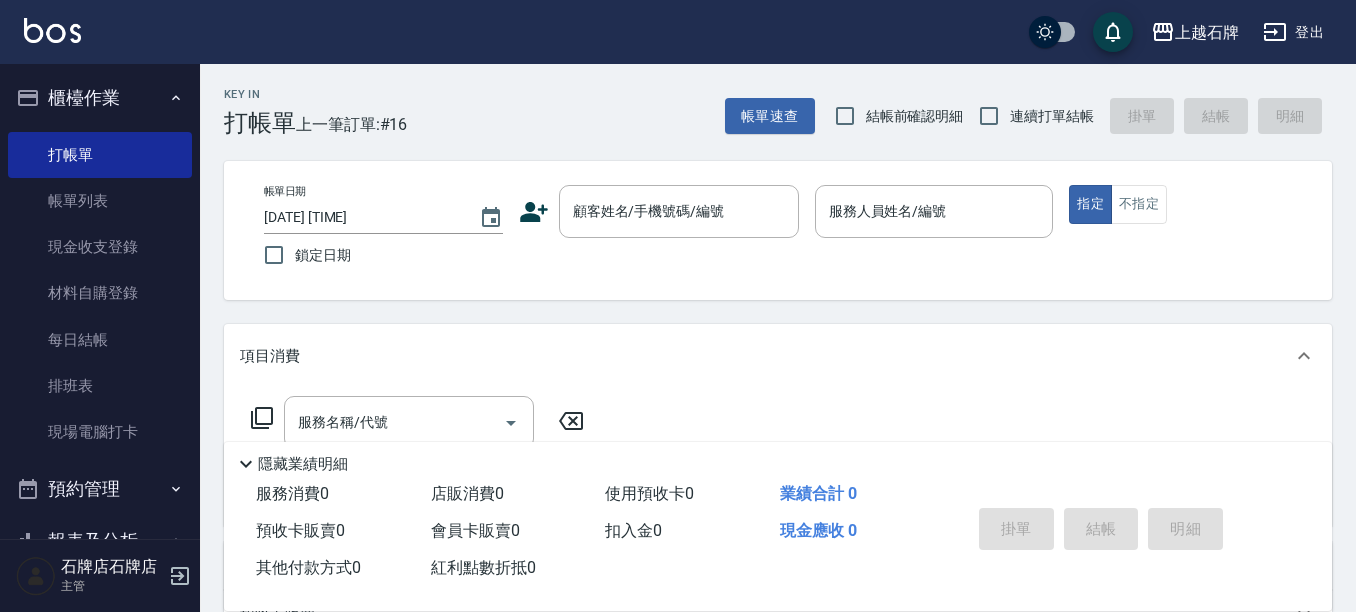 click 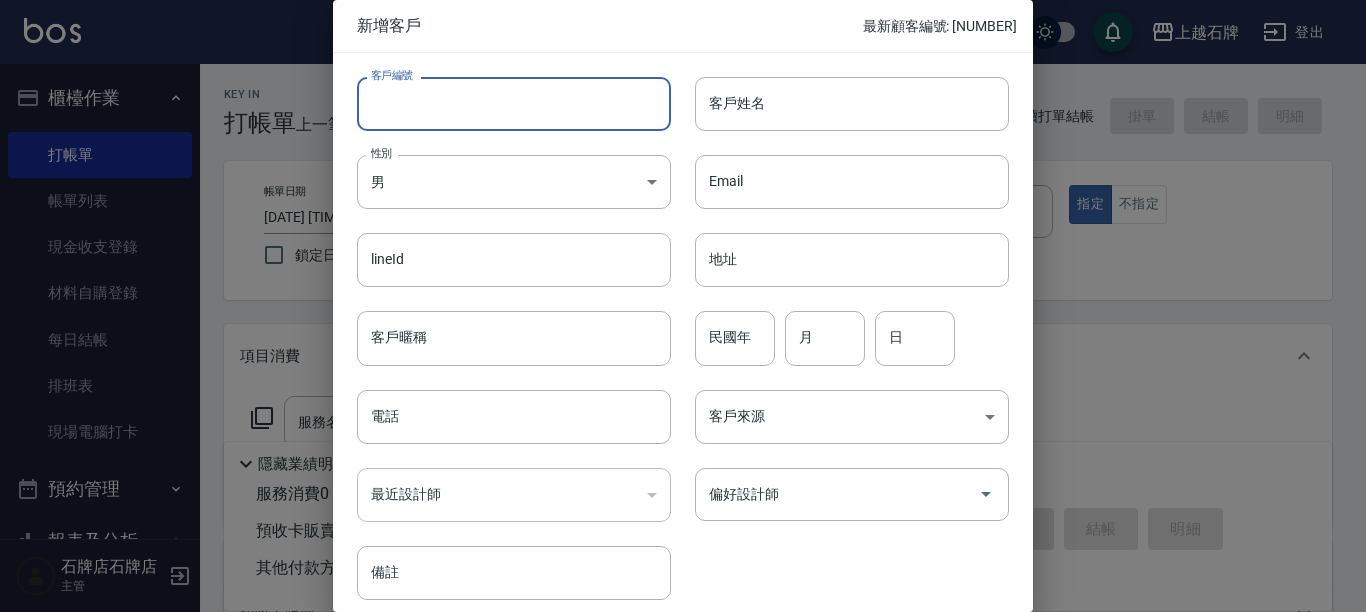 click on "客戶編號" at bounding box center [514, 104] 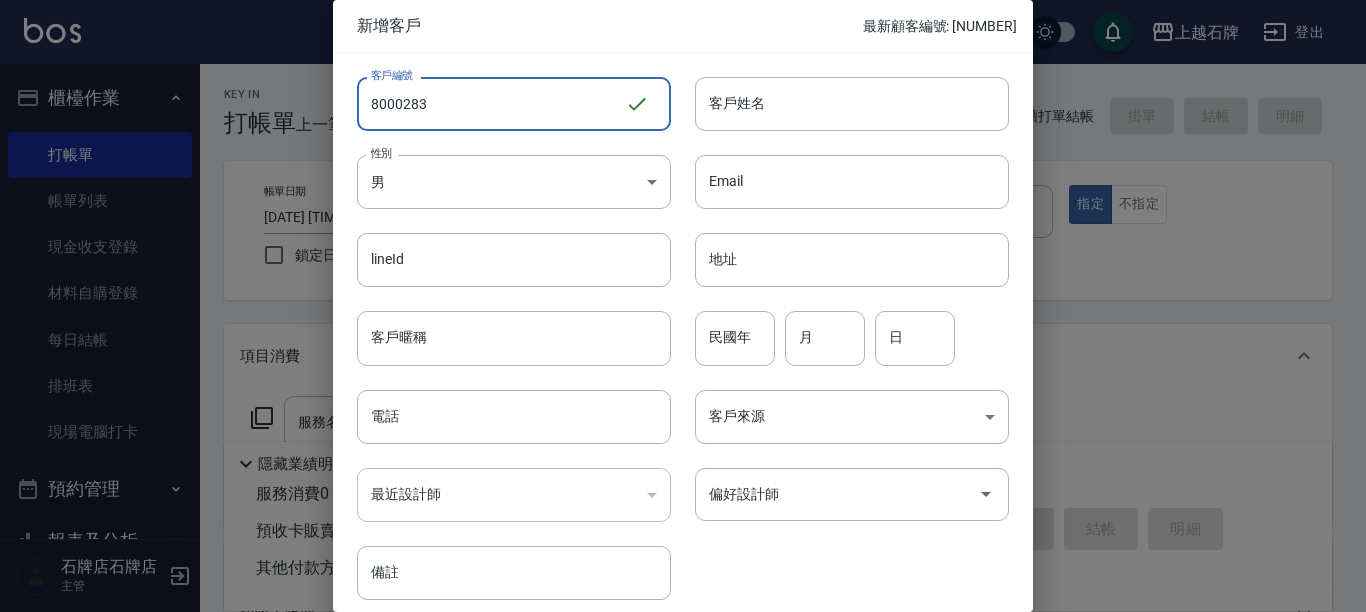 type on "8000283" 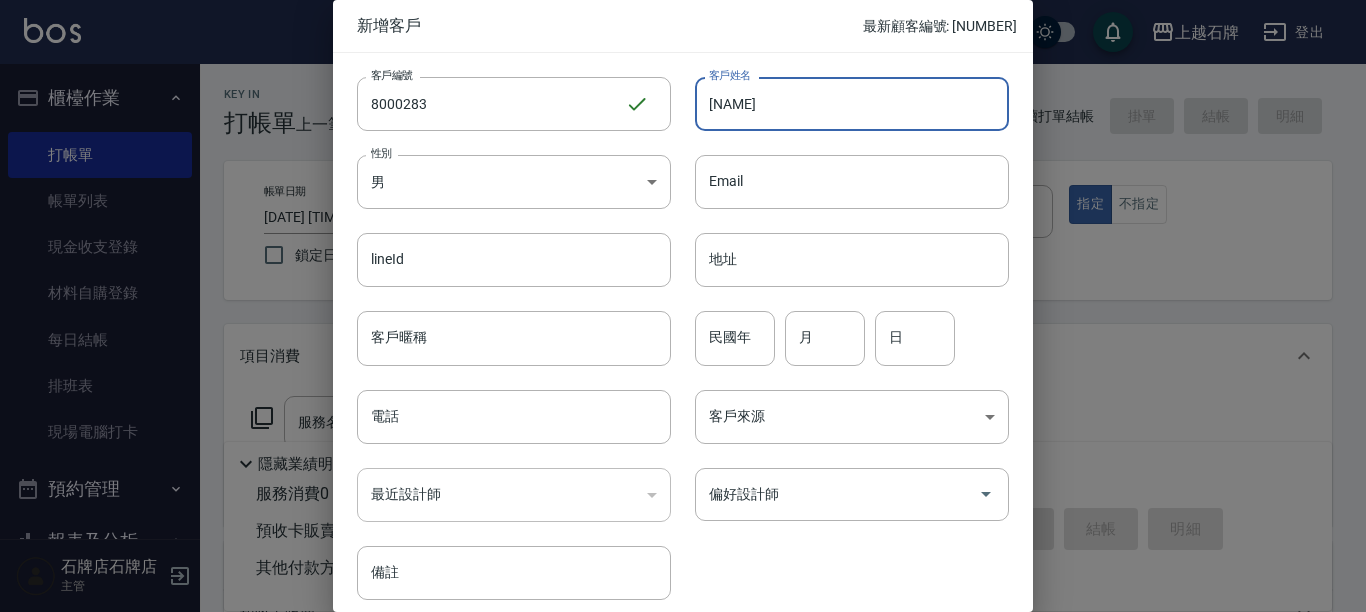 type on "[NAME]" 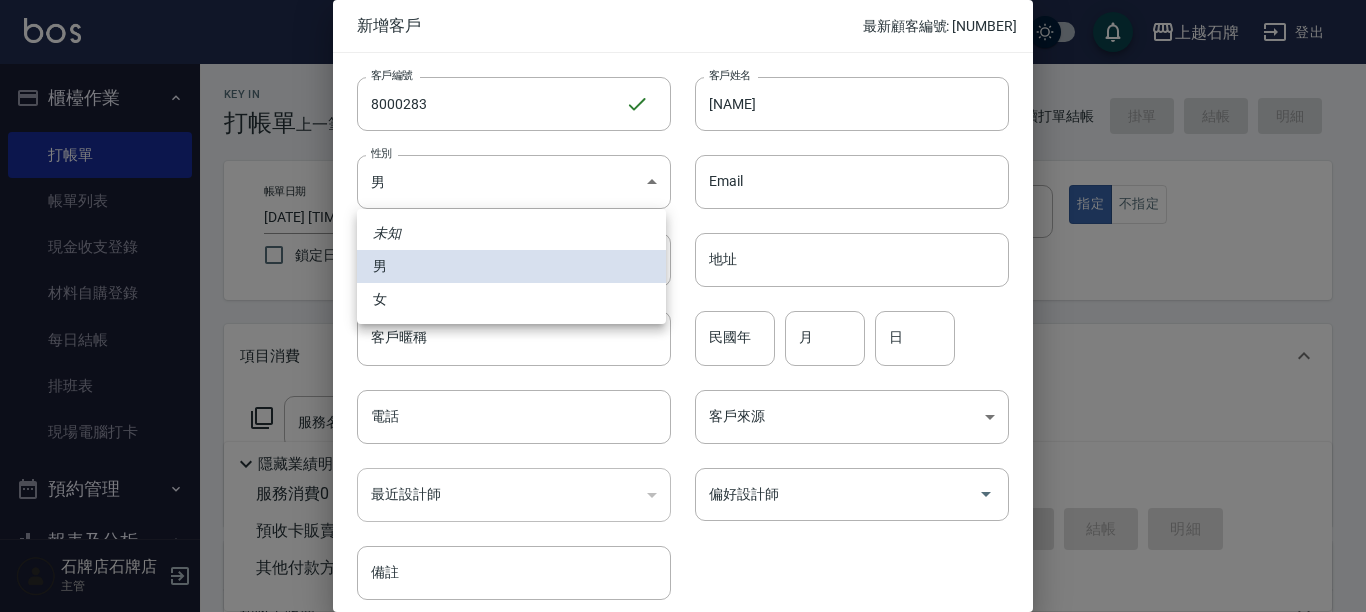 type 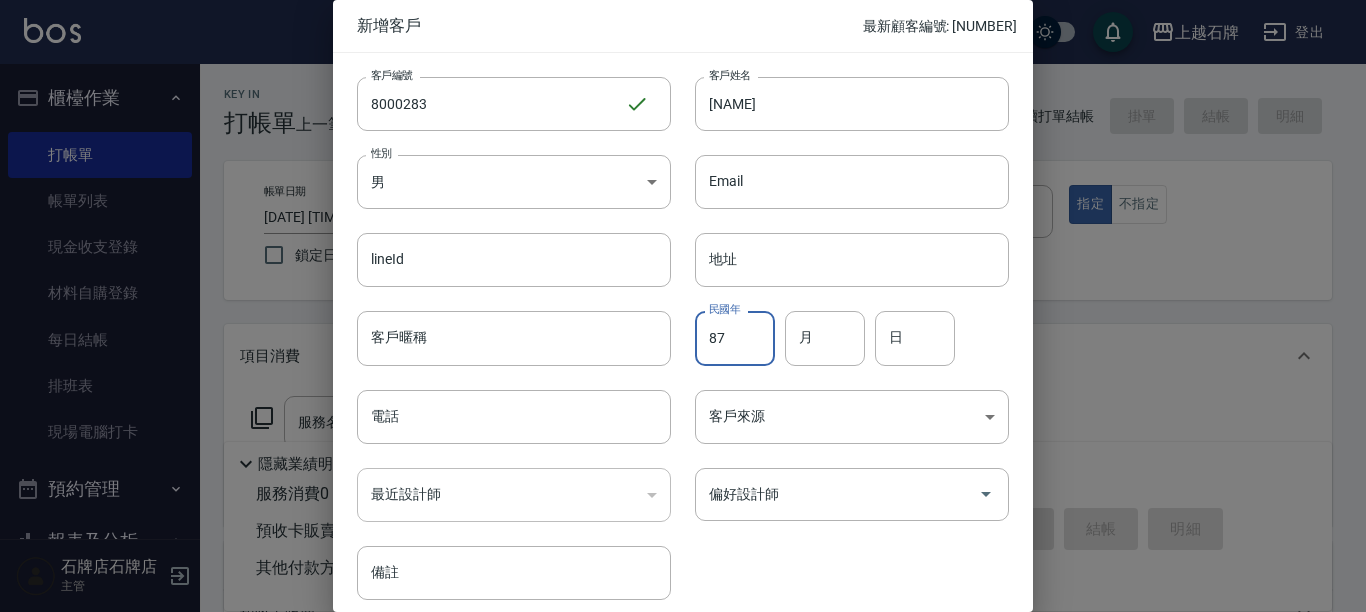 type on "87" 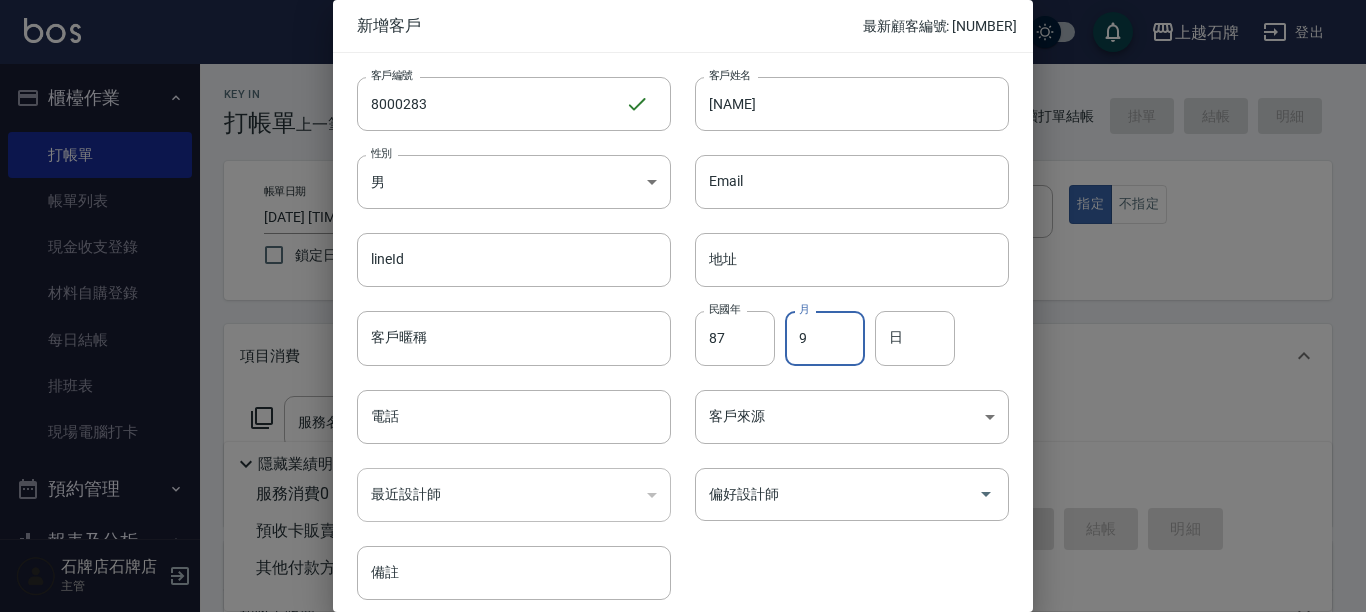 type on "9" 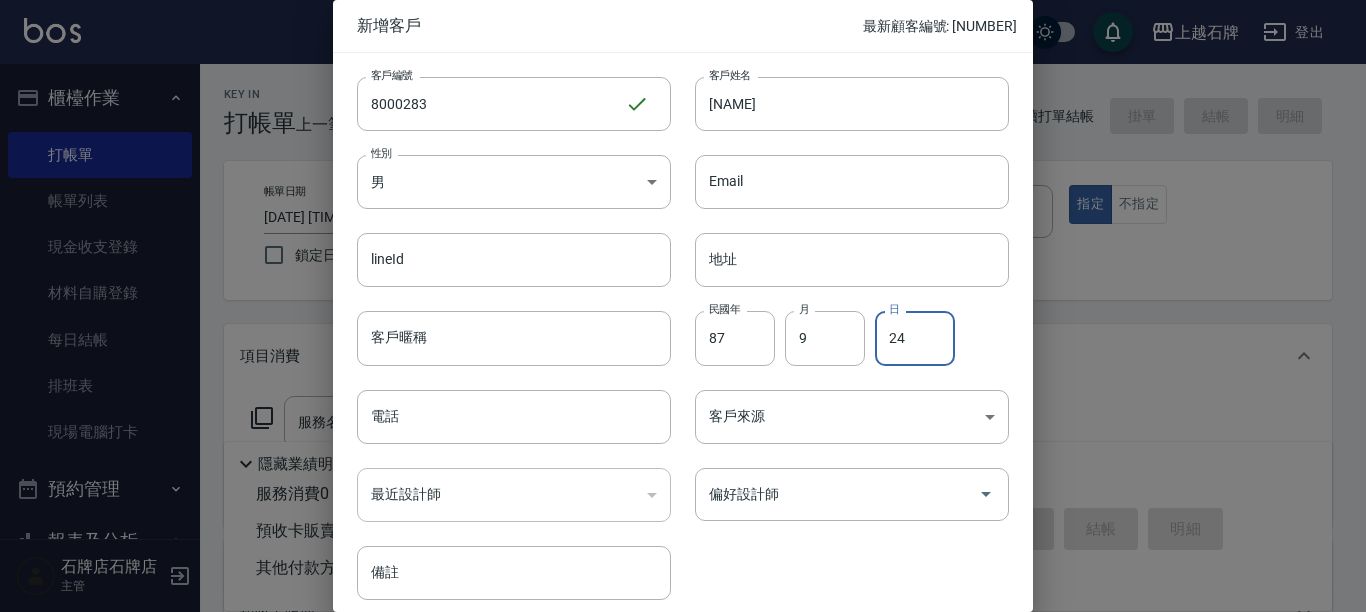 type on "24" 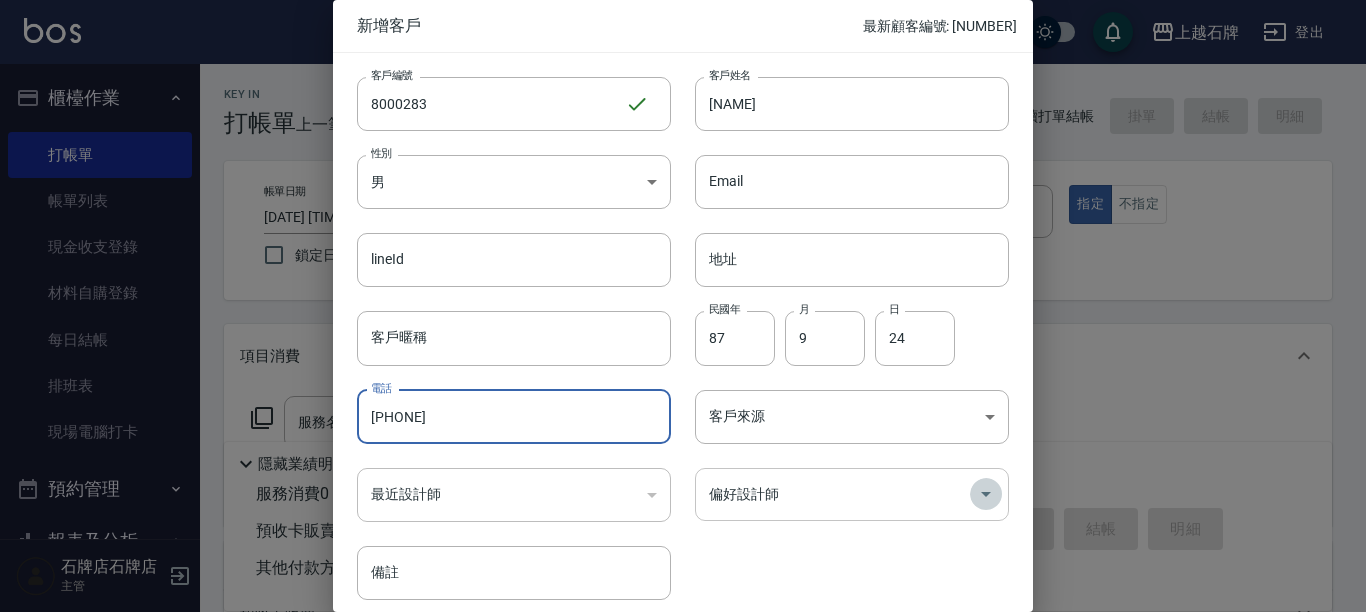 click at bounding box center [986, 494] 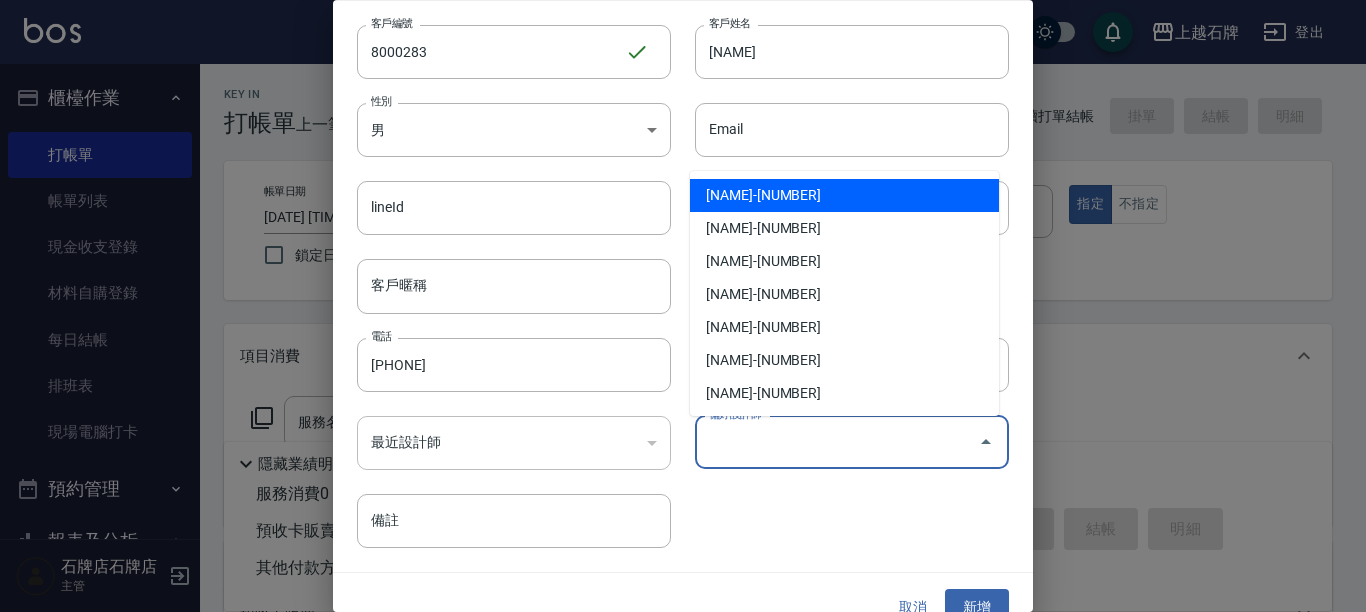 scroll, scrollTop: 81, scrollLeft: 0, axis: vertical 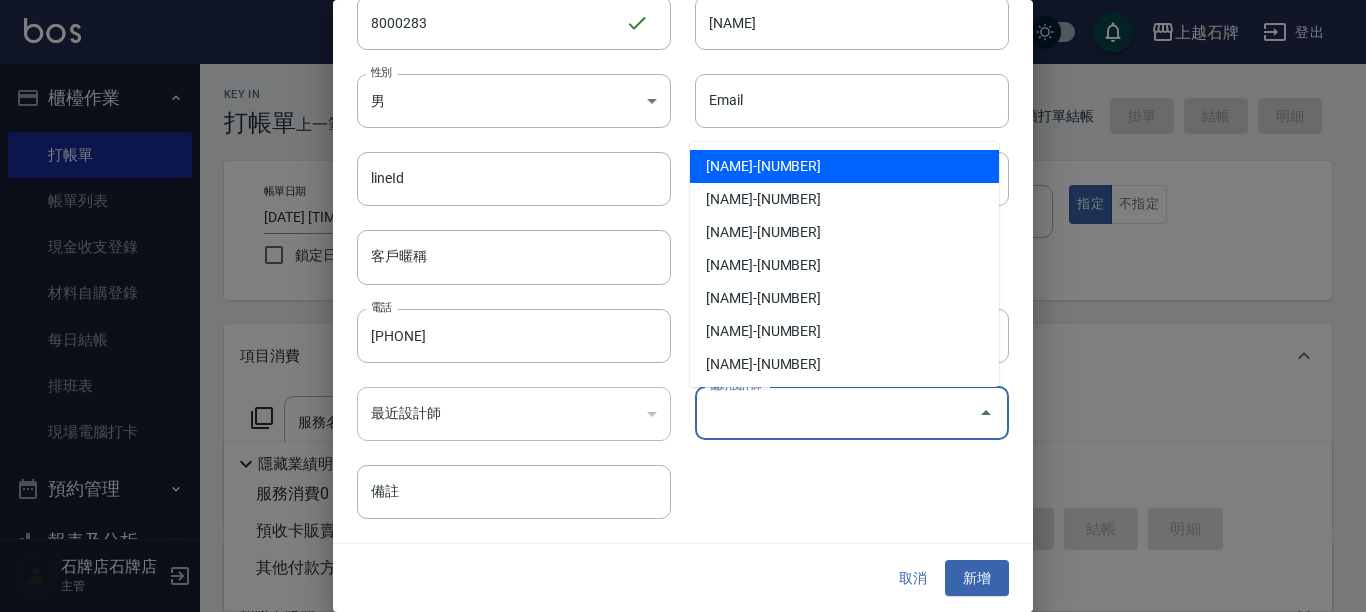 click on "[NAME]-[NUMBER]" at bounding box center [844, 166] 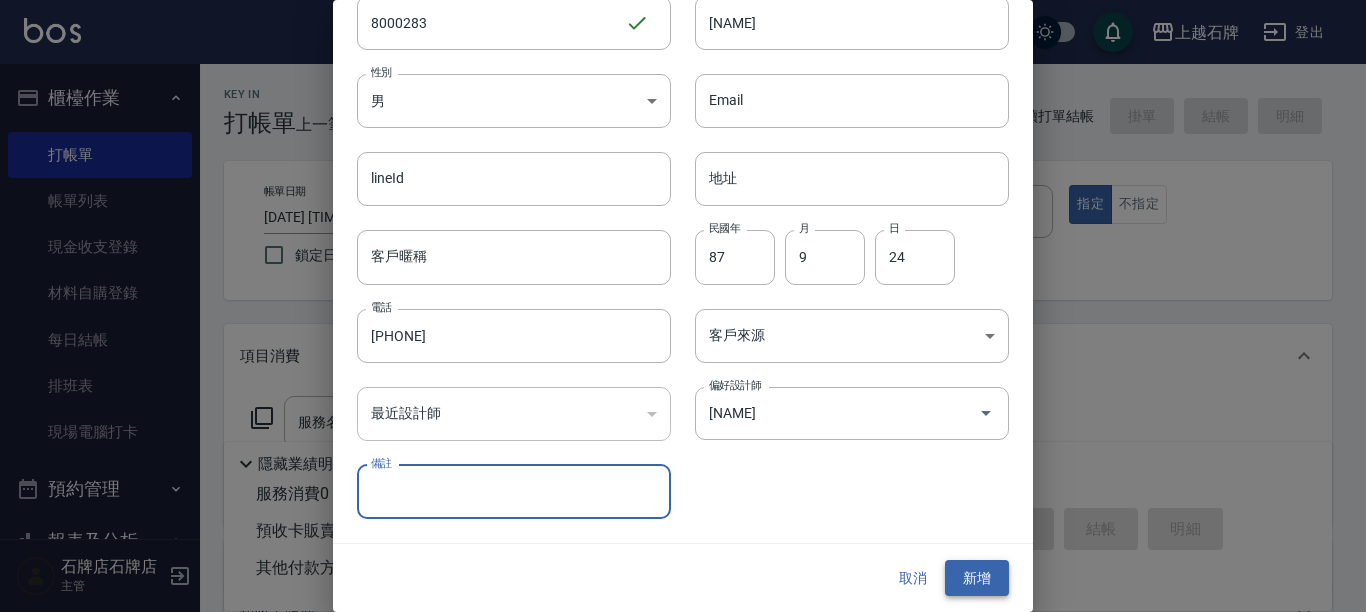 click on "新增" at bounding box center [977, 578] 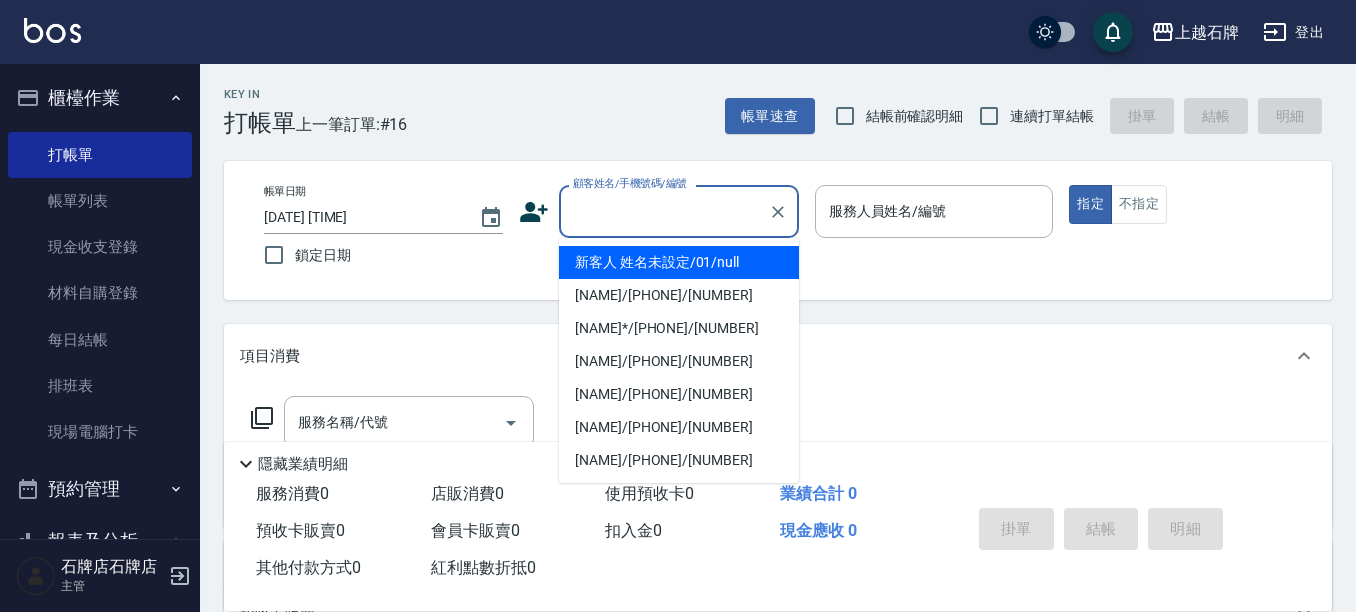 click on "顧客姓名/手機號碼/編號" at bounding box center (664, 211) 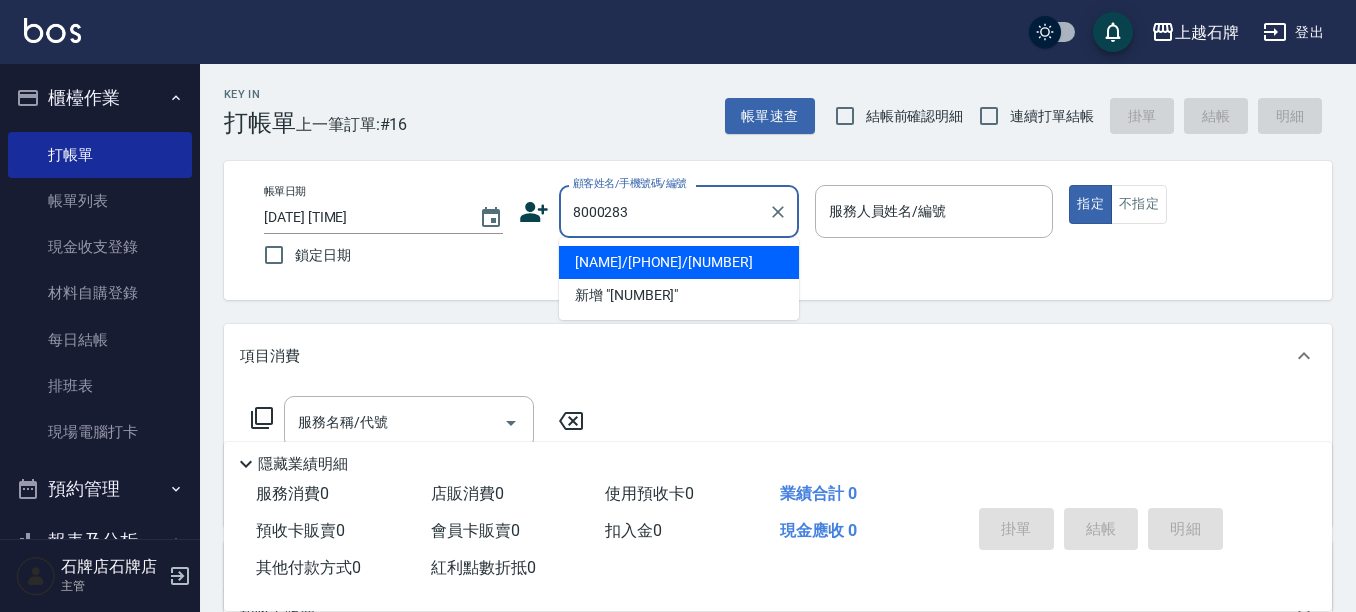 click on "[NAME]/[PHONE]/[NUMBER]" at bounding box center [679, 262] 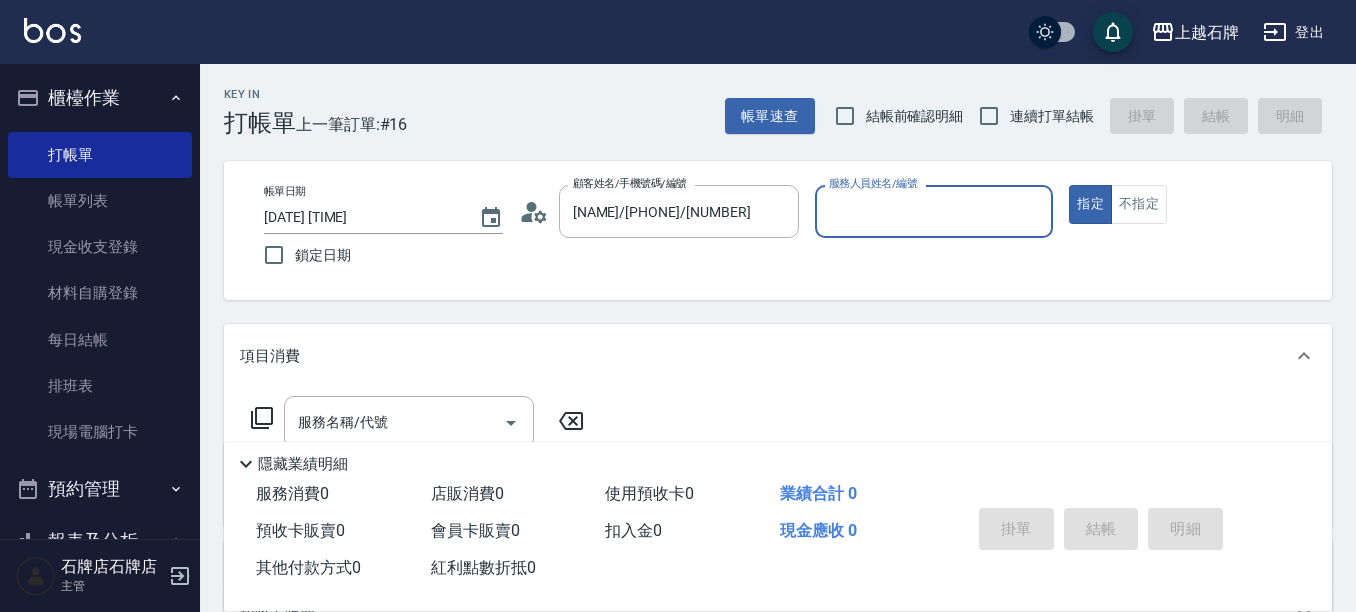 type on "INNA-8" 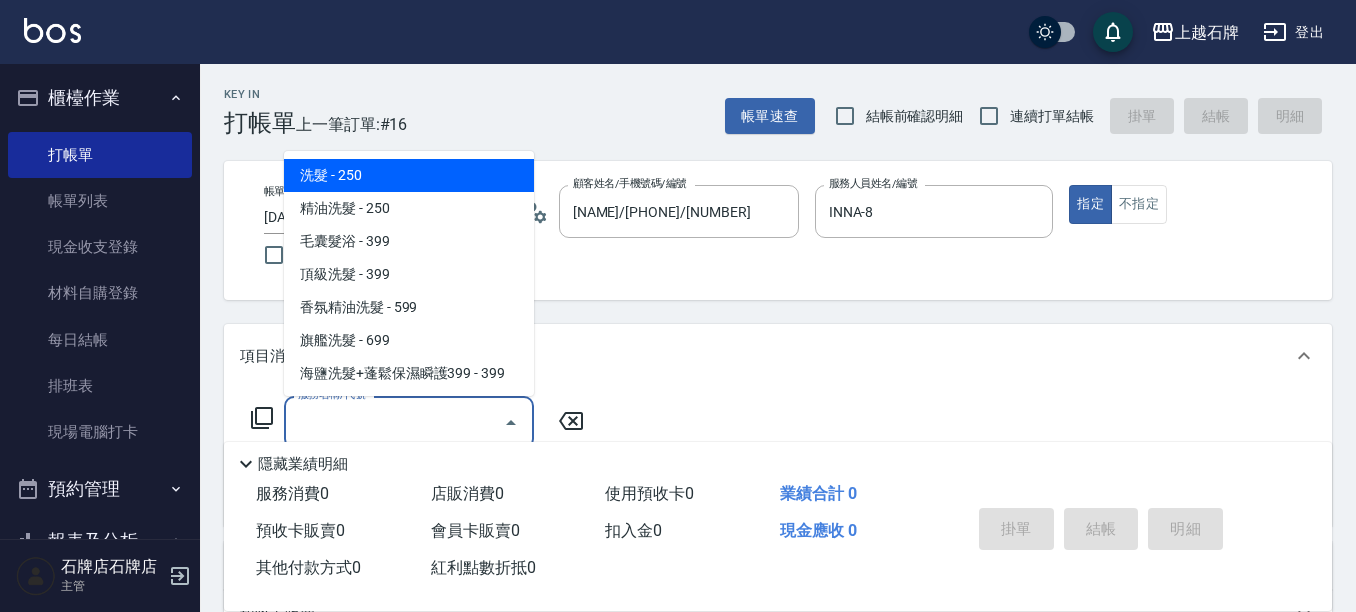 click on "服務名稱/代號" at bounding box center [394, 422] 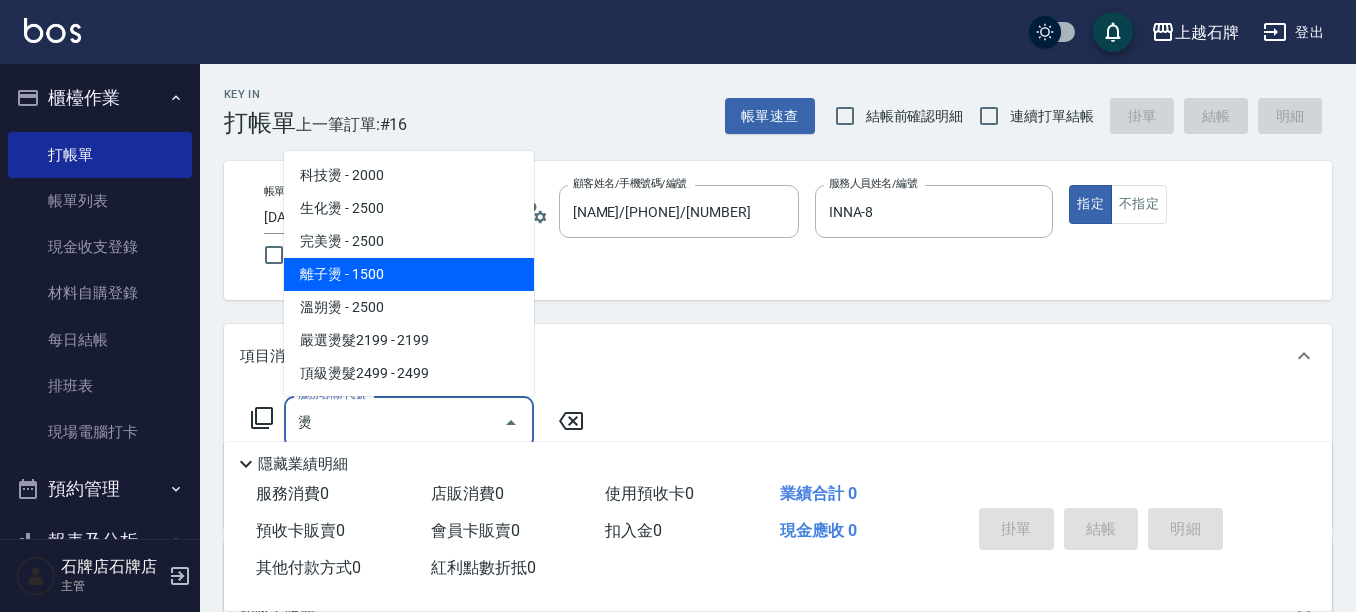 click on "離子燙 - 1500" at bounding box center [409, 274] 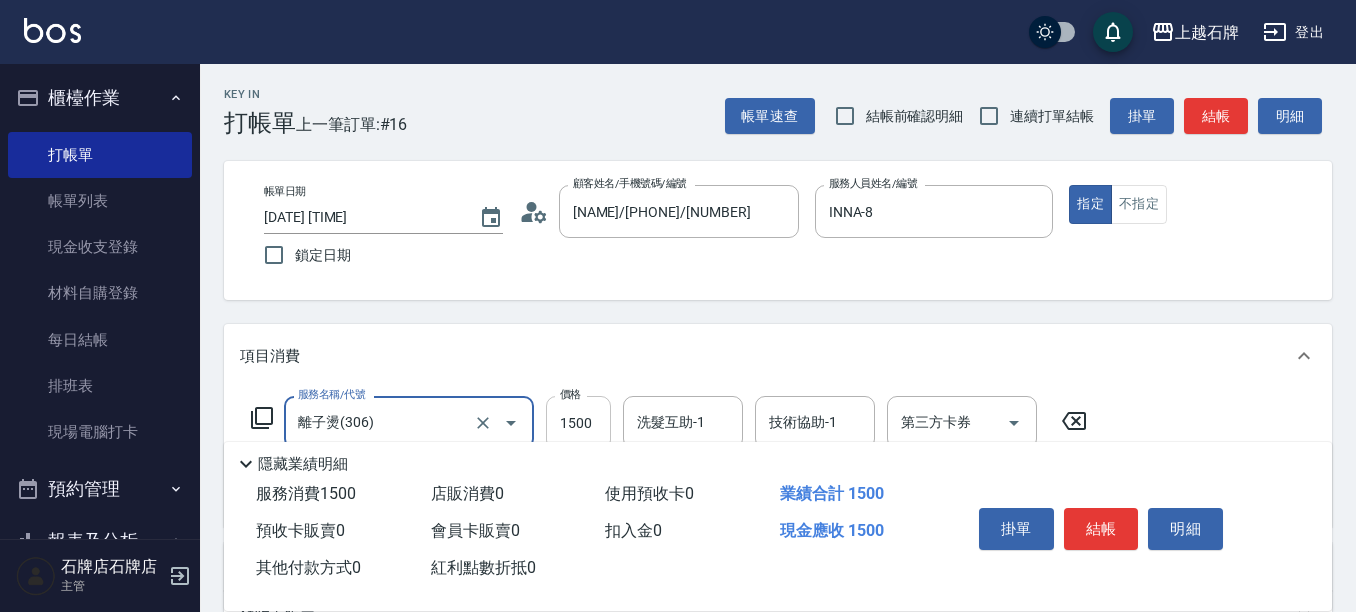 type on "離子燙(306)" 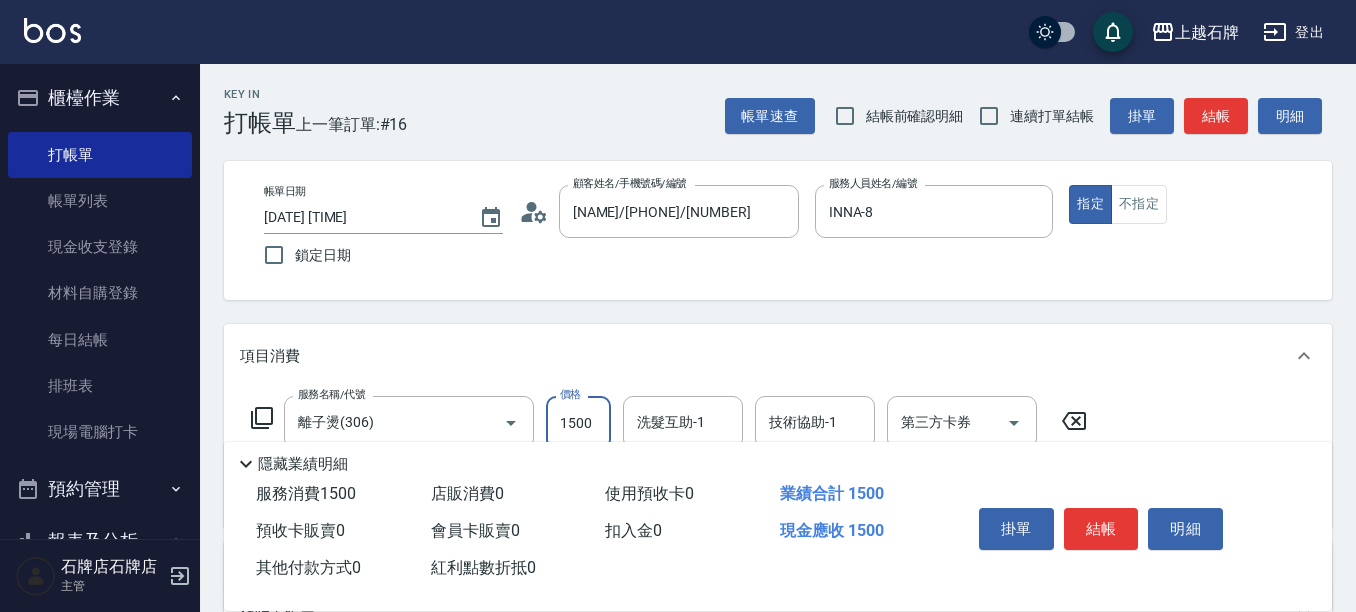 click on "1500" at bounding box center (578, 423) 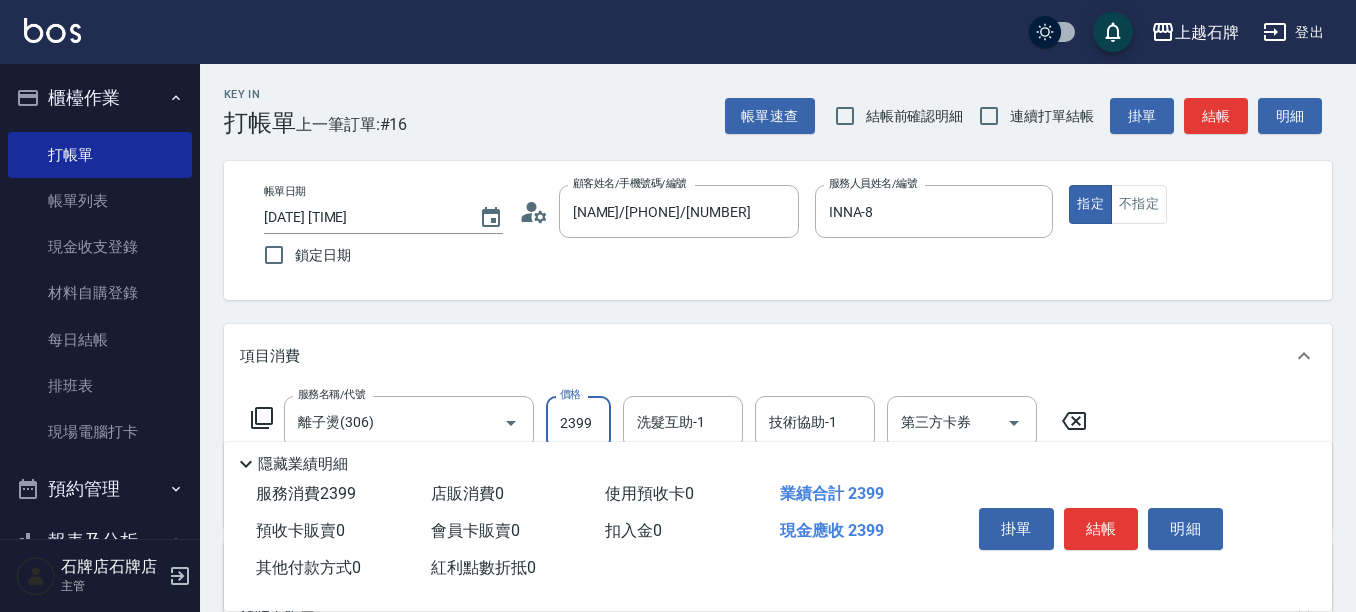 scroll, scrollTop: 200, scrollLeft: 0, axis: vertical 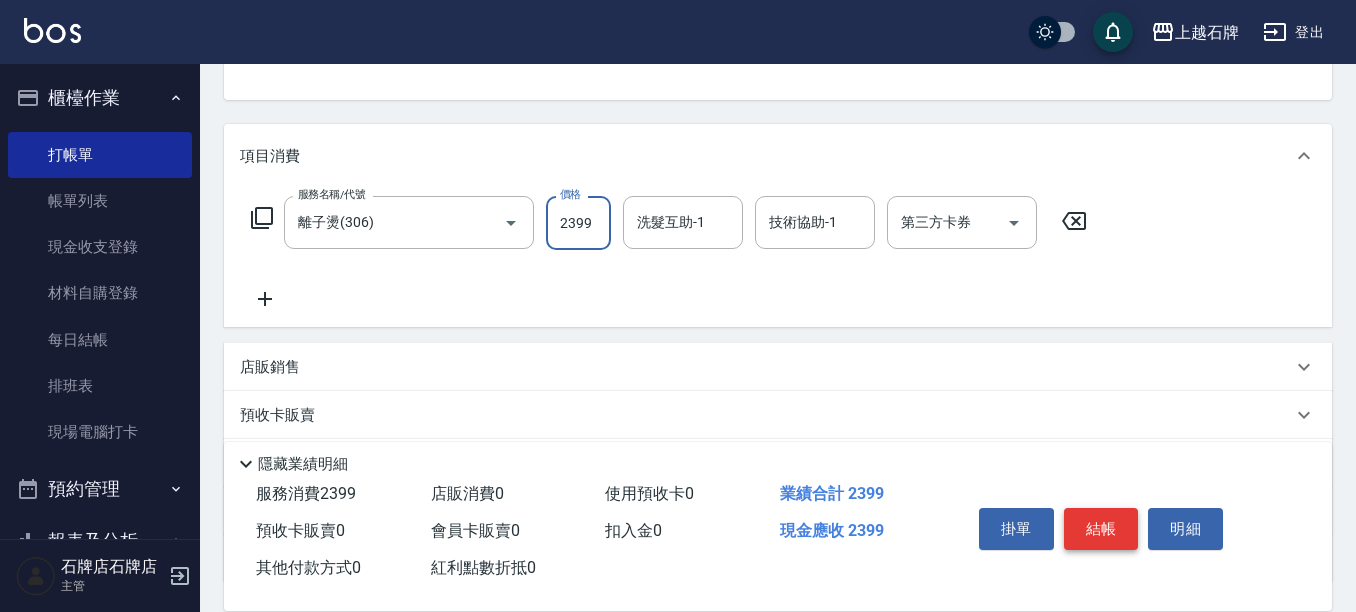 type on "2399" 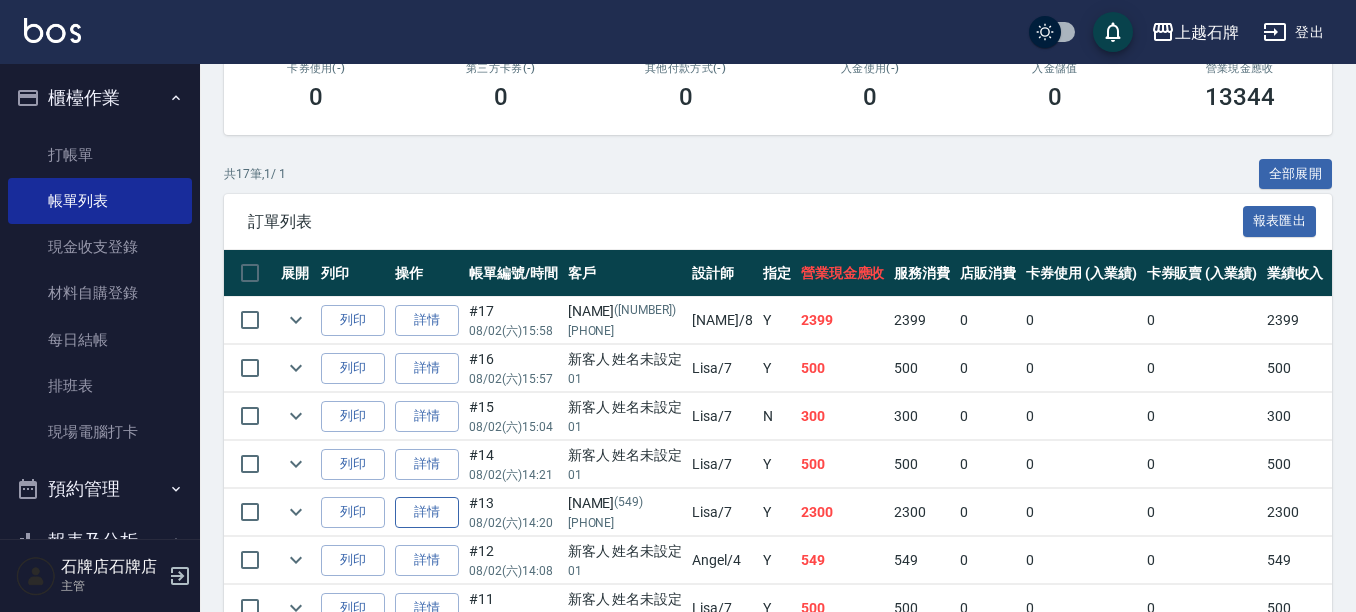 scroll, scrollTop: 400, scrollLeft: 0, axis: vertical 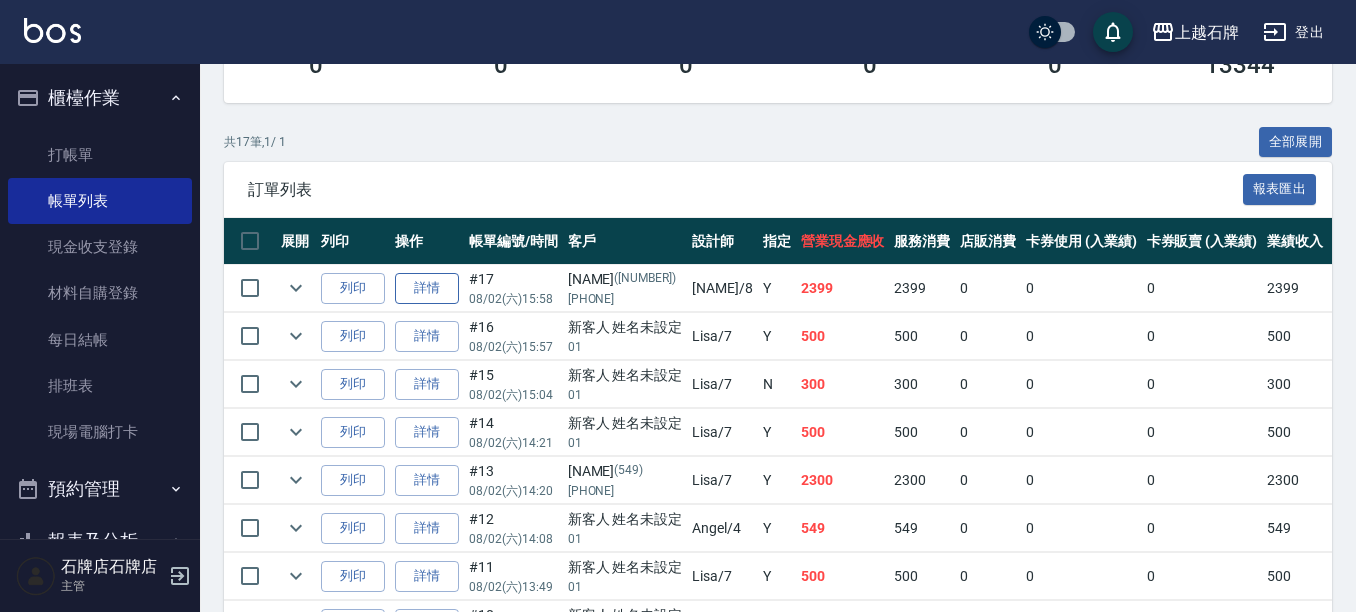 click on "詳情" at bounding box center (427, 288) 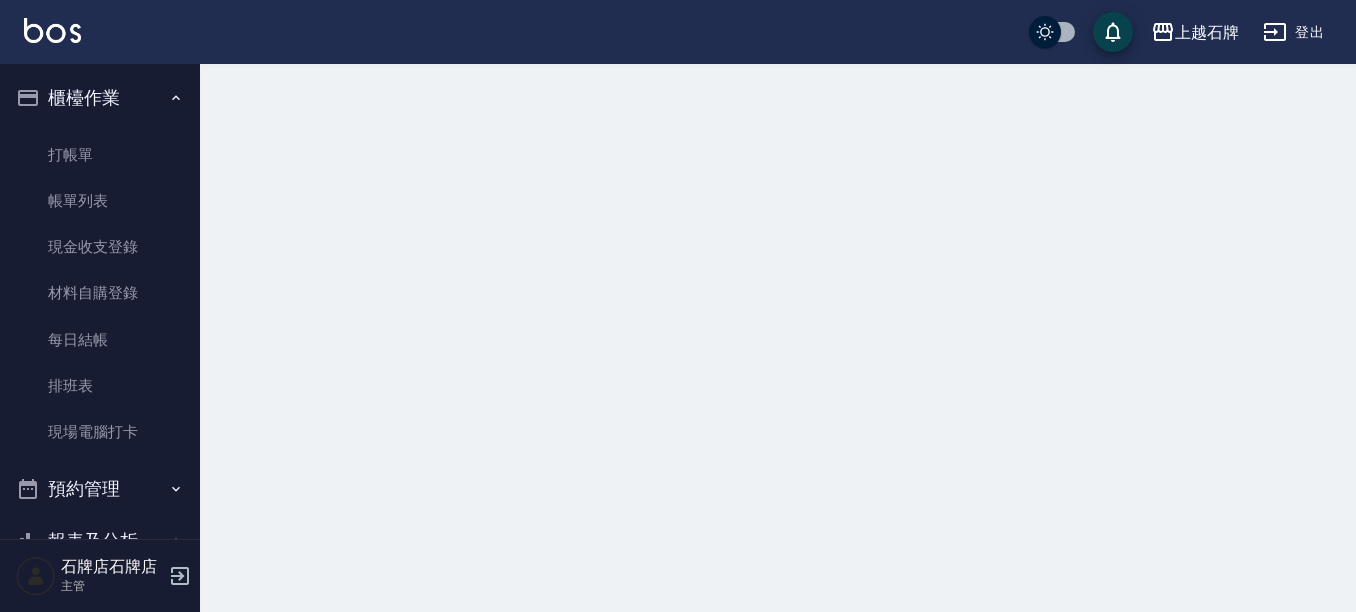 scroll, scrollTop: 0, scrollLeft: 0, axis: both 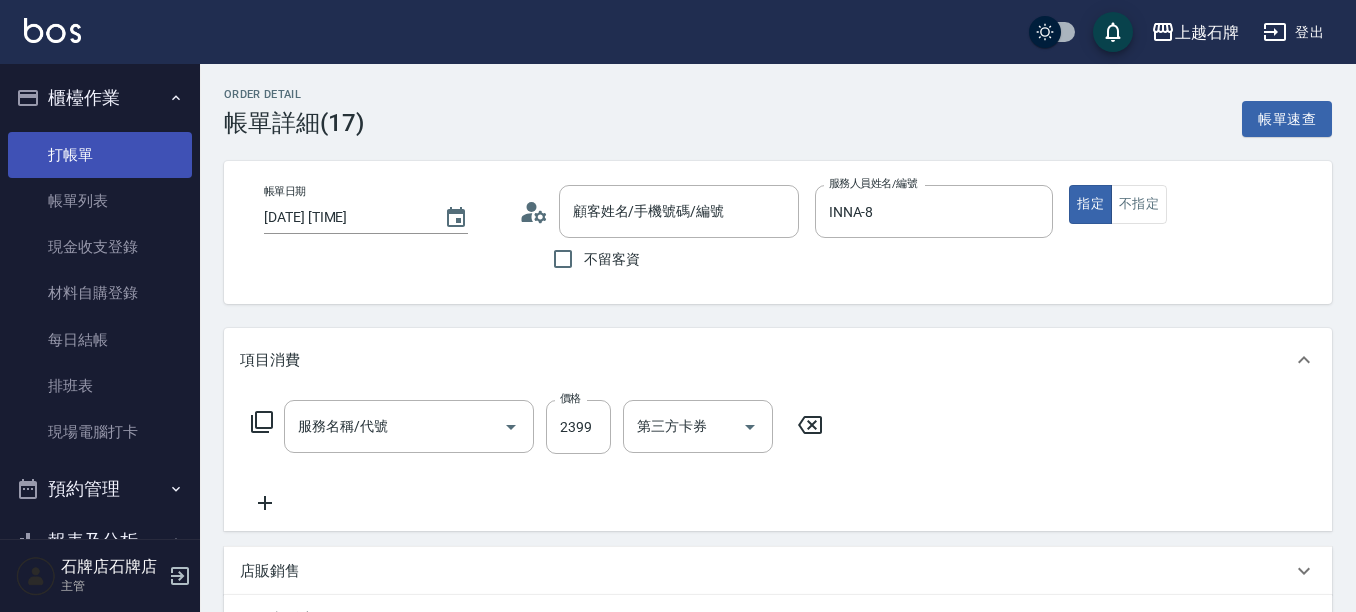 type on "[DATE] [TIME]" 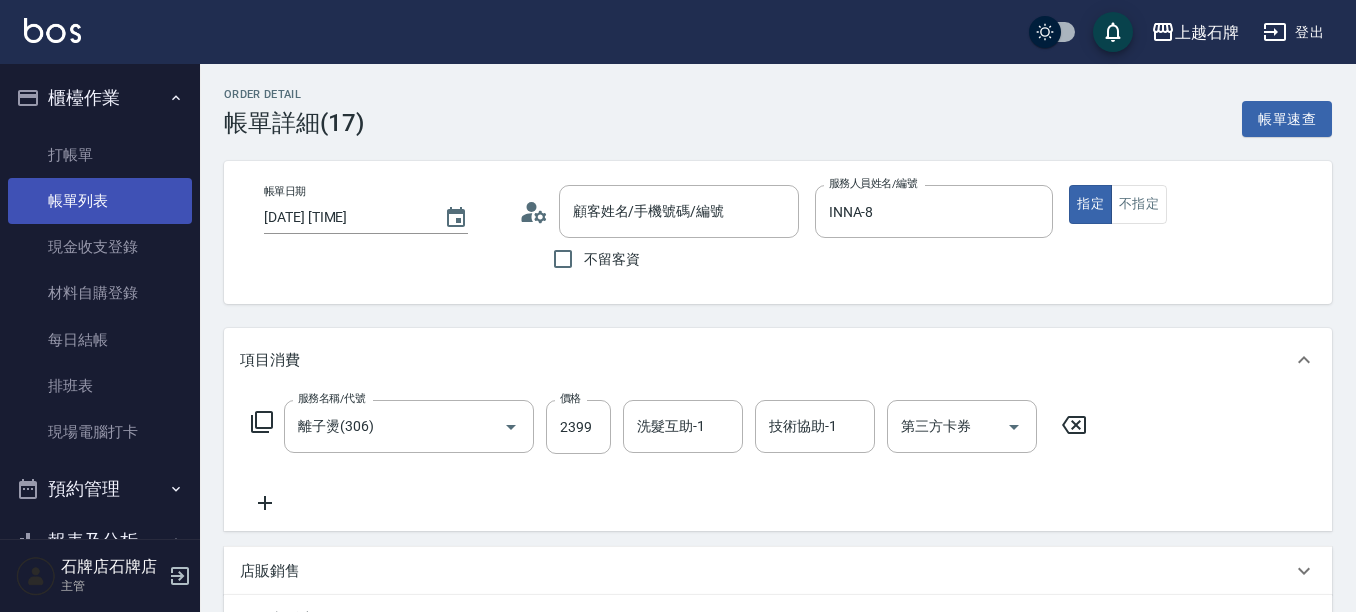 type on "離子燙(306)" 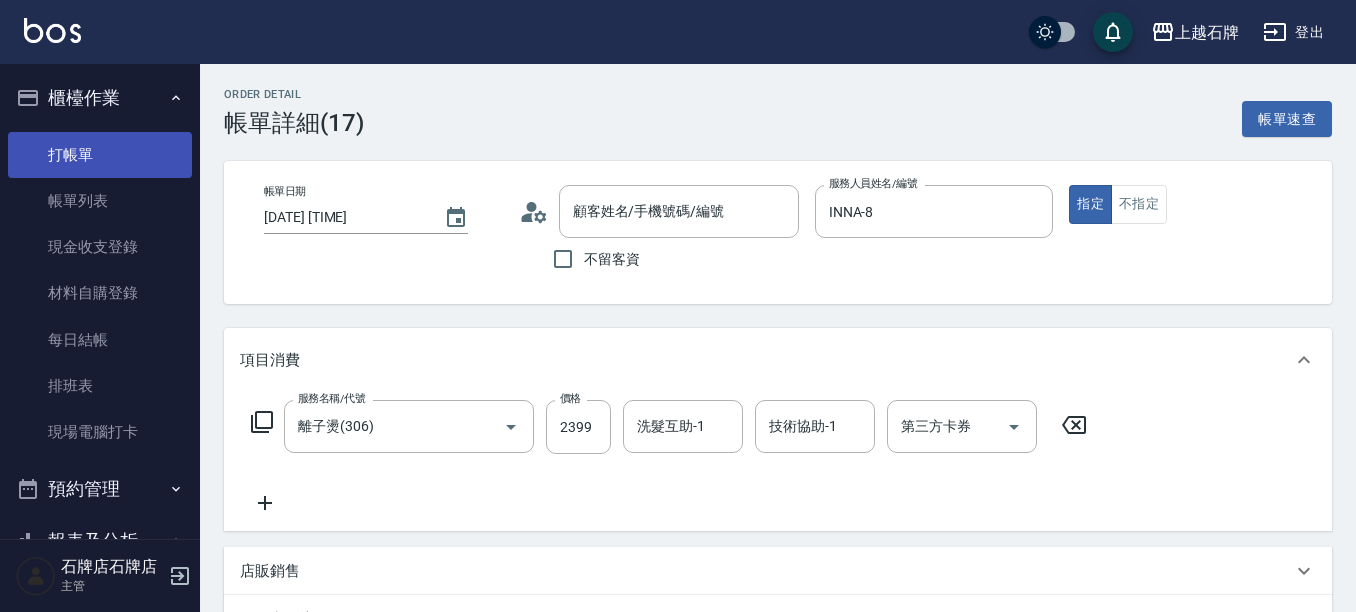 type on "[NAME]/[PHONE]/[NUMBER]" 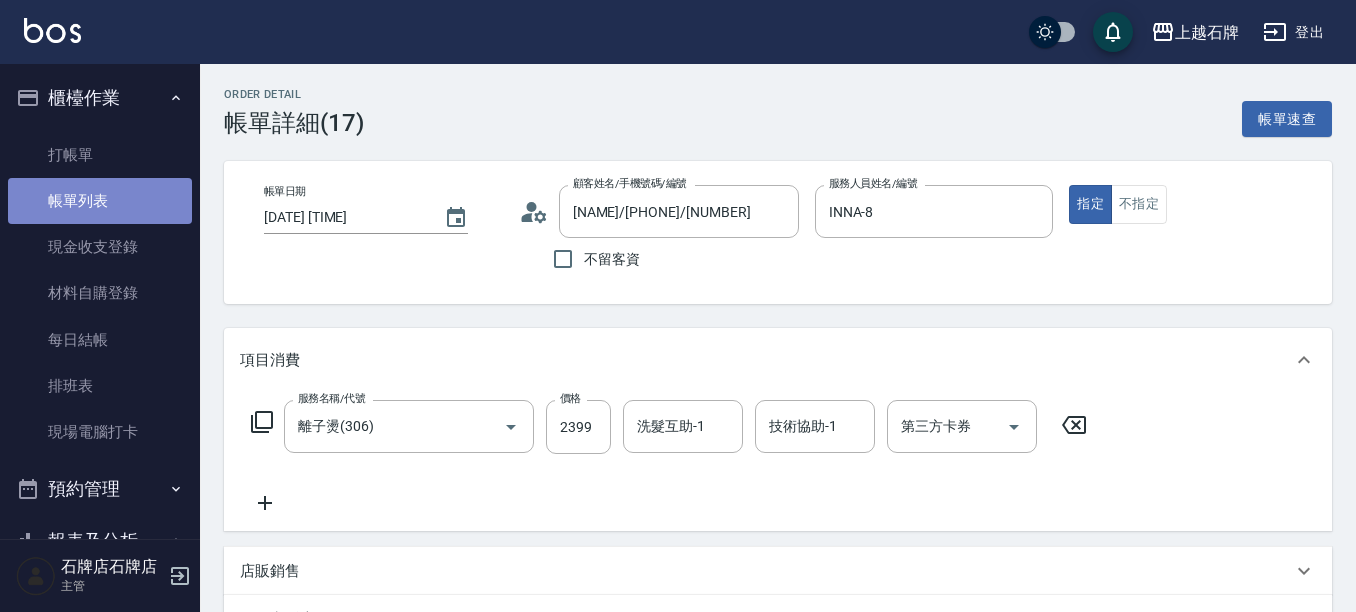 click on "帳單列表" at bounding box center (100, 201) 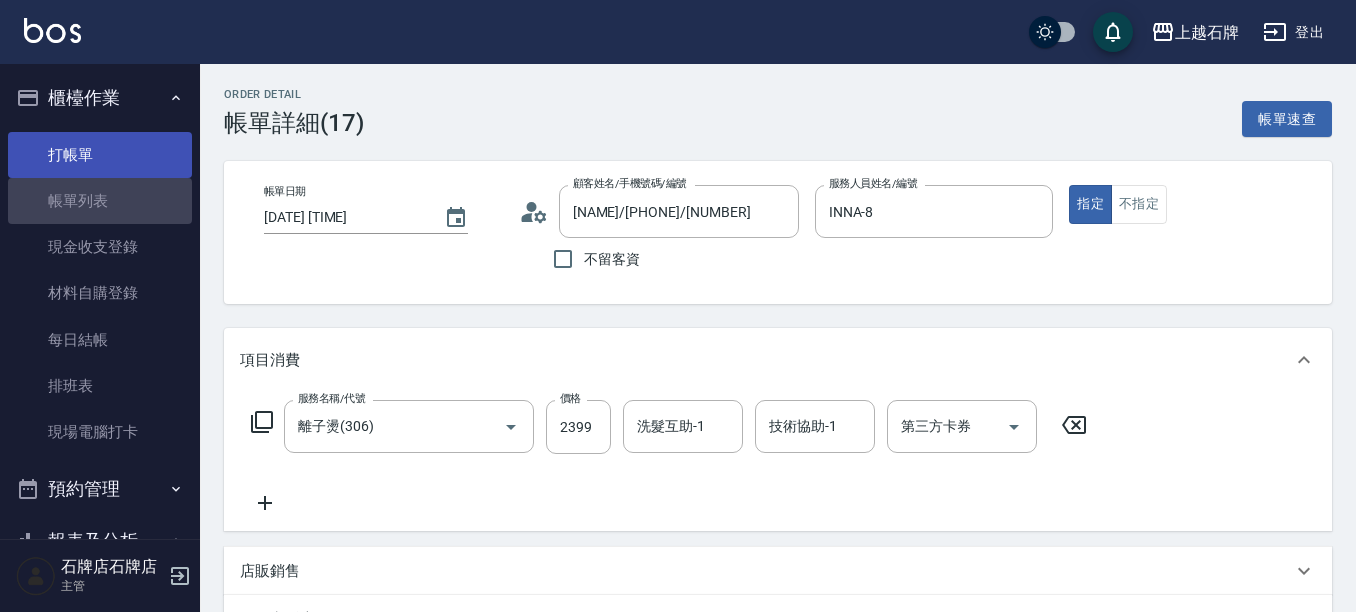 click on "打帳單" at bounding box center (100, 155) 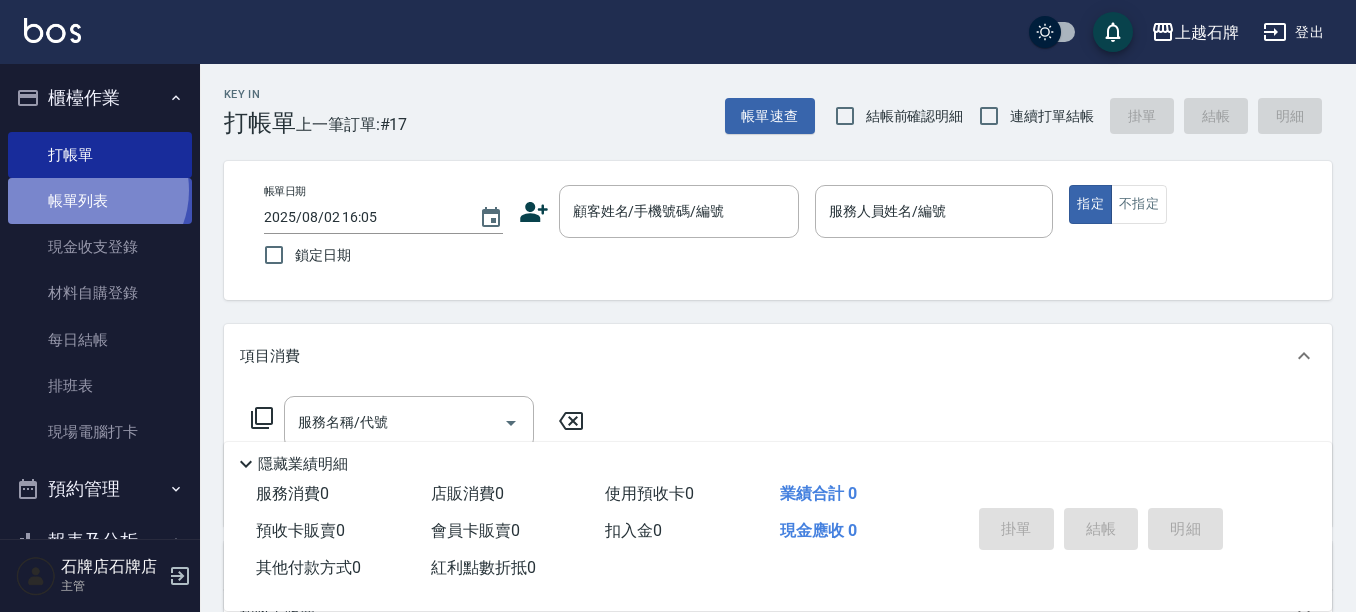 click on "帳單列表" at bounding box center (100, 201) 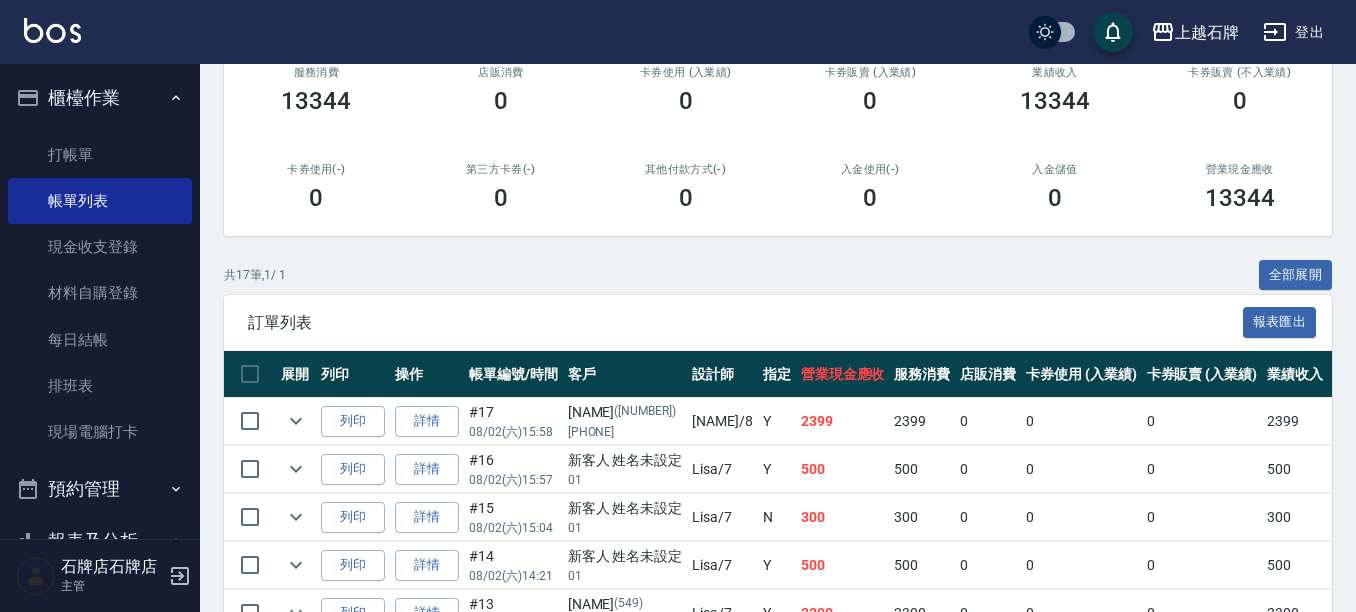 scroll, scrollTop: 300, scrollLeft: 0, axis: vertical 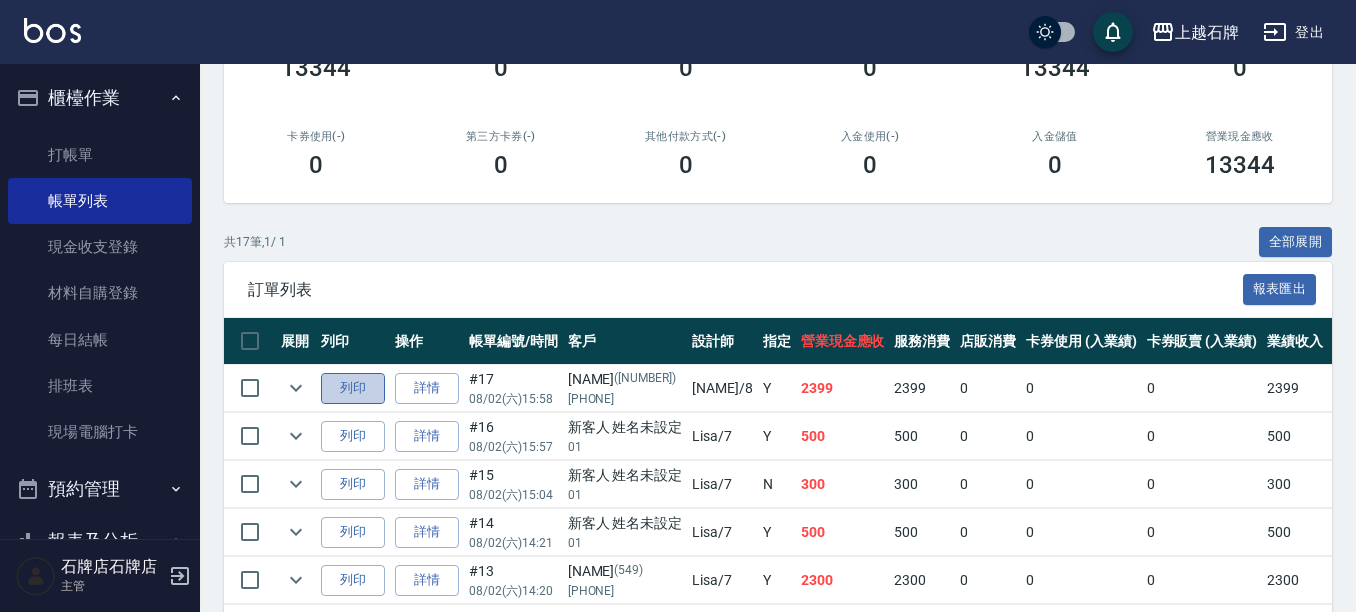 click on "列印" at bounding box center (353, 388) 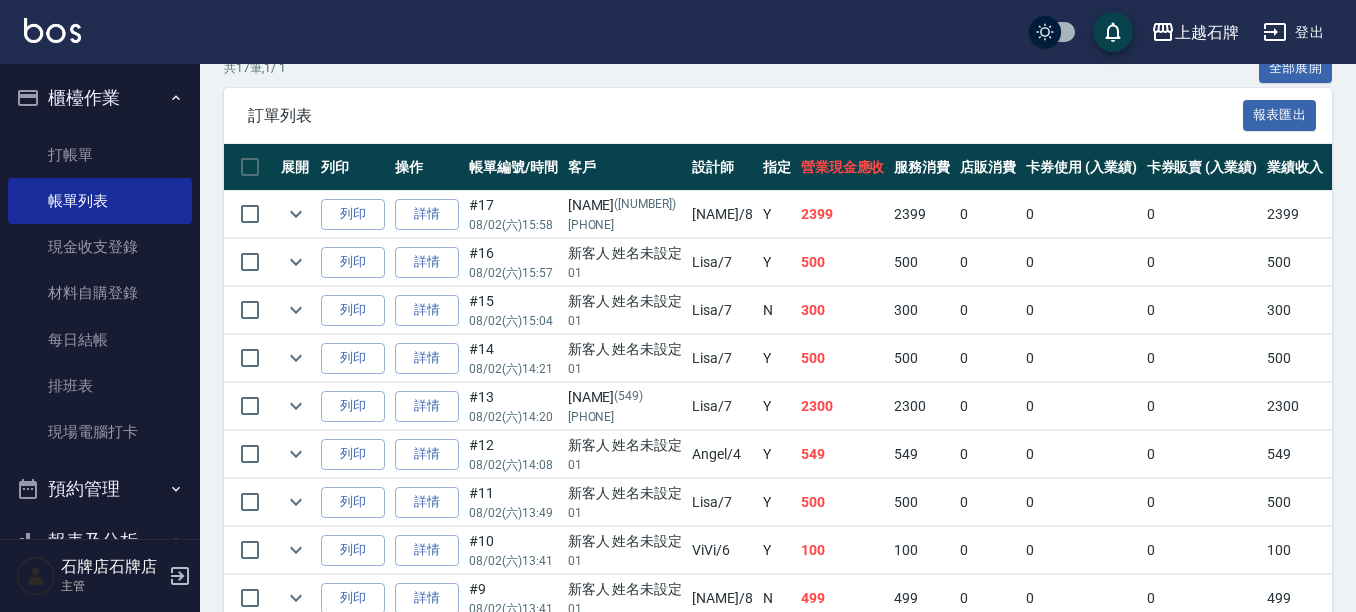 scroll, scrollTop: 500, scrollLeft: 0, axis: vertical 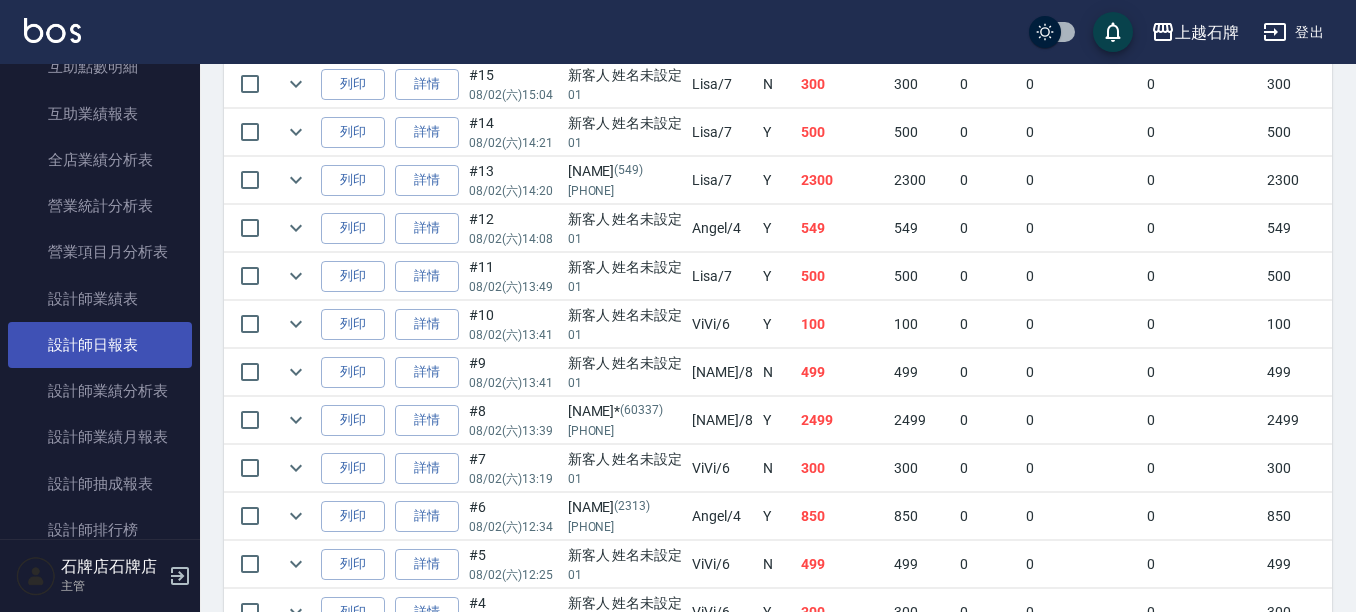 click on "設計師日報表" at bounding box center [100, 345] 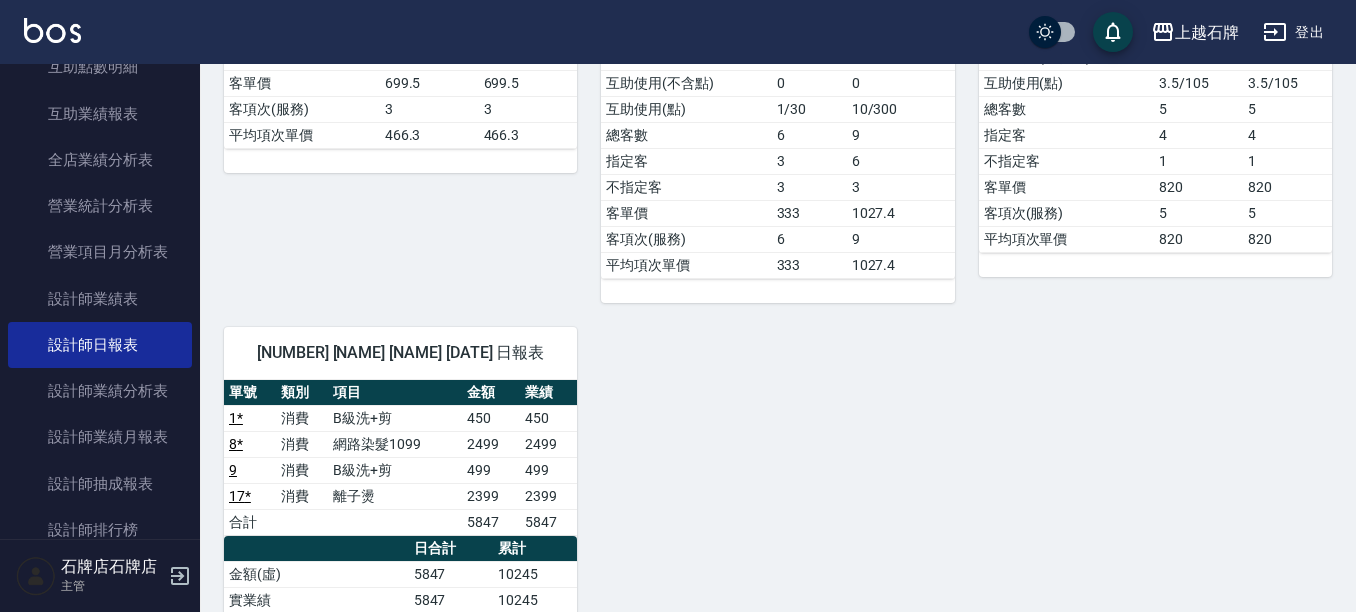 scroll, scrollTop: 800, scrollLeft: 0, axis: vertical 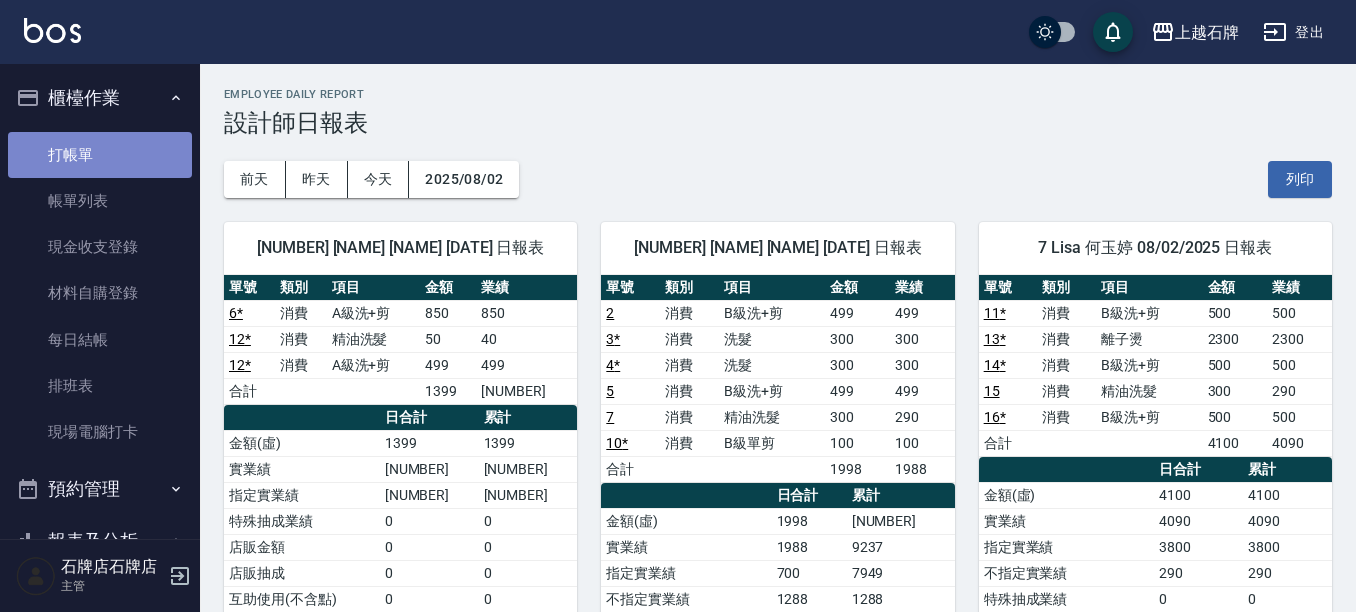 click on "打帳單" at bounding box center (100, 155) 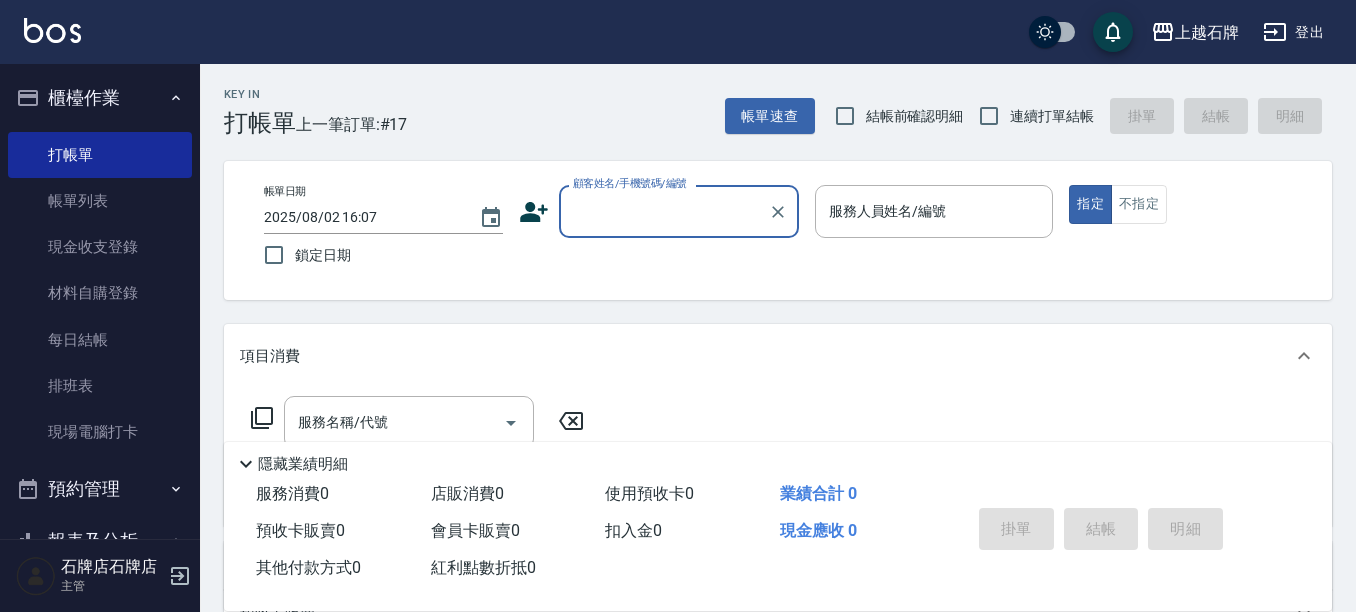 click on "顧客姓名/手機號碼/編號" at bounding box center [664, 211] 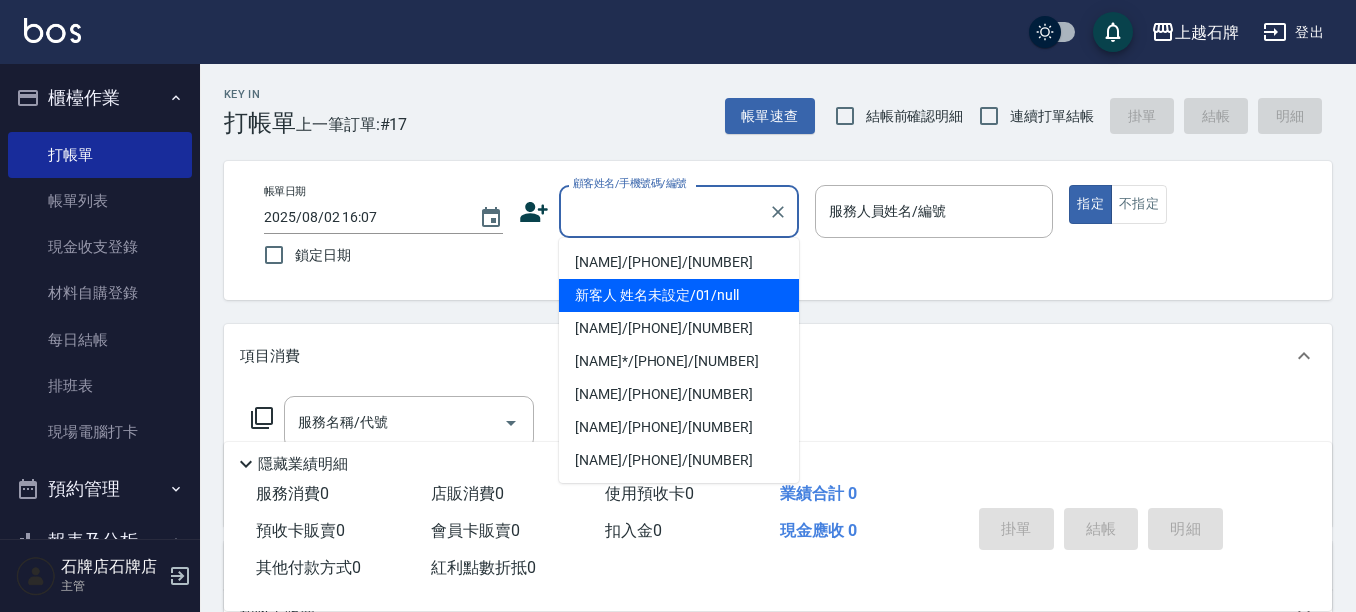click on "新客人 姓名未設定/01/null" at bounding box center [679, 295] 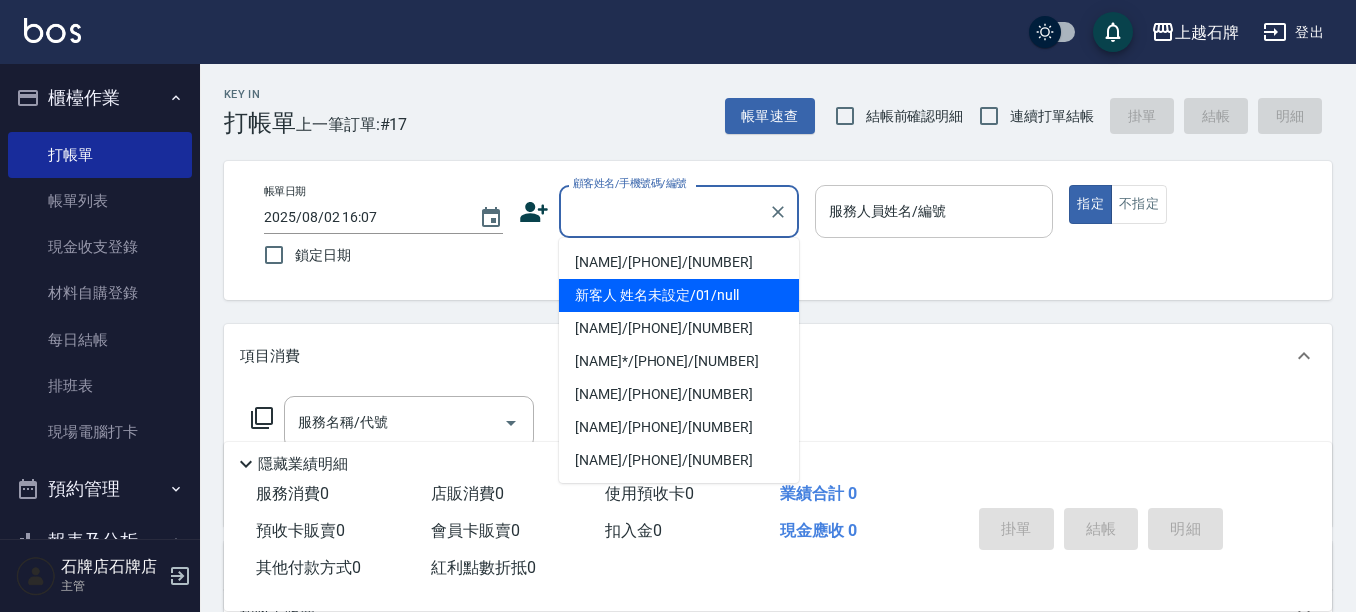 type on "新客人 姓名未設定/01/null" 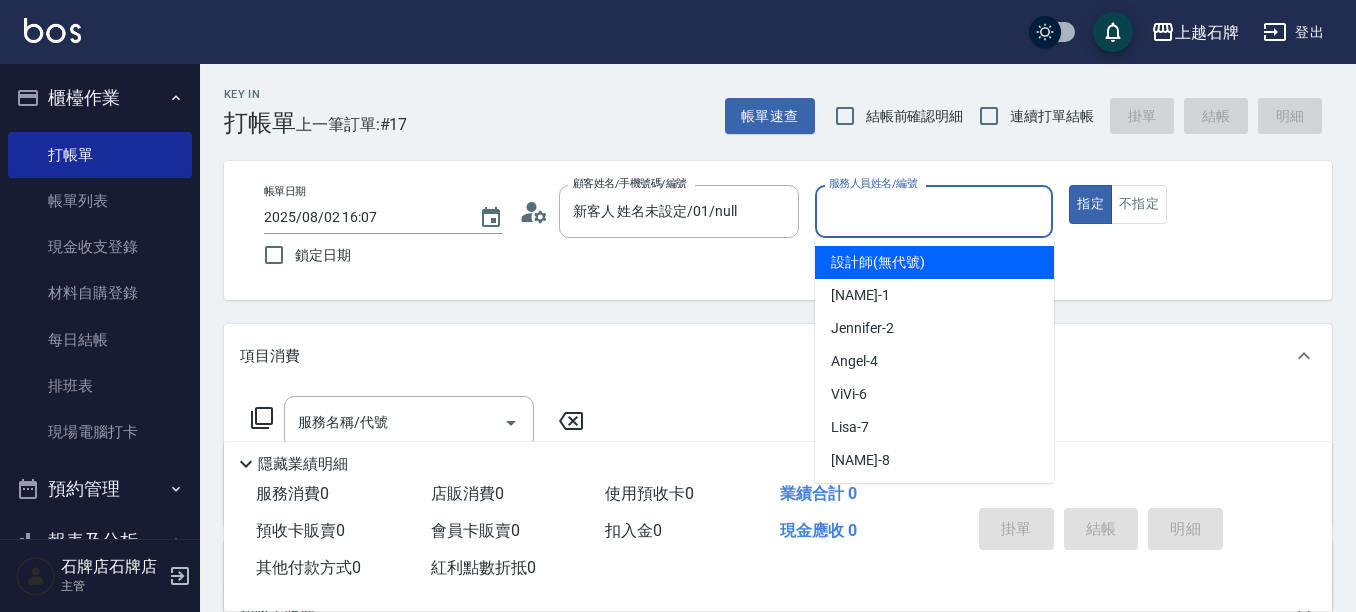 click on "服務人員姓名/編號" at bounding box center (934, 211) 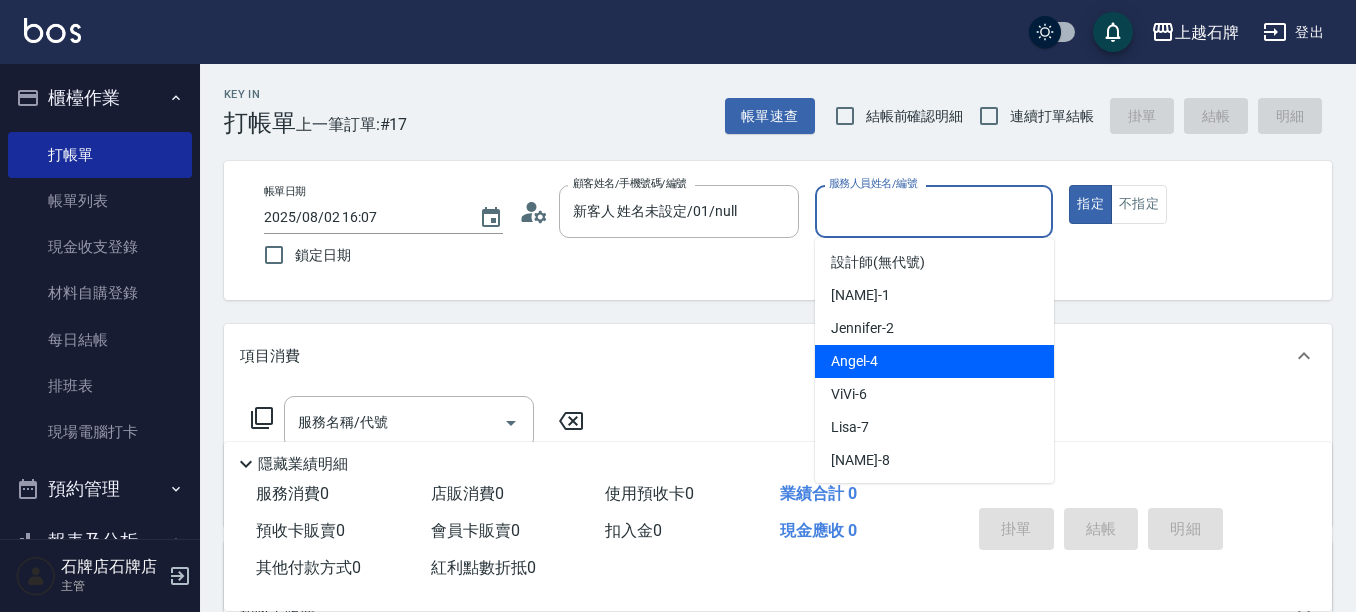 click on "[NAME] -[NUMBER]" at bounding box center (934, 361) 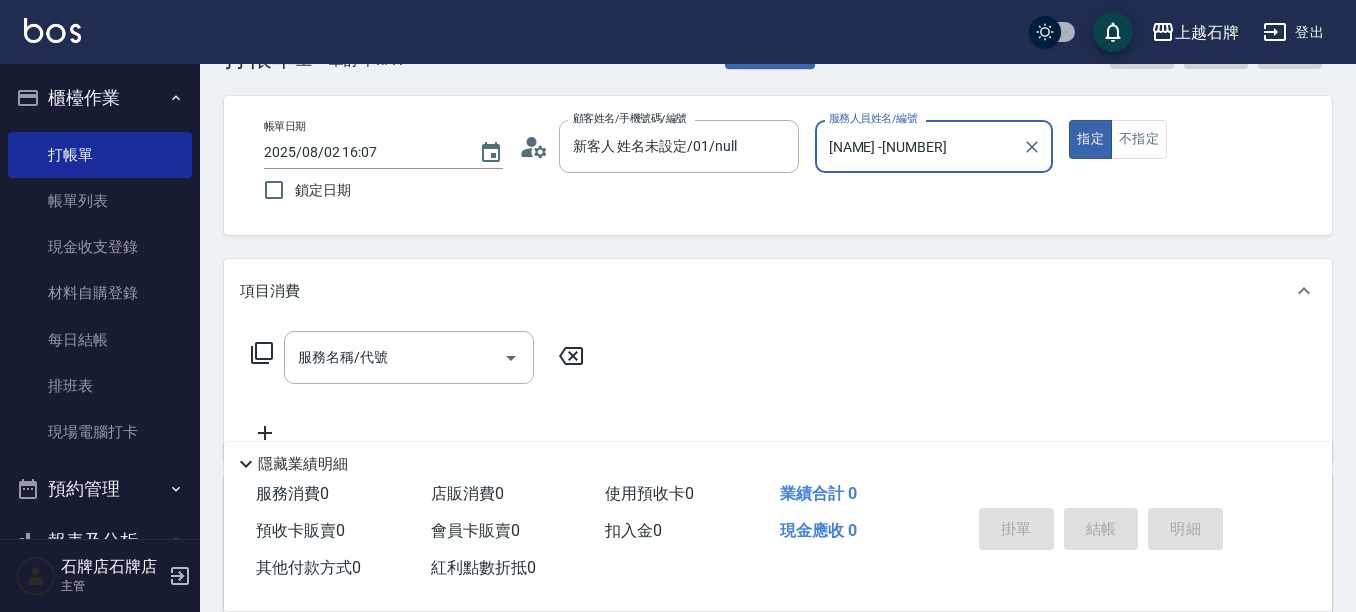 scroll, scrollTop: 100, scrollLeft: 0, axis: vertical 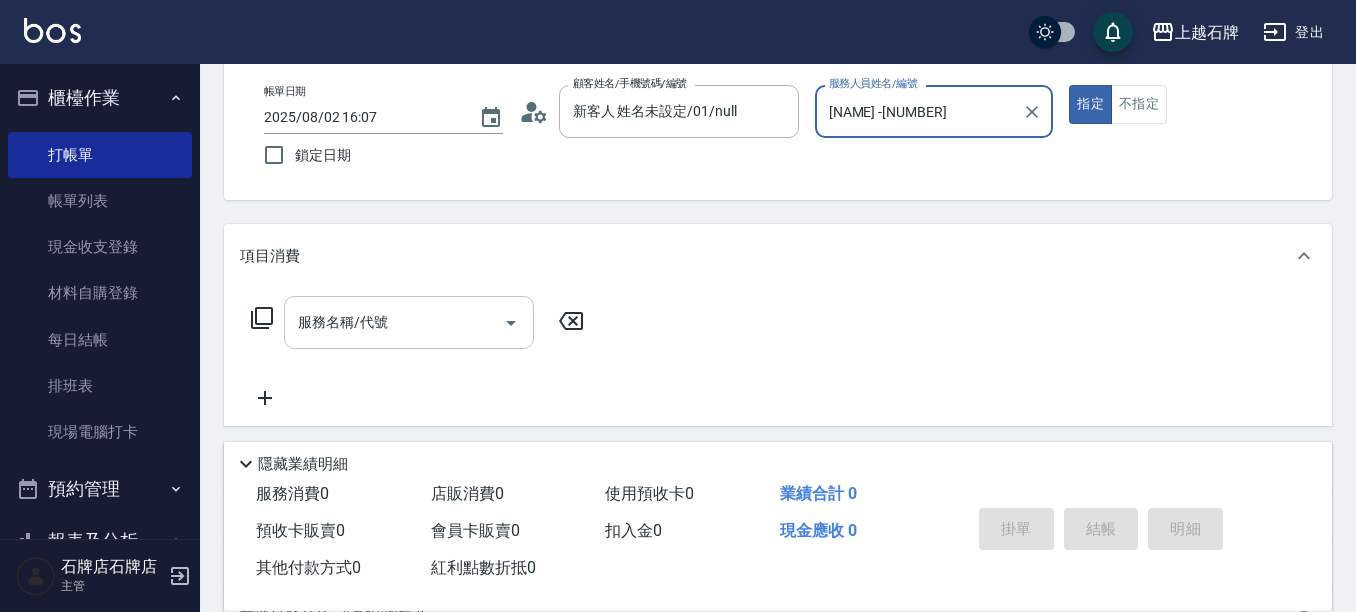 click on "服務名稱/代號" at bounding box center (394, 322) 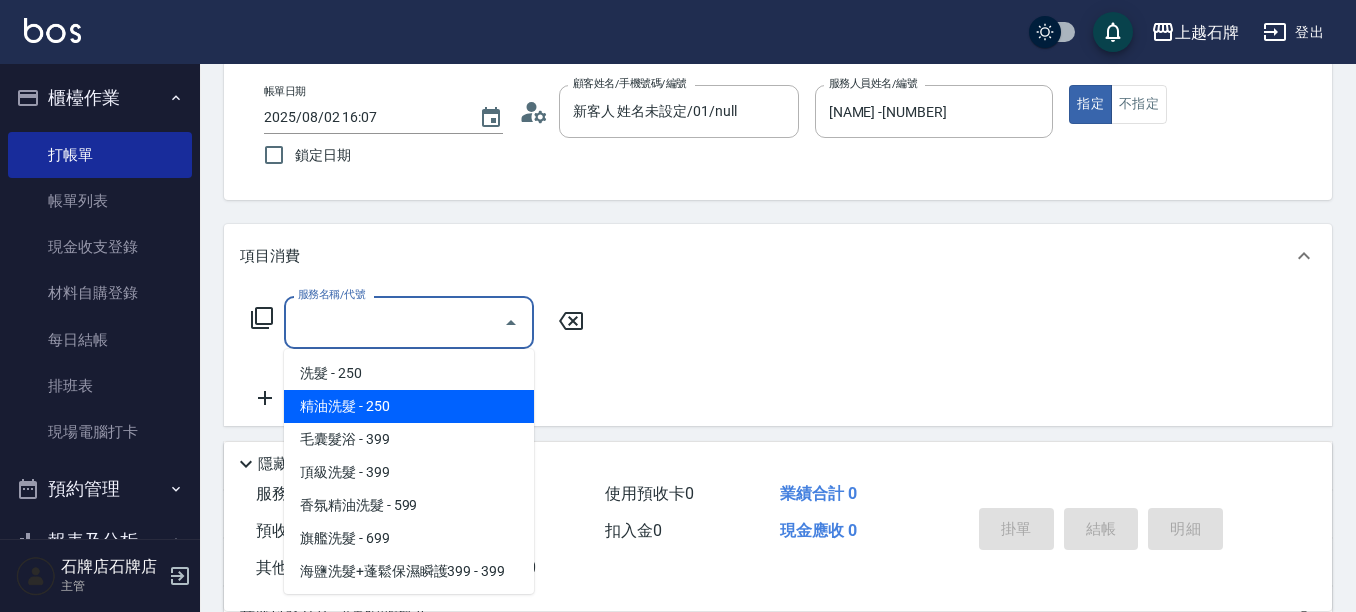 click on "精油洗髮 - 250" at bounding box center [409, 406] 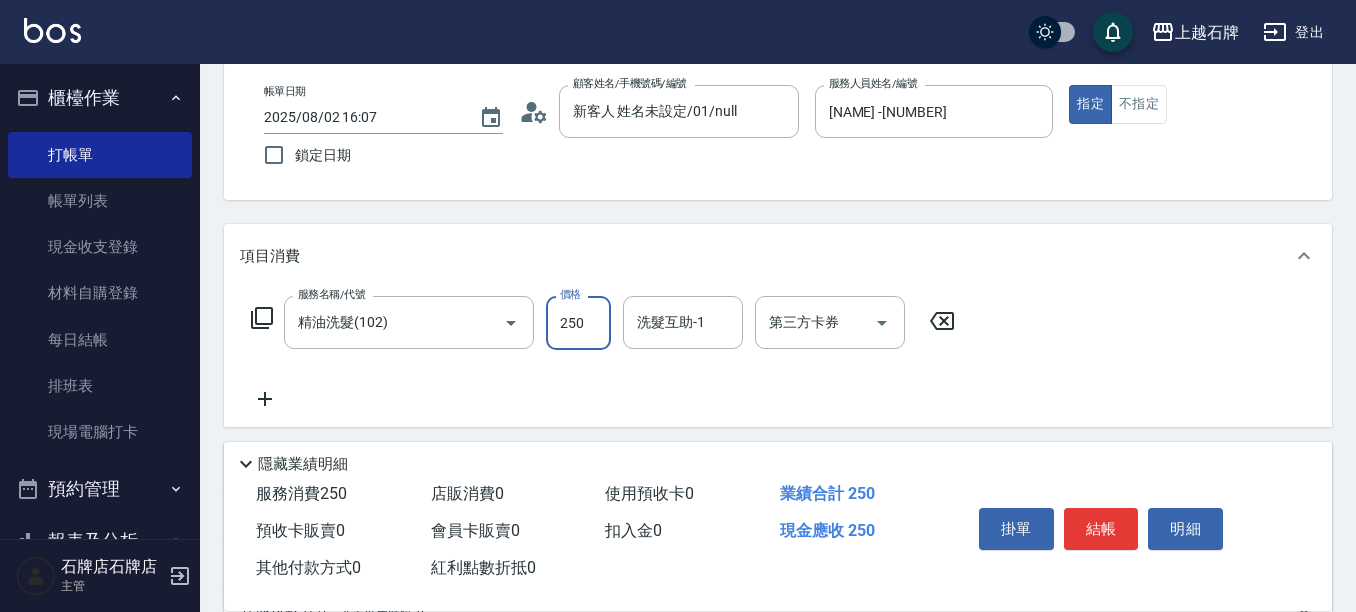 click on "250" at bounding box center (578, 323) 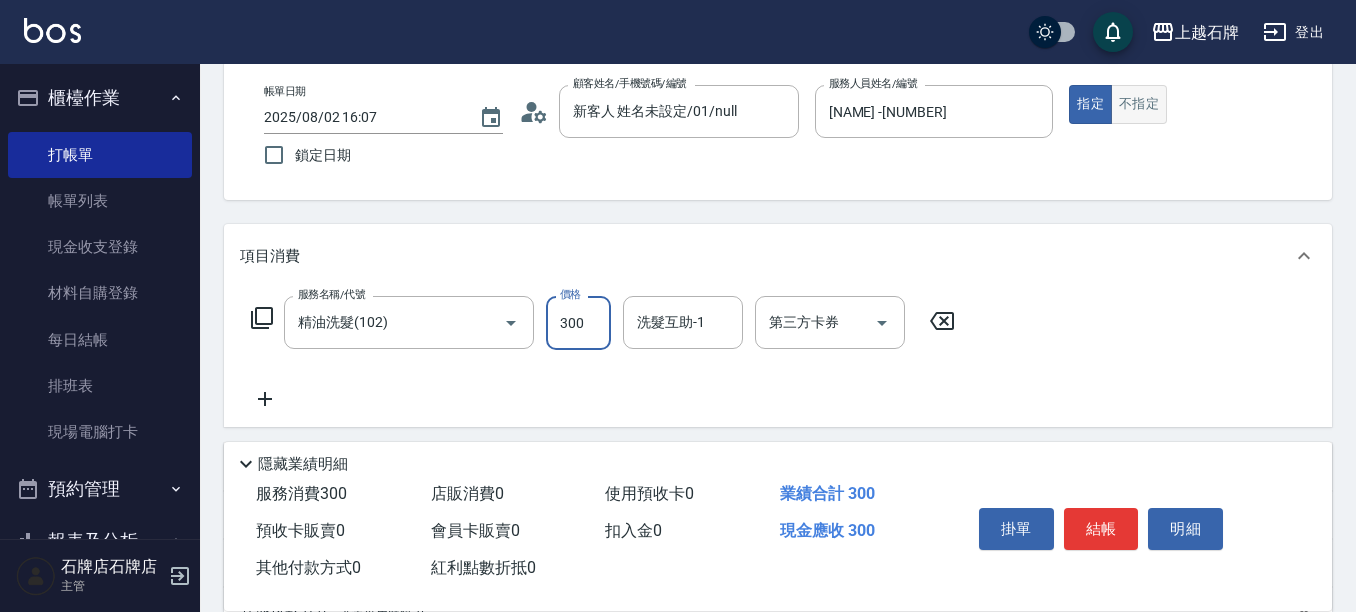 type on "300" 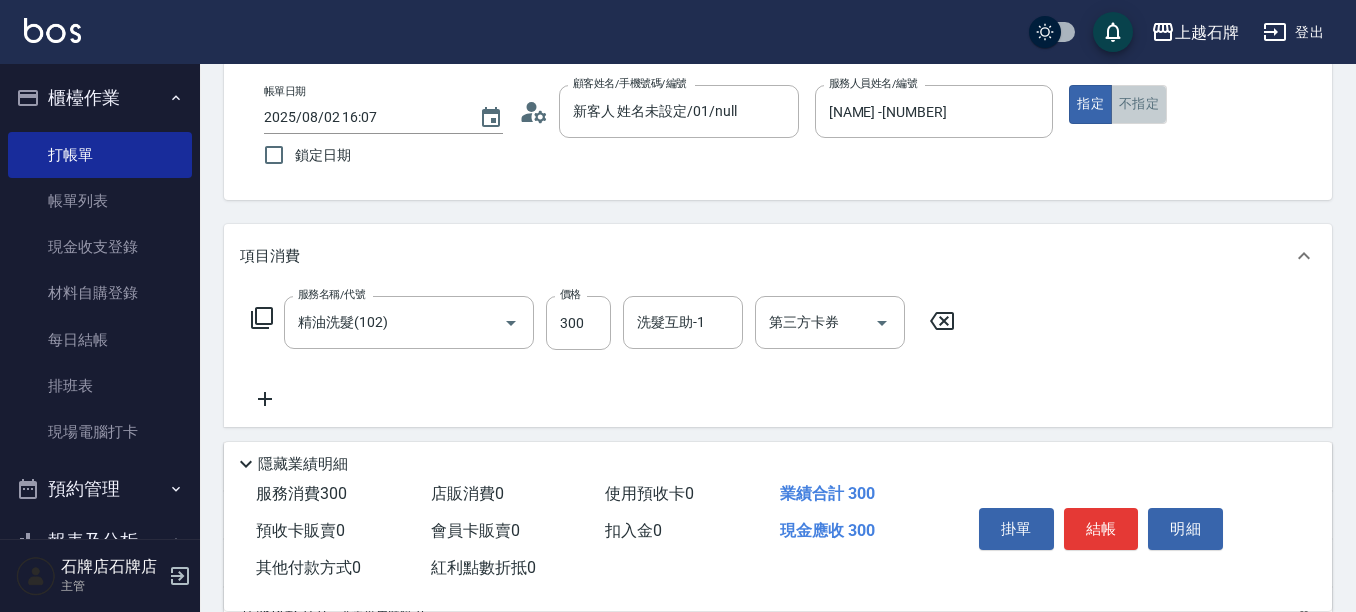 click on "不指定" at bounding box center (1139, 104) 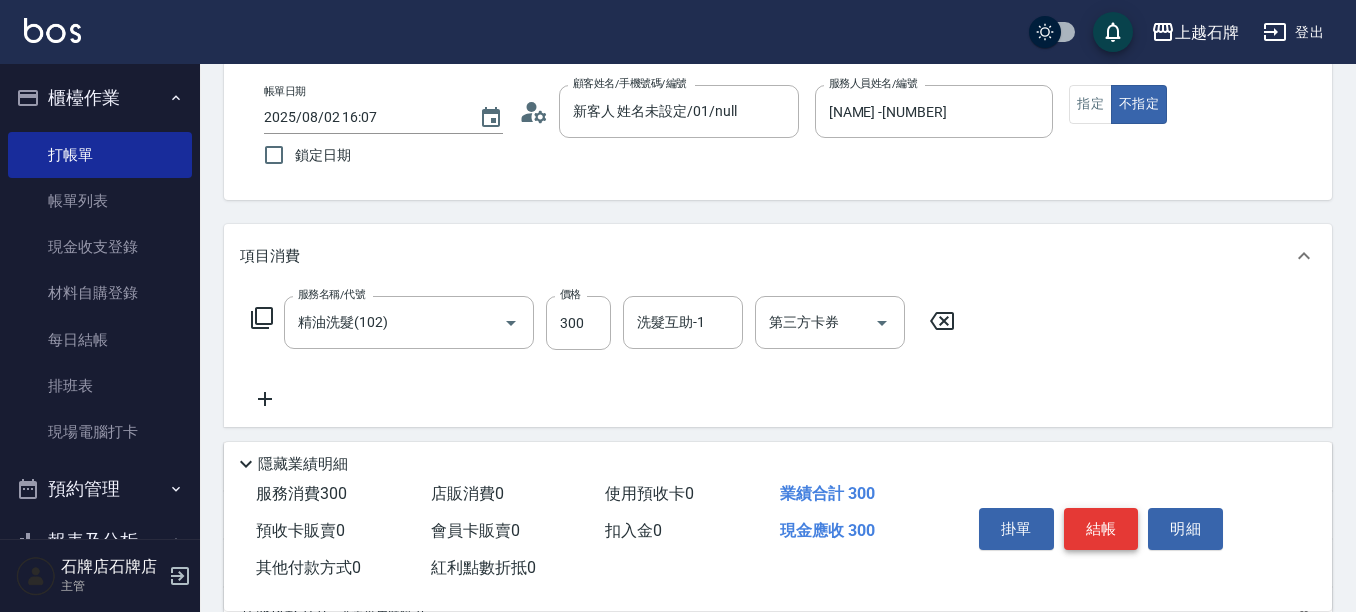 click on "結帳" at bounding box center [1101, 529] 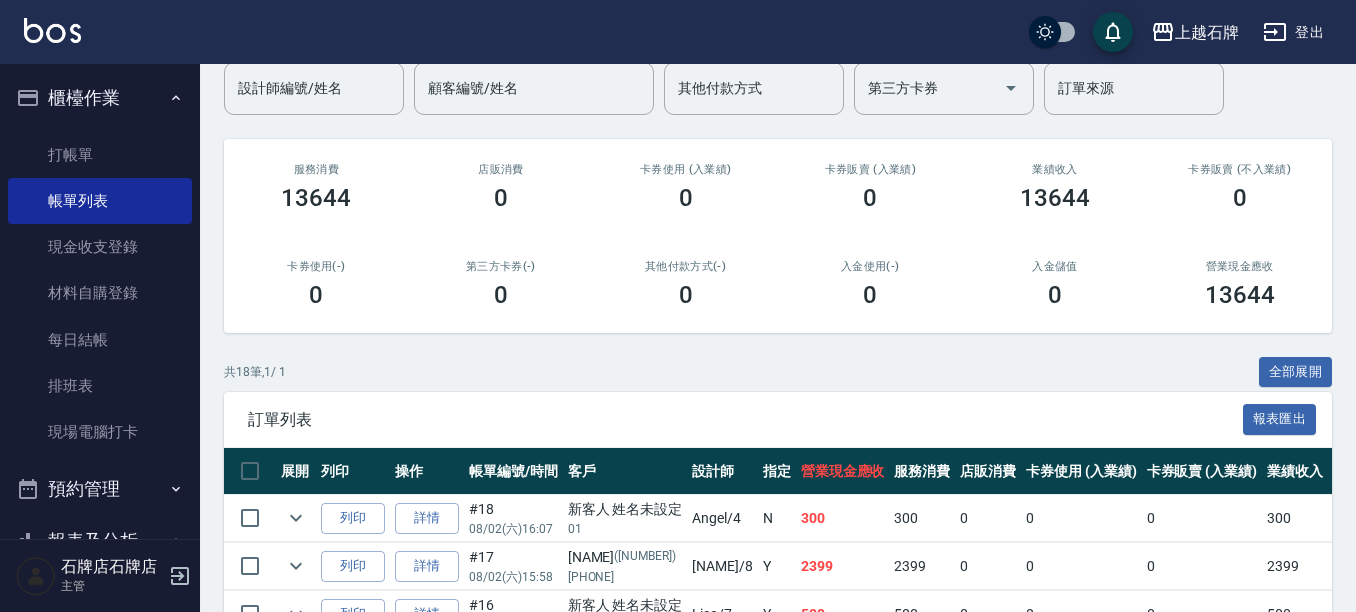 scroll, scrollTop: 200, scrollLeft: 0, axis: vertical 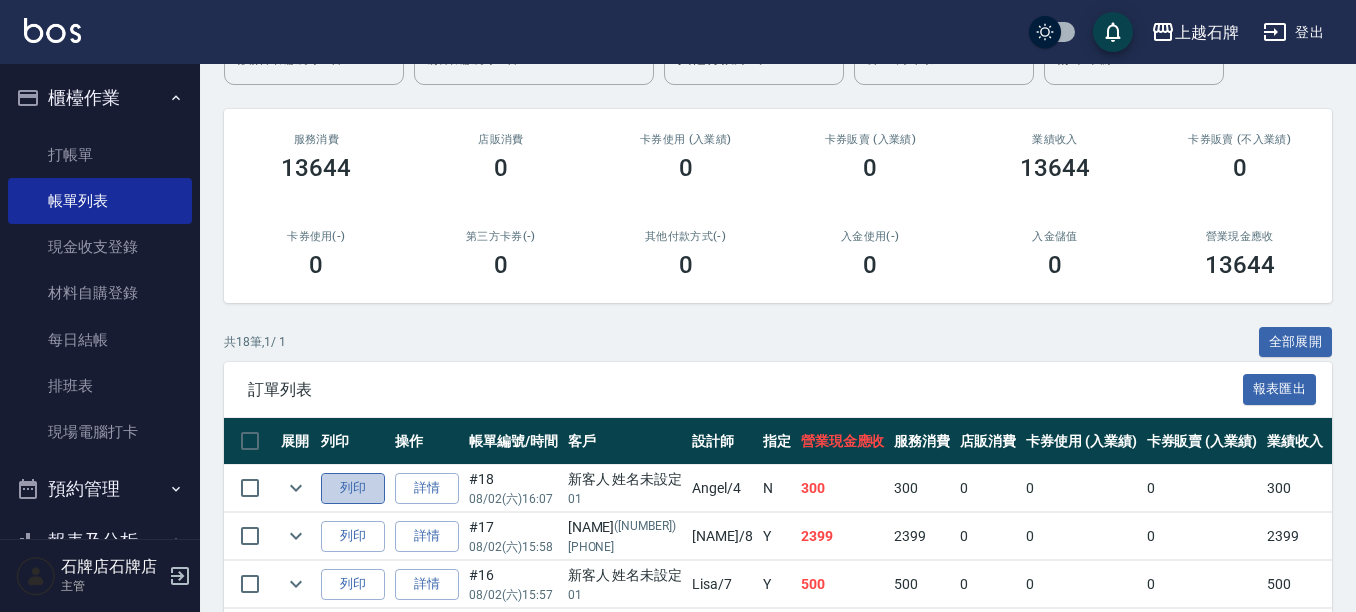 click on "列印" at bounding box center [353, 488] 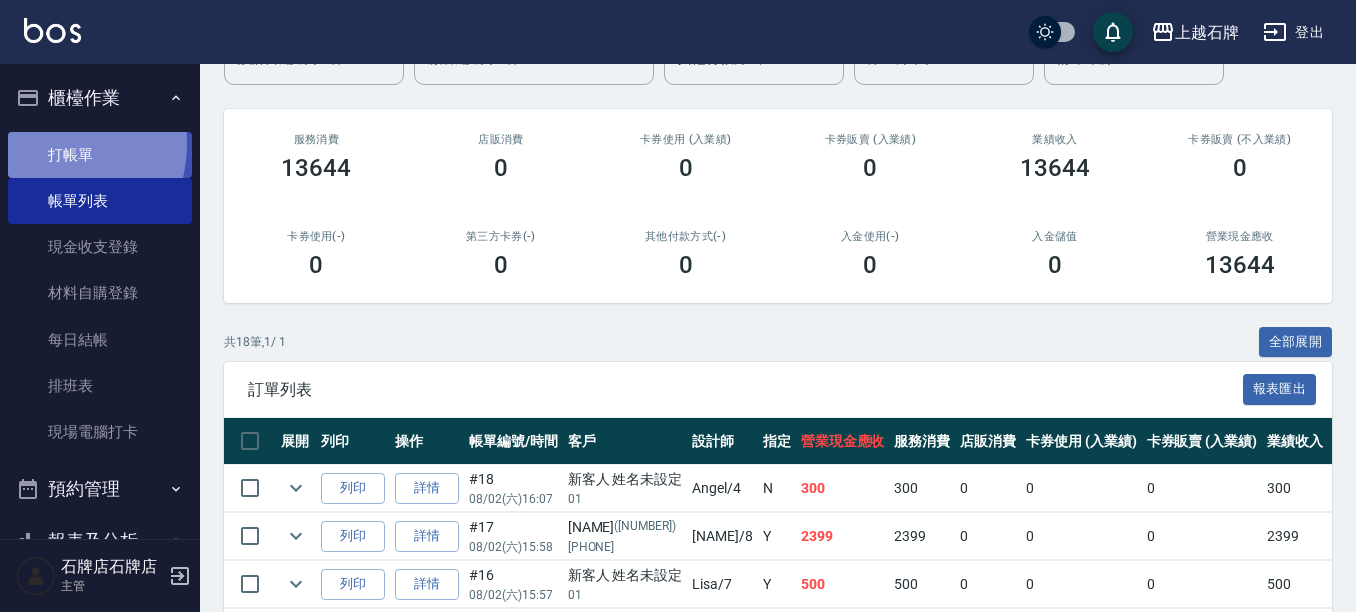 click on "打帳單" at bounding box center (100, 155) 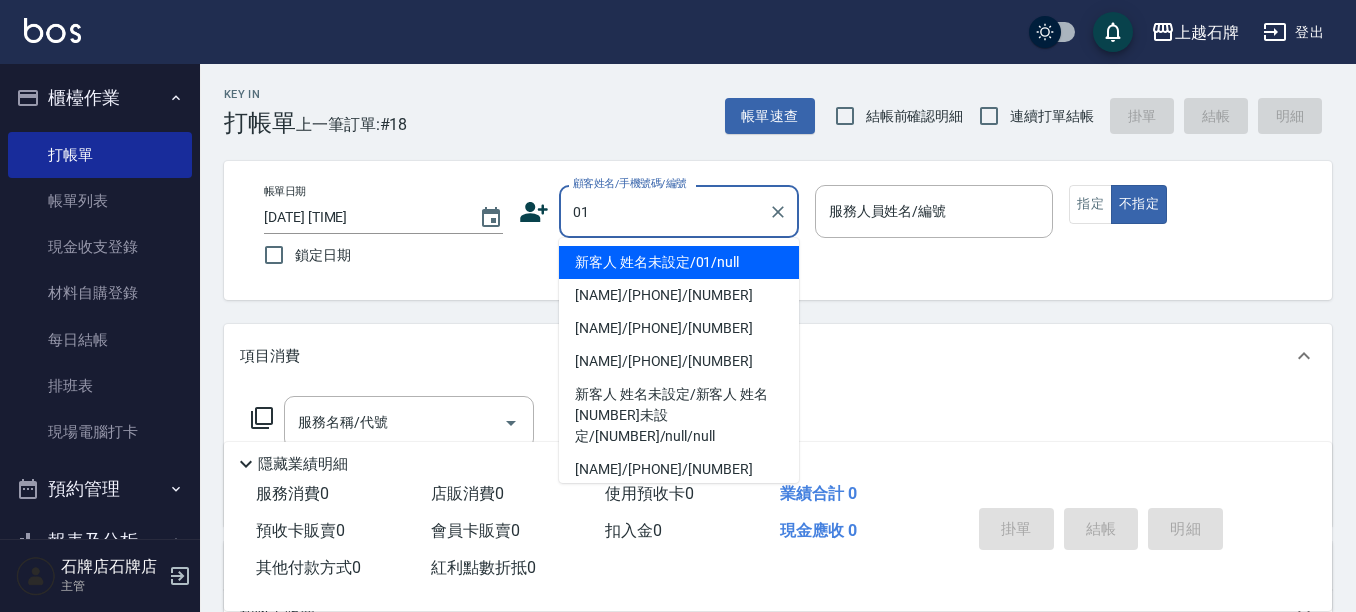 click on "新客人 姓名未設定/01/null" at bounding box center (679, 262) 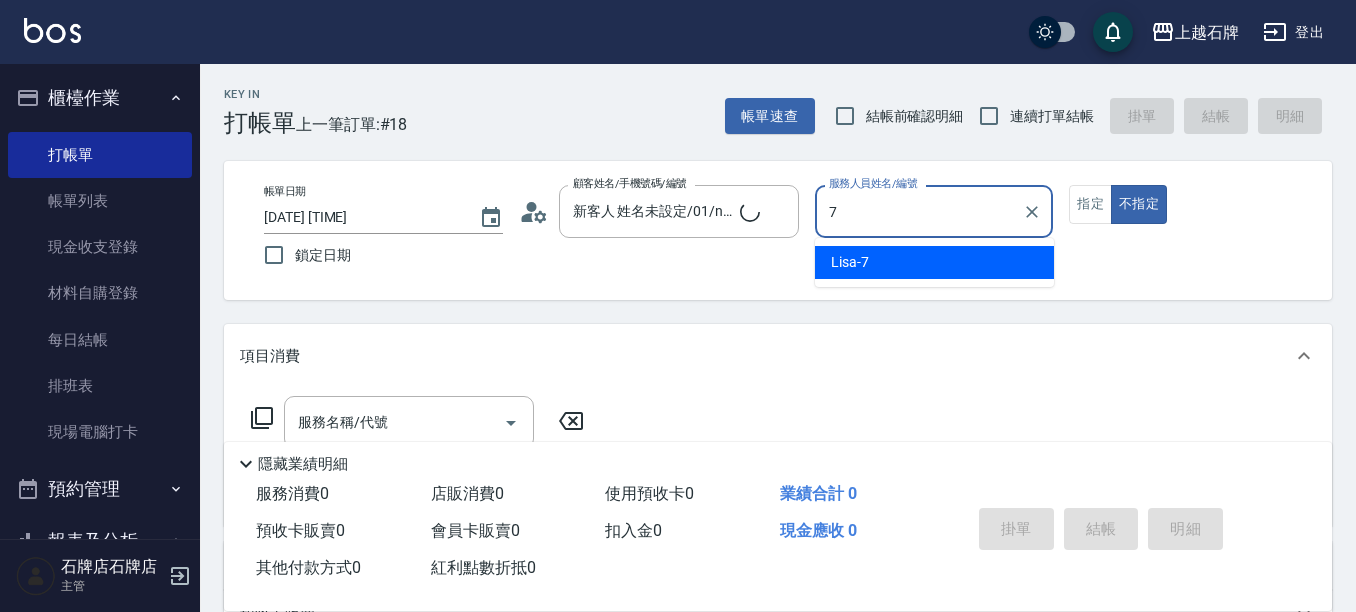 click on "[NAME] -[NUMBER]" at bounding box center [934, 262] 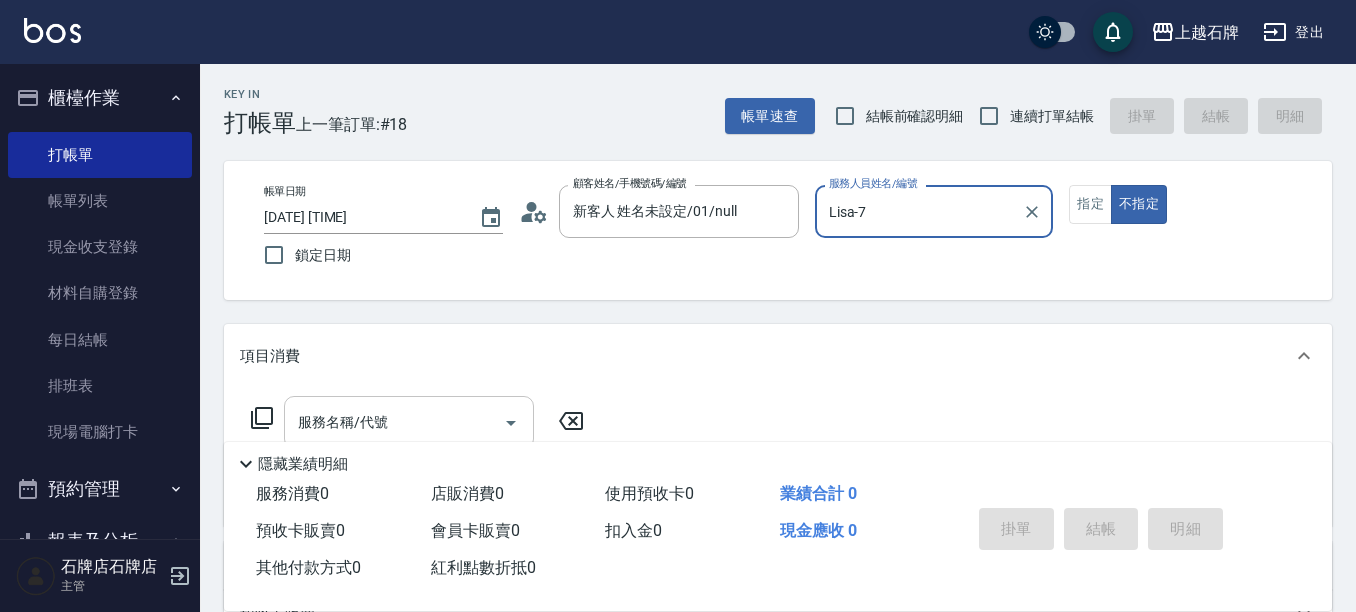 type on "Lisa-7" 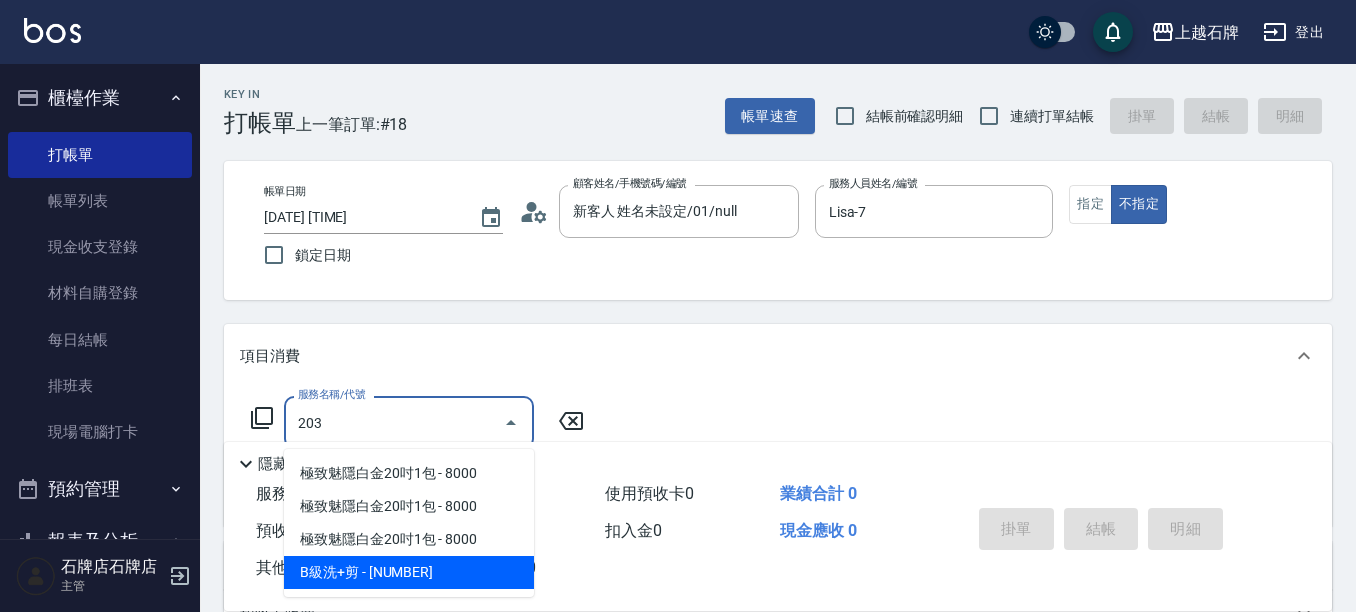 click on "B級洗+剪 - [NUMBER]" at bounding box center [409, 572] 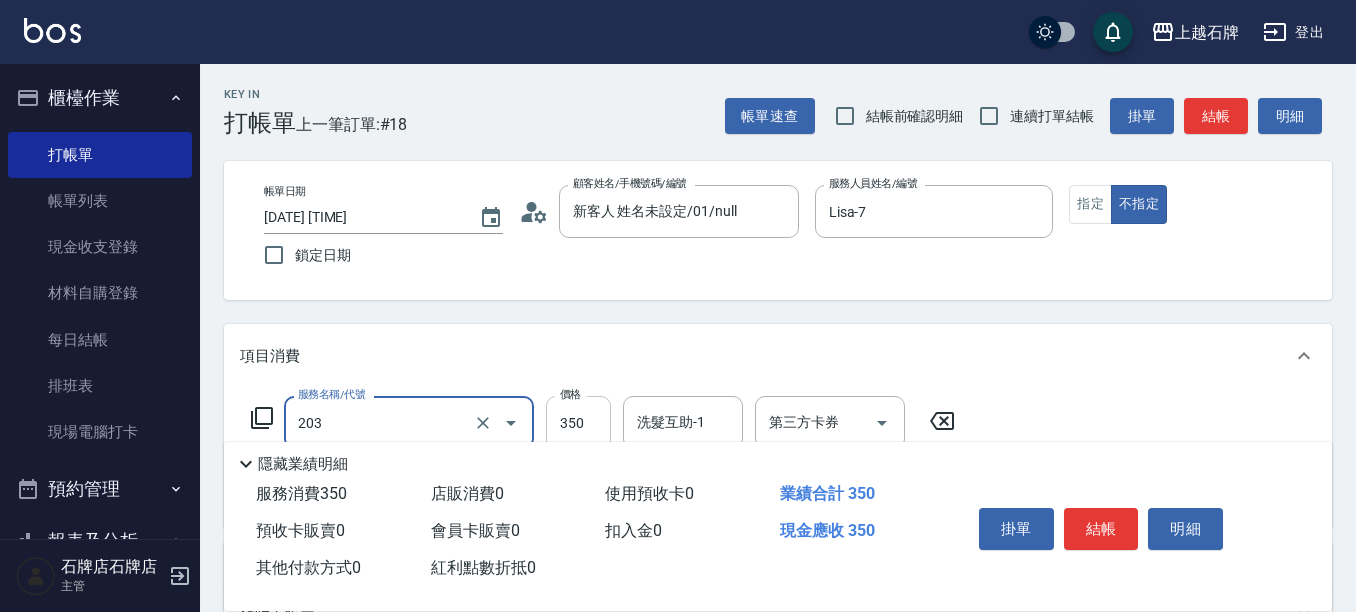 type on "B級洗+剪(203)" 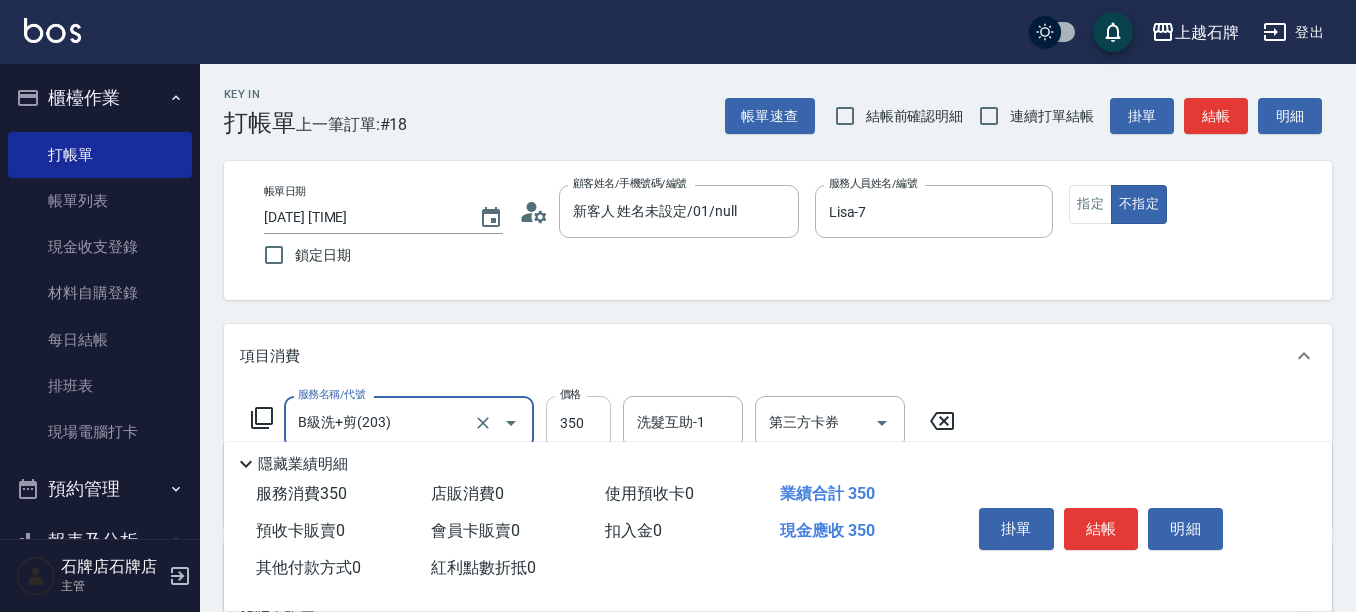 click on "350" at bounding box center [578, 423] 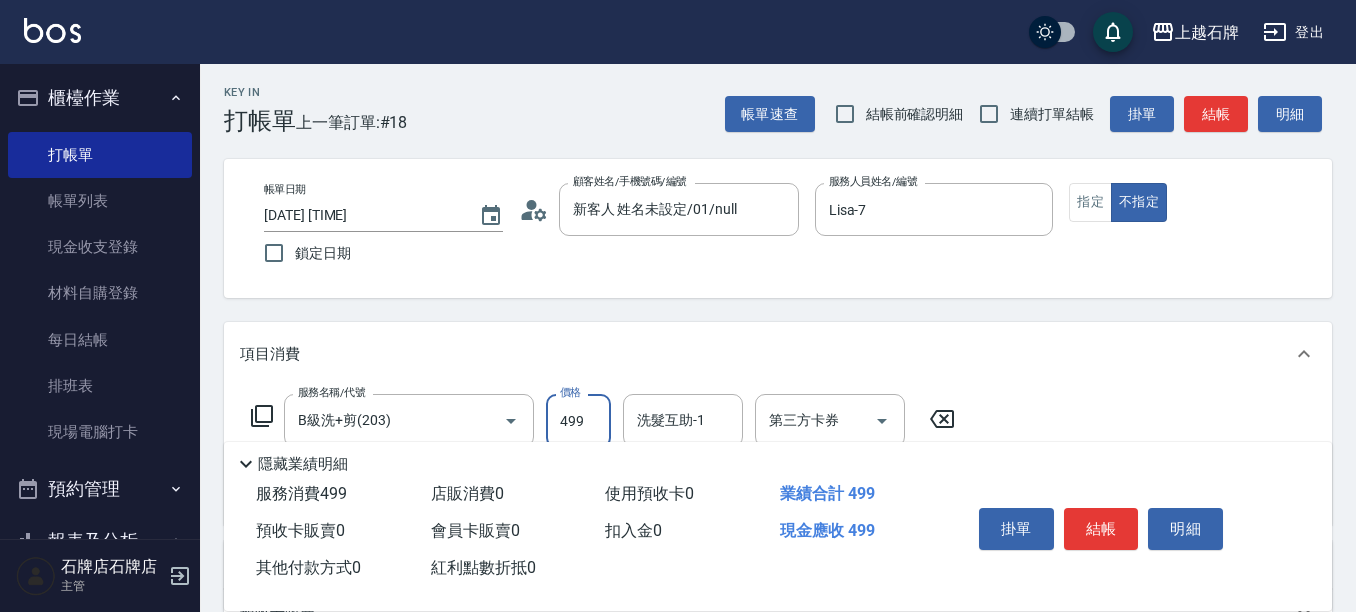 scroll, scrollTop: 0, scrollLeft: 0, axis: both 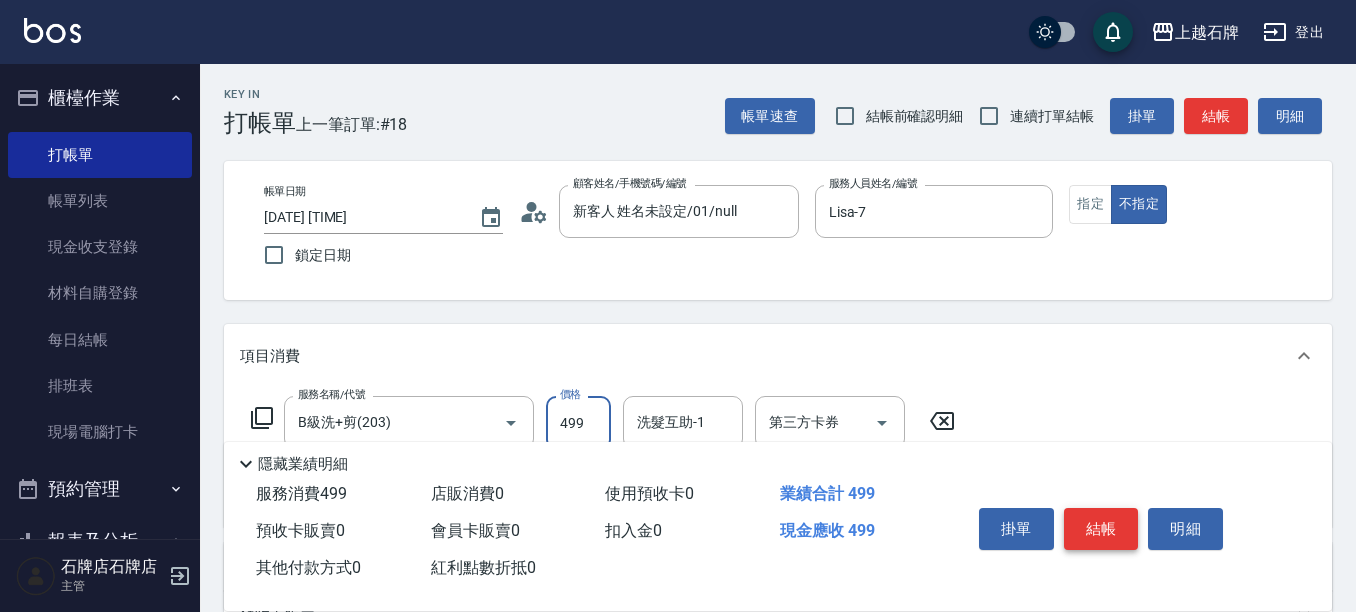 type on "499" 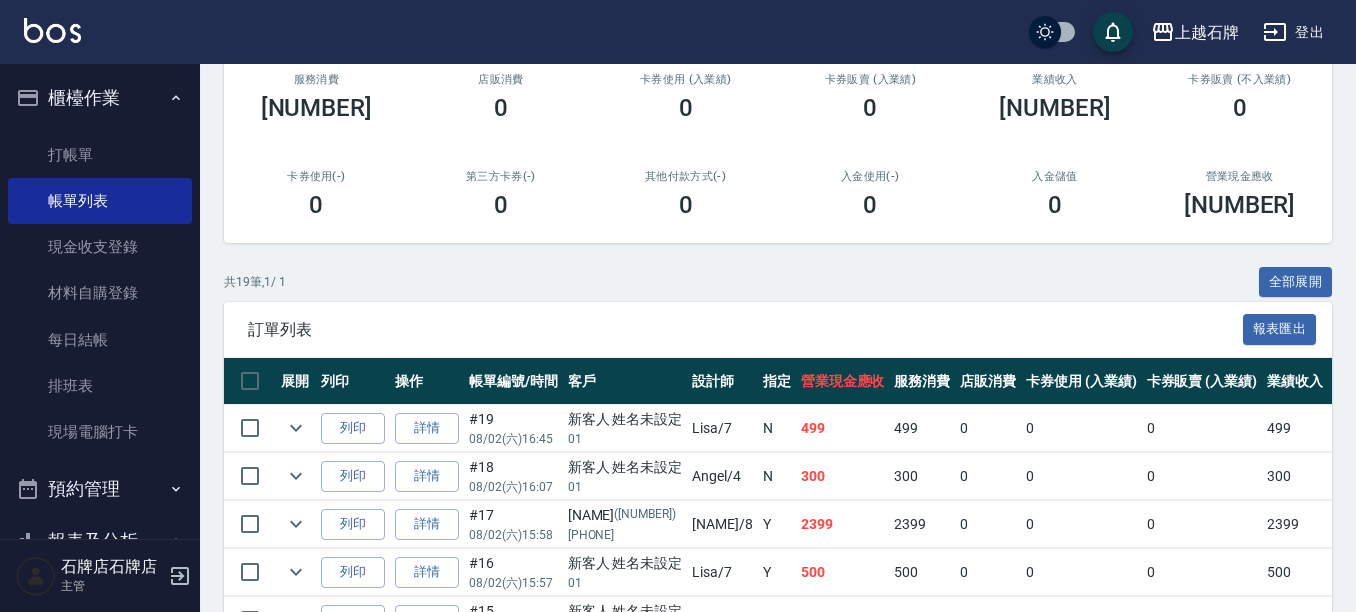 scroll, scrollTop: 300, scrollLeft: 0, axis: vertical 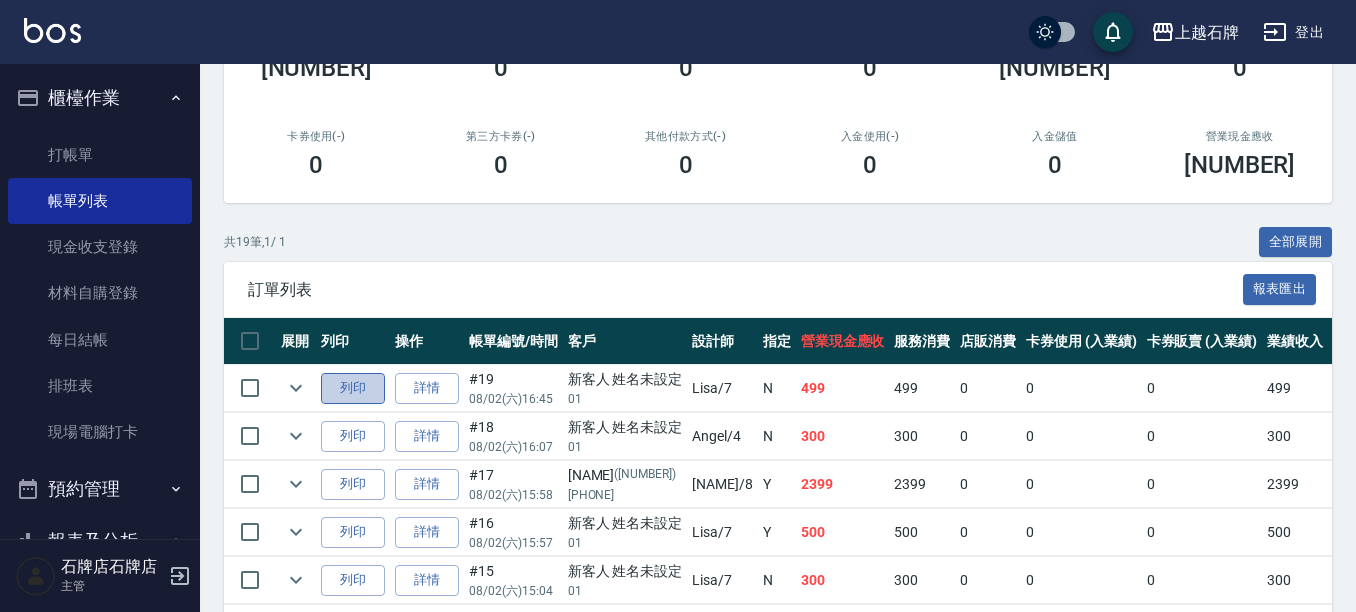 click on "列印" at bounding box center (353, 388) 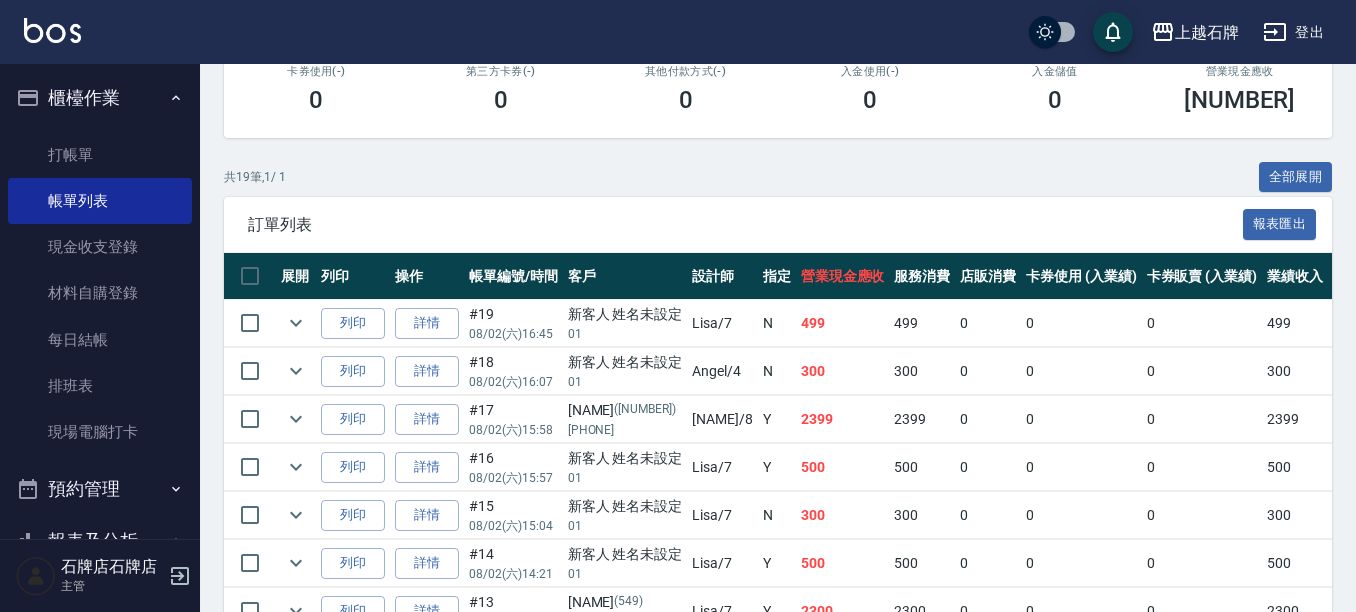 scroll, scrollTop: 400, scrollLeft: 0, axis: vertical 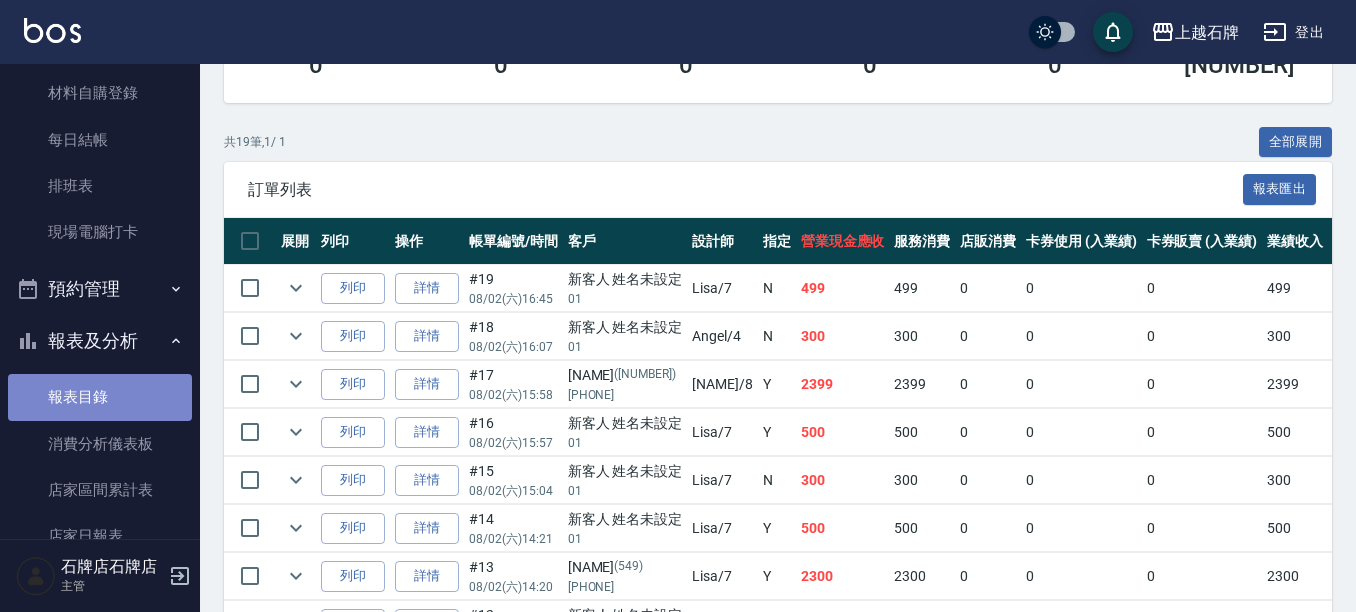 click on "報表目錄" at bounding box center (100, 397) 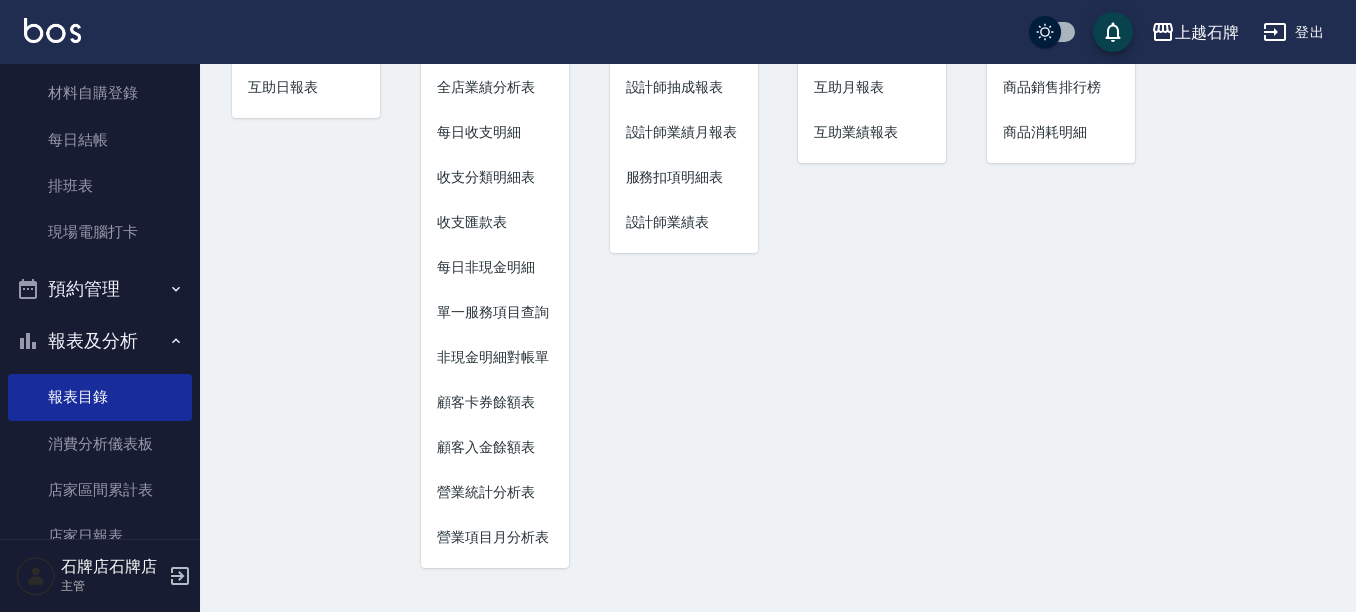 scroll, scrollTop: 0, scrollLeft: 0, axis: both 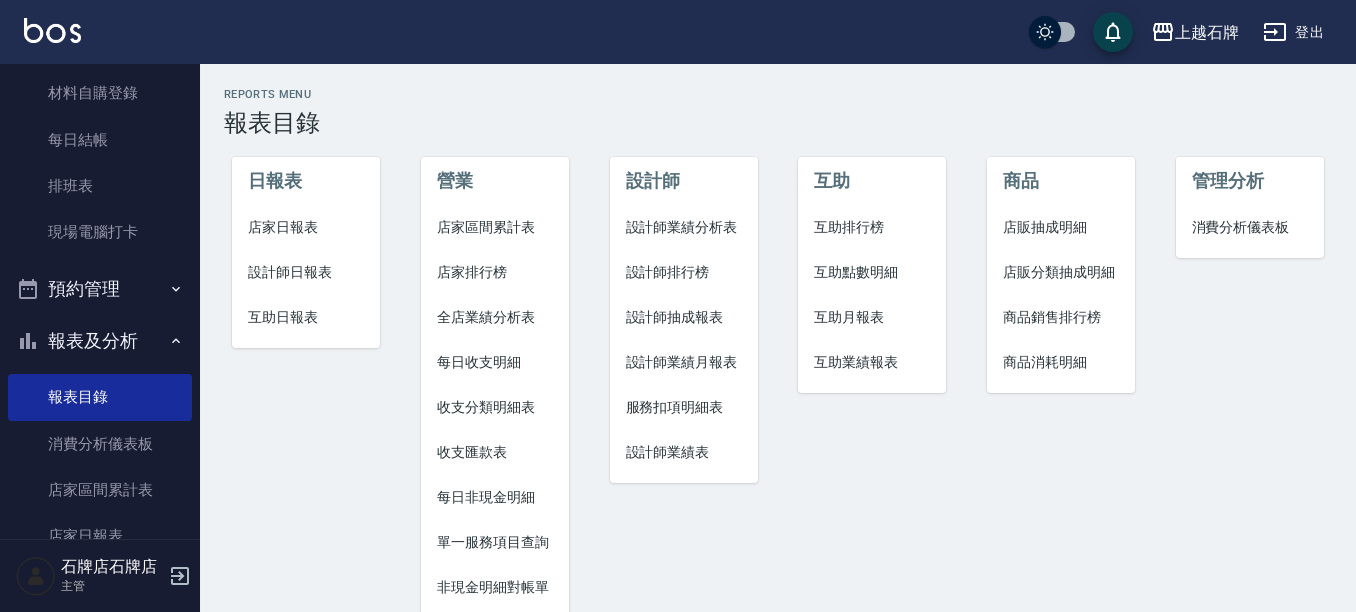 click on "設計師日報表" at bounding box center (306, 272) 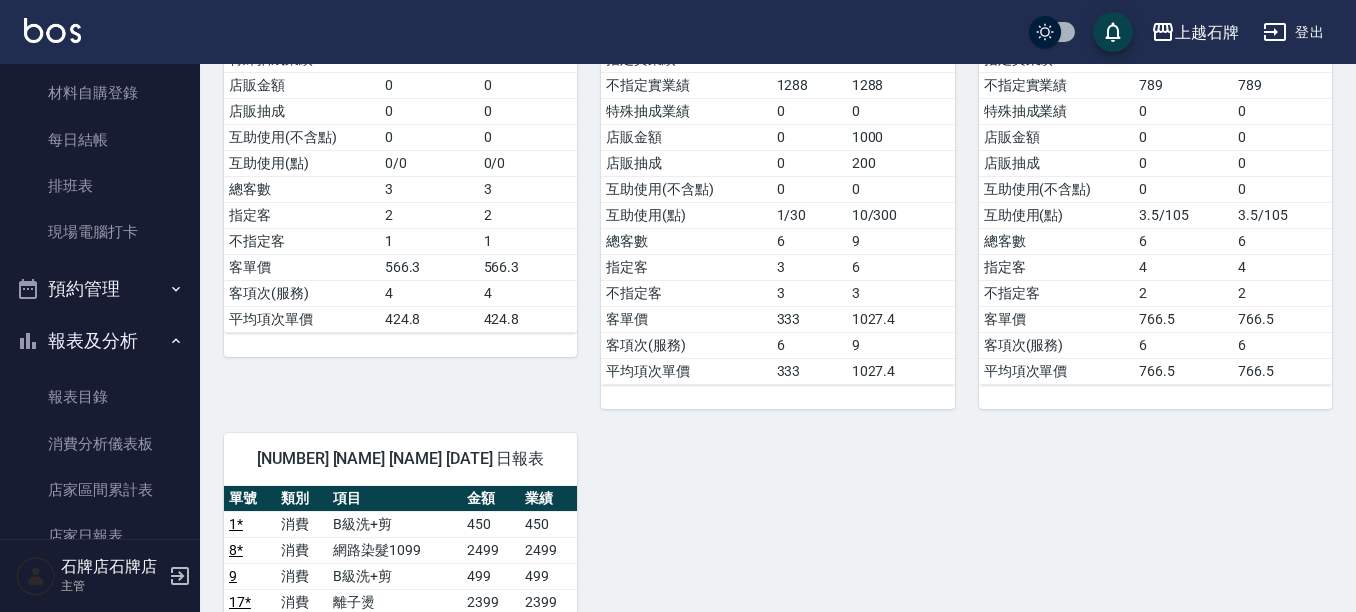 scroll, scrollTop: 700, scrollLeft: 0, axis: vertical 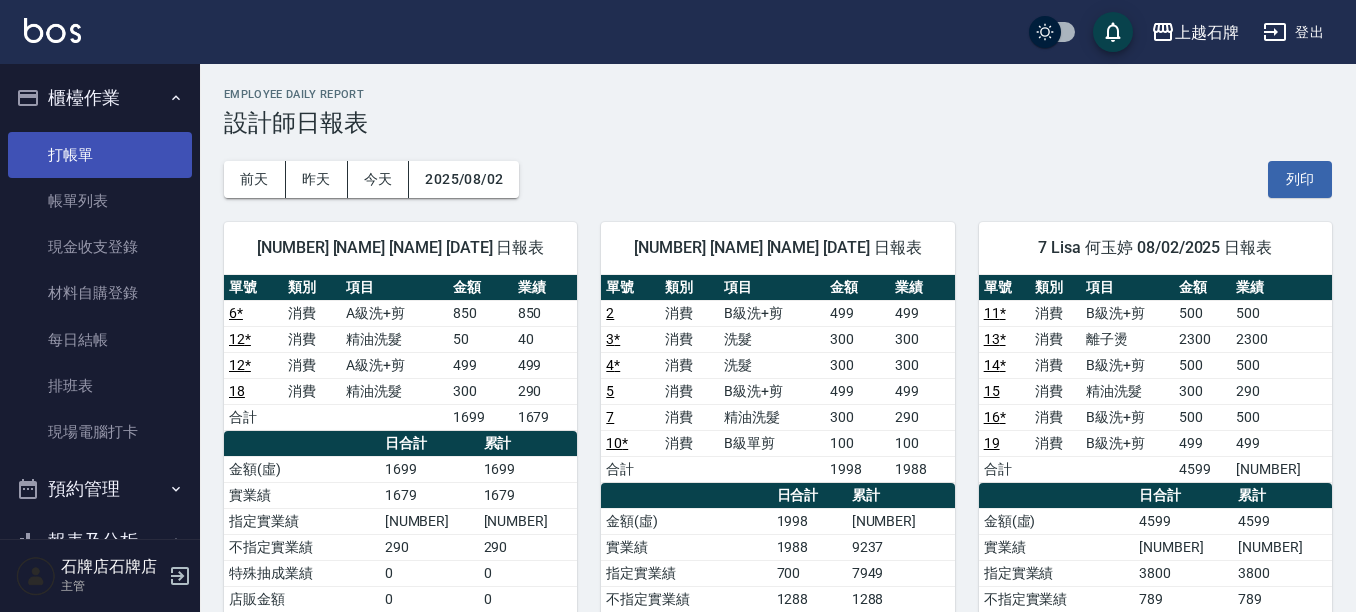 click on "打帳單" at bounding box center [100, 155] 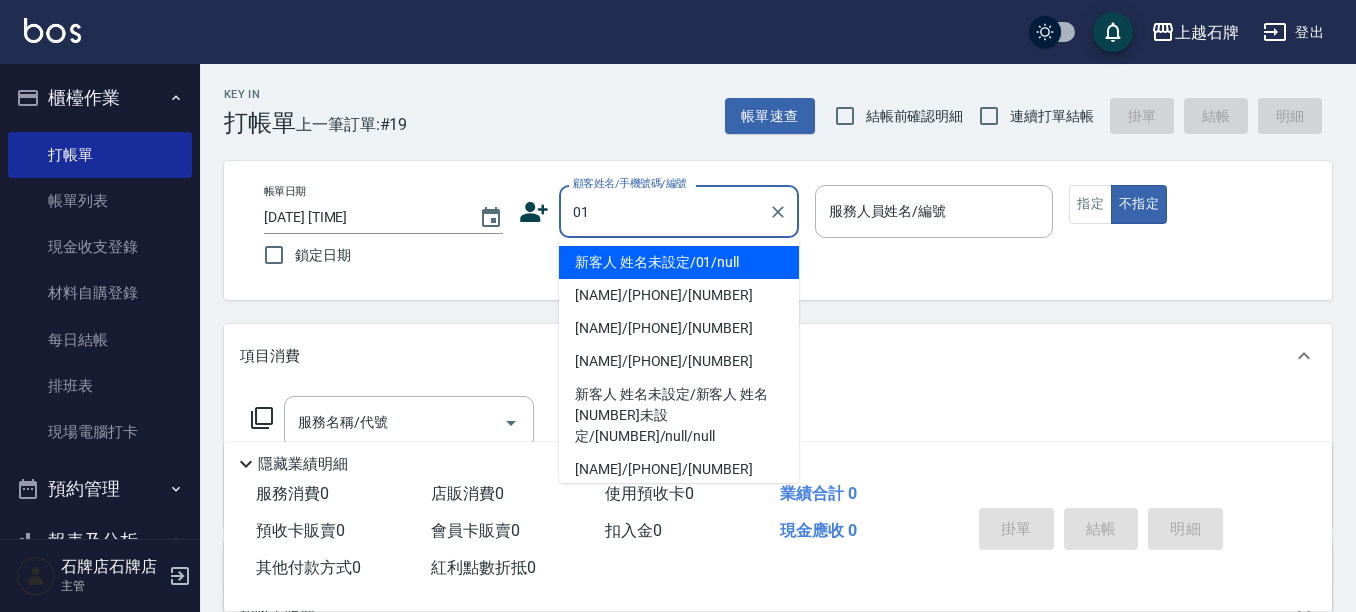type on "01" 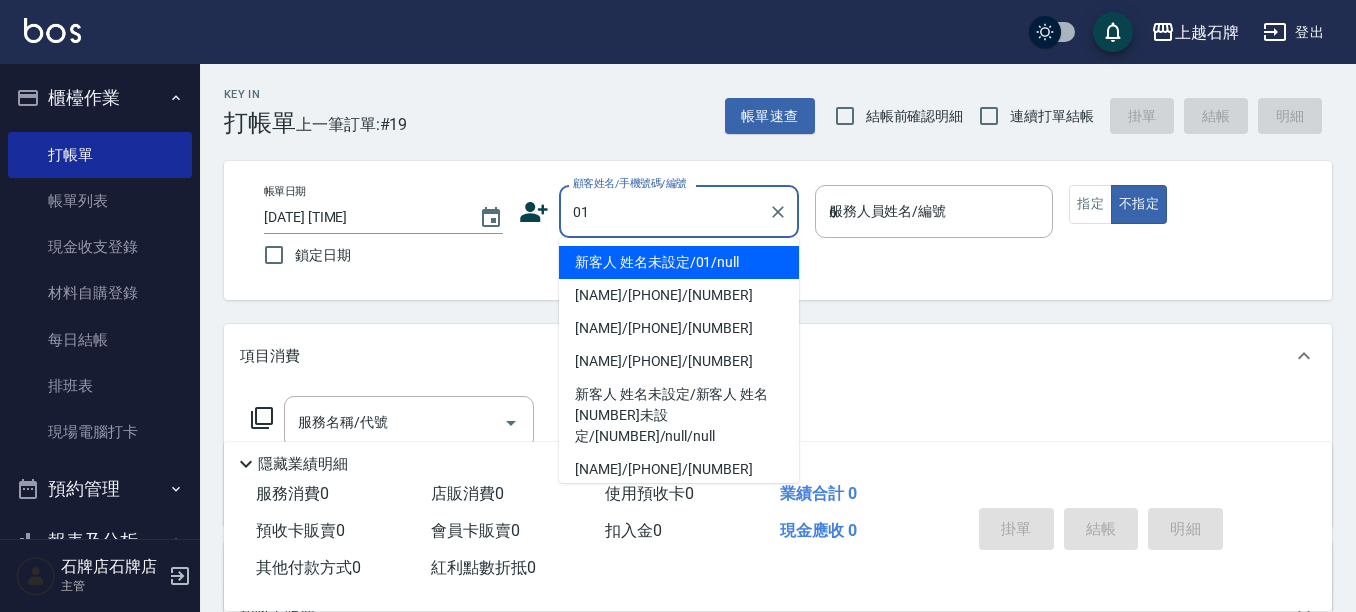 type on "新客人 姓名未設定/01/null" 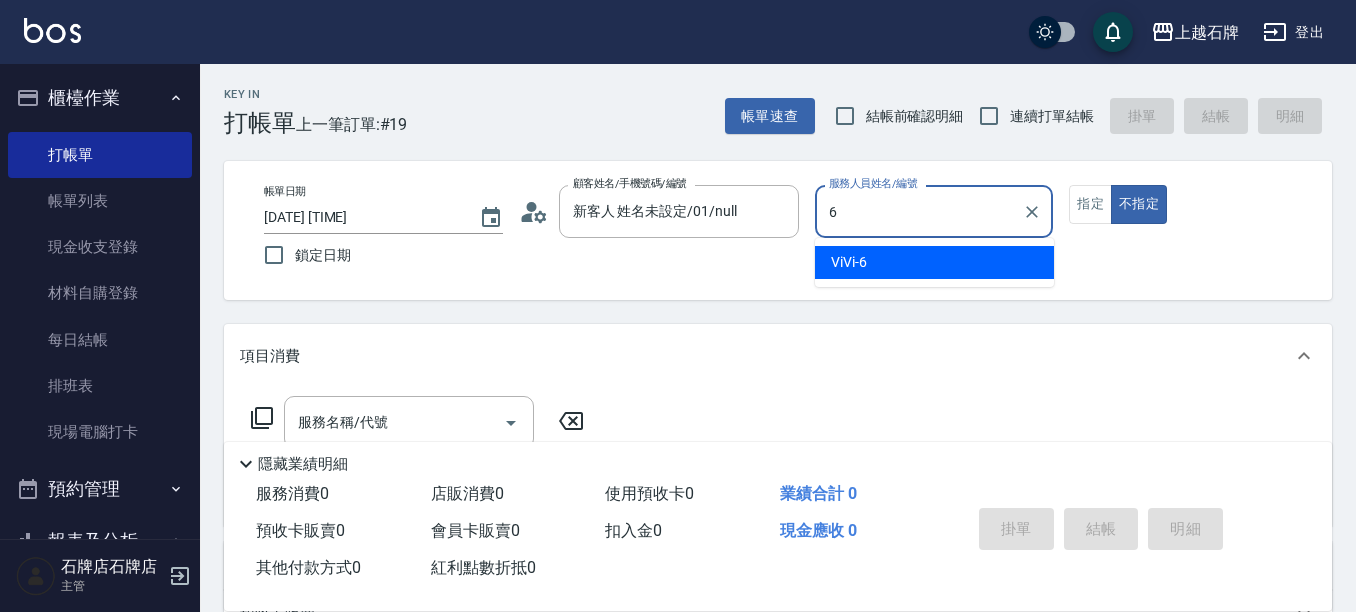 type on "6" 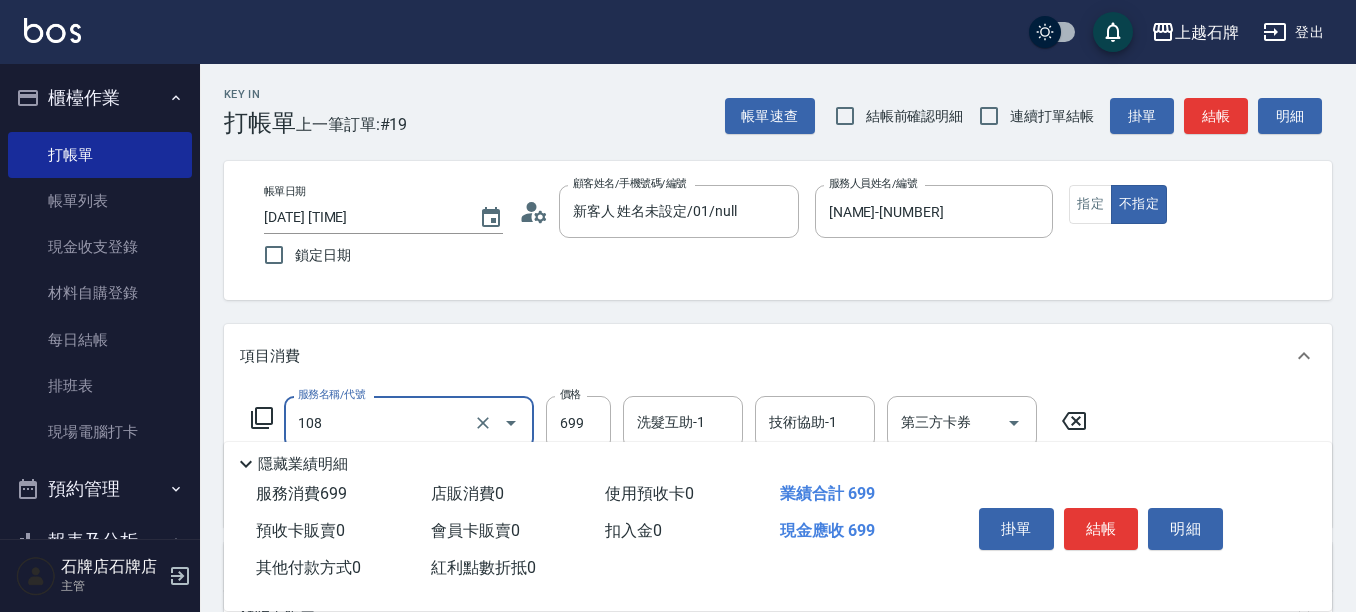 type on "洗+肩頸紓壓+頭皮去角質(108)" 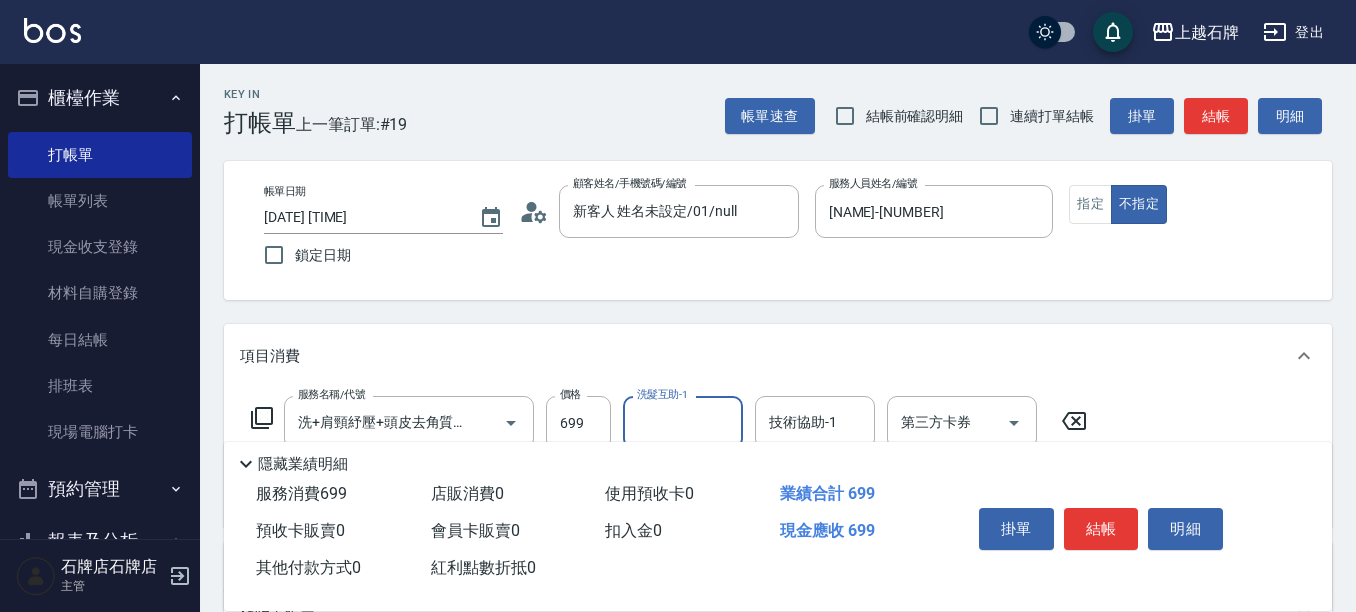 type on "." 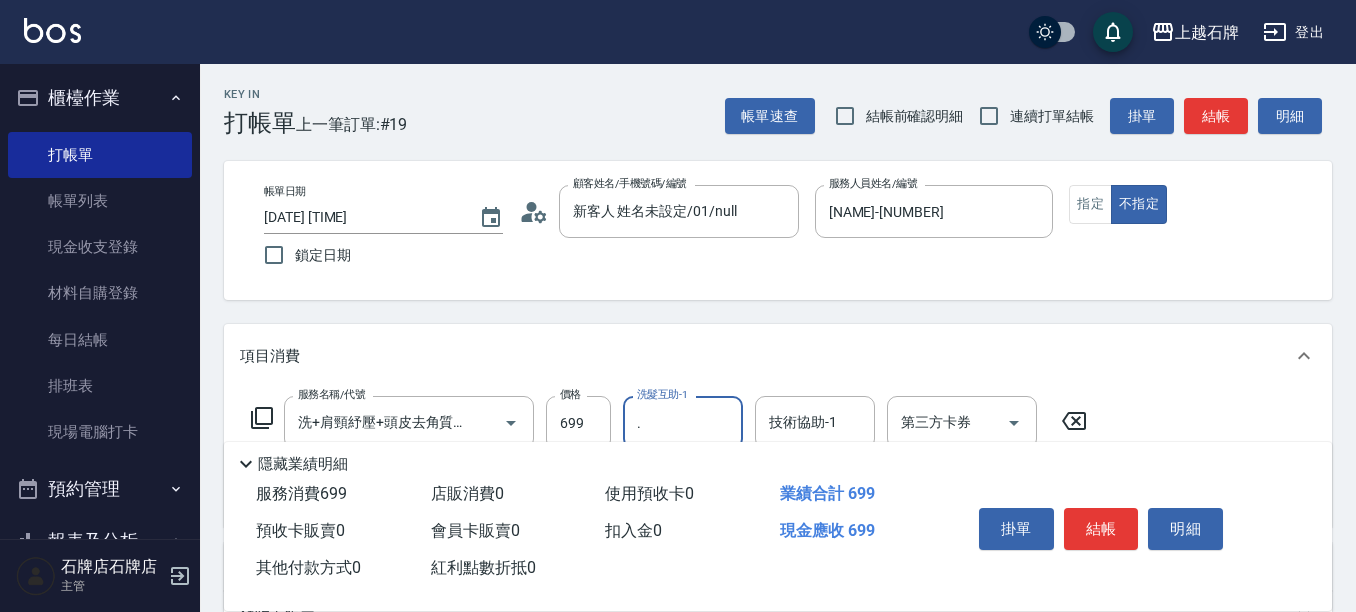 type 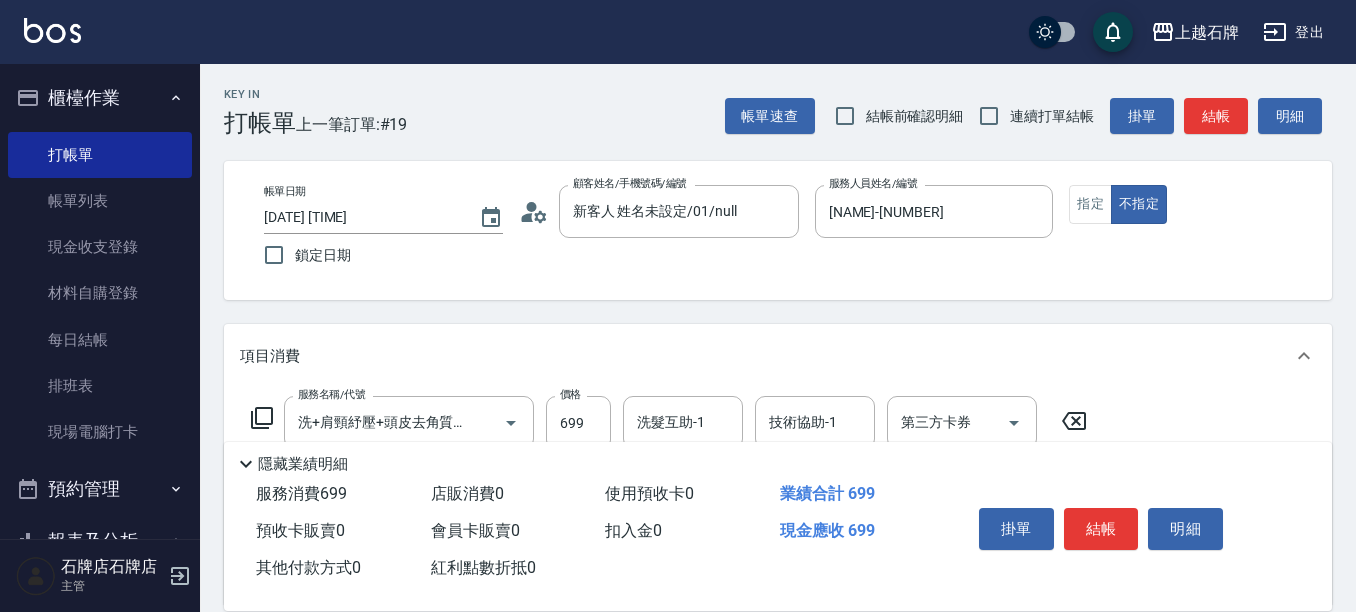 scroll, scrollTop: 0, scrollLeft: 0, axis: both 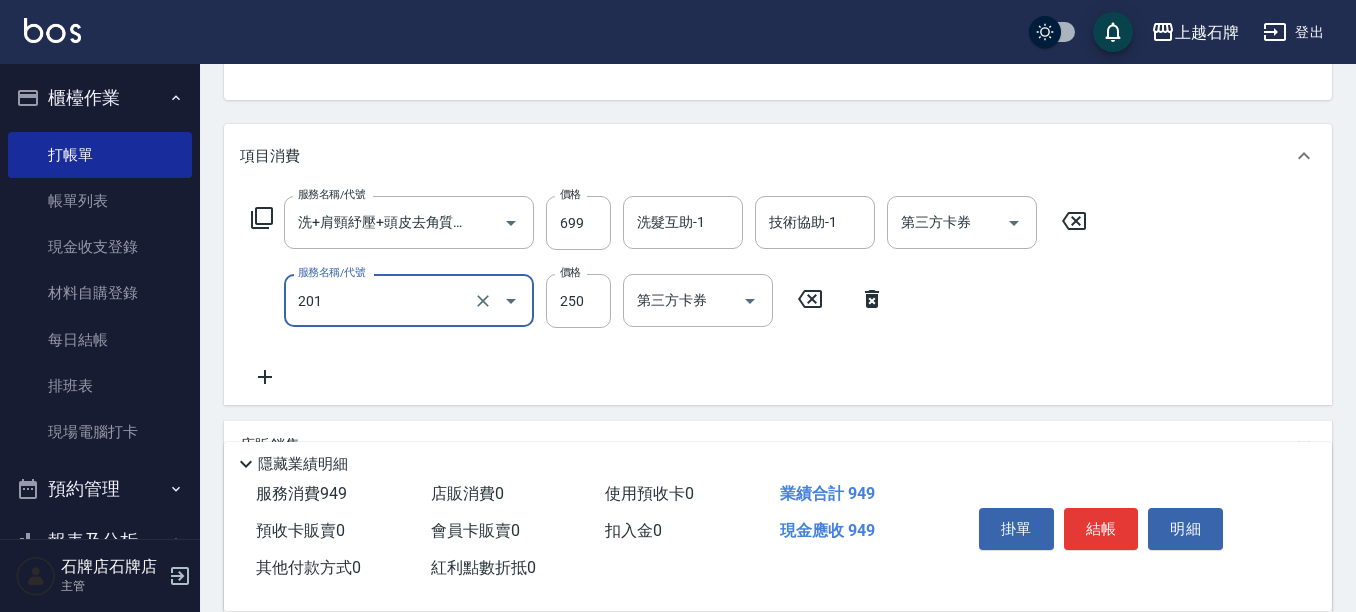 type on "B級單剪(201)" 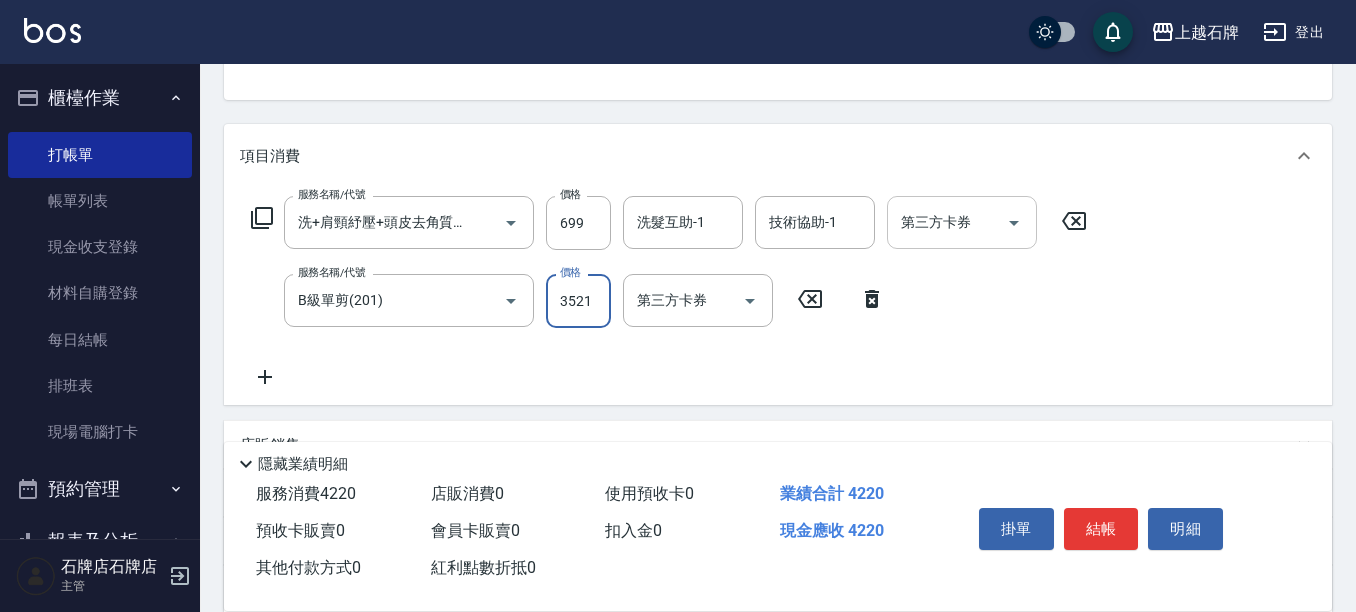 scroll, scrollTop: 0, scrollLeft: 0, axis: both 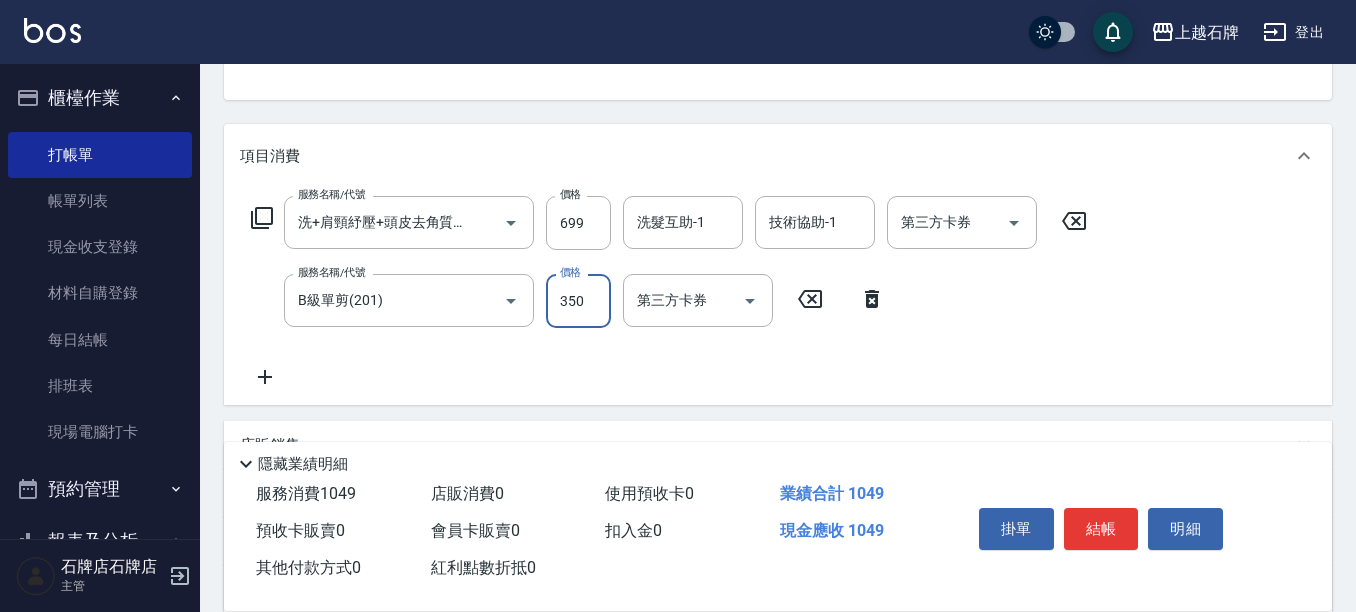 type on "350" 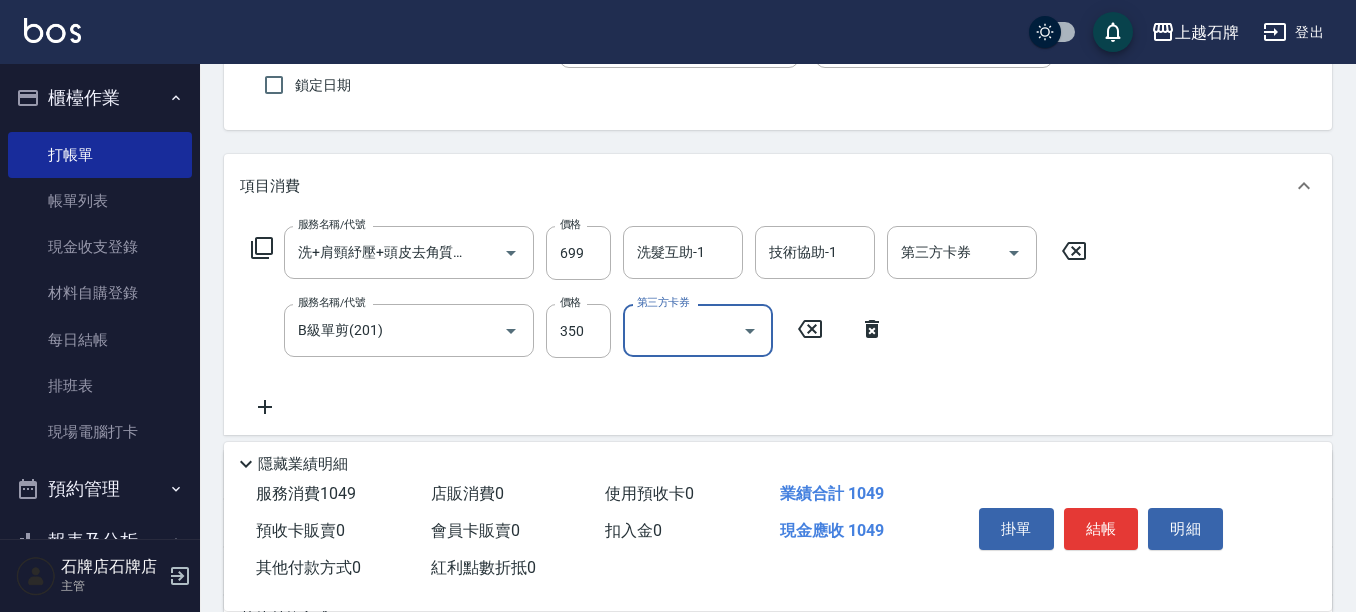 scroll, scrollTop: 0, scrollLeft: 0, axis: both 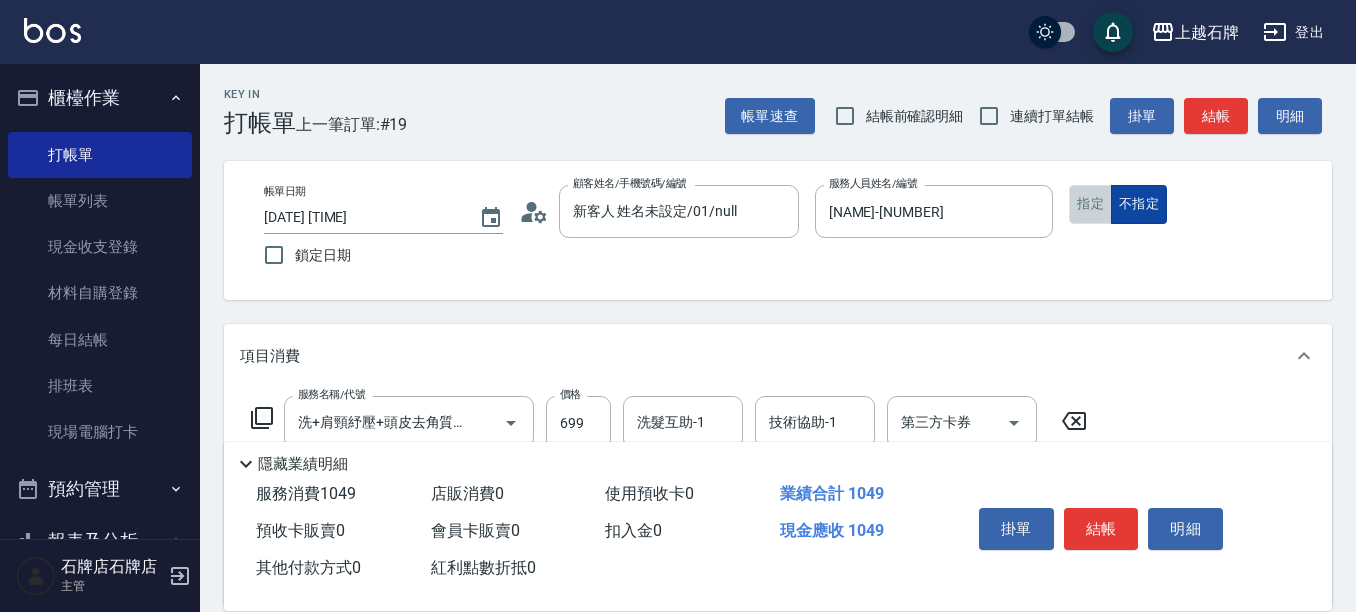 drag, startPoint x: 1093, startPoint y: 208, endPoint x: 1120, endPoint y: 187, distance: 34.20526 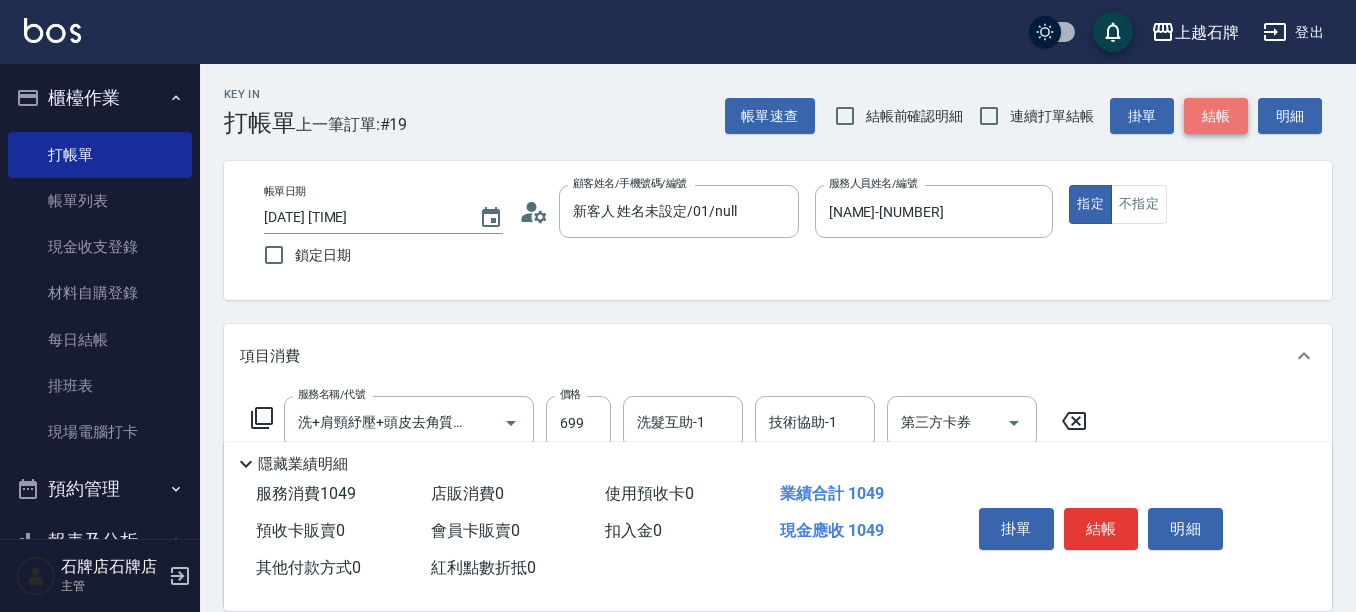 click on "結帳" at bounding box center (1216, 116) 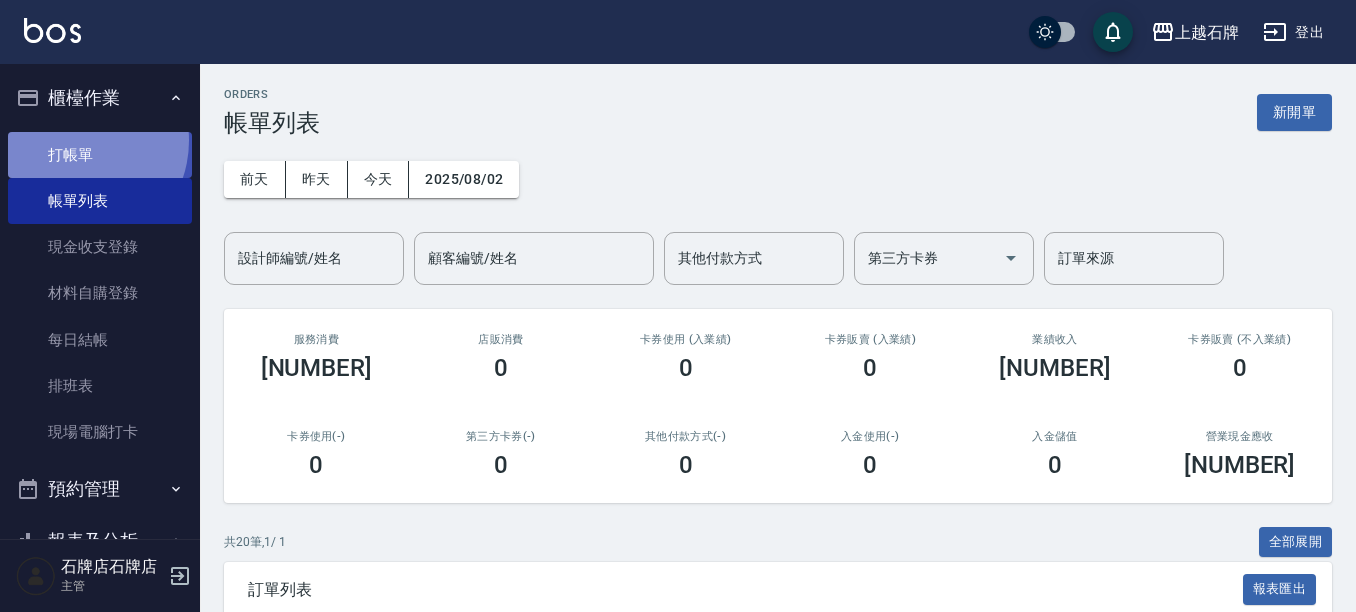 click on "打帳單" at bounding box center [100, 155] 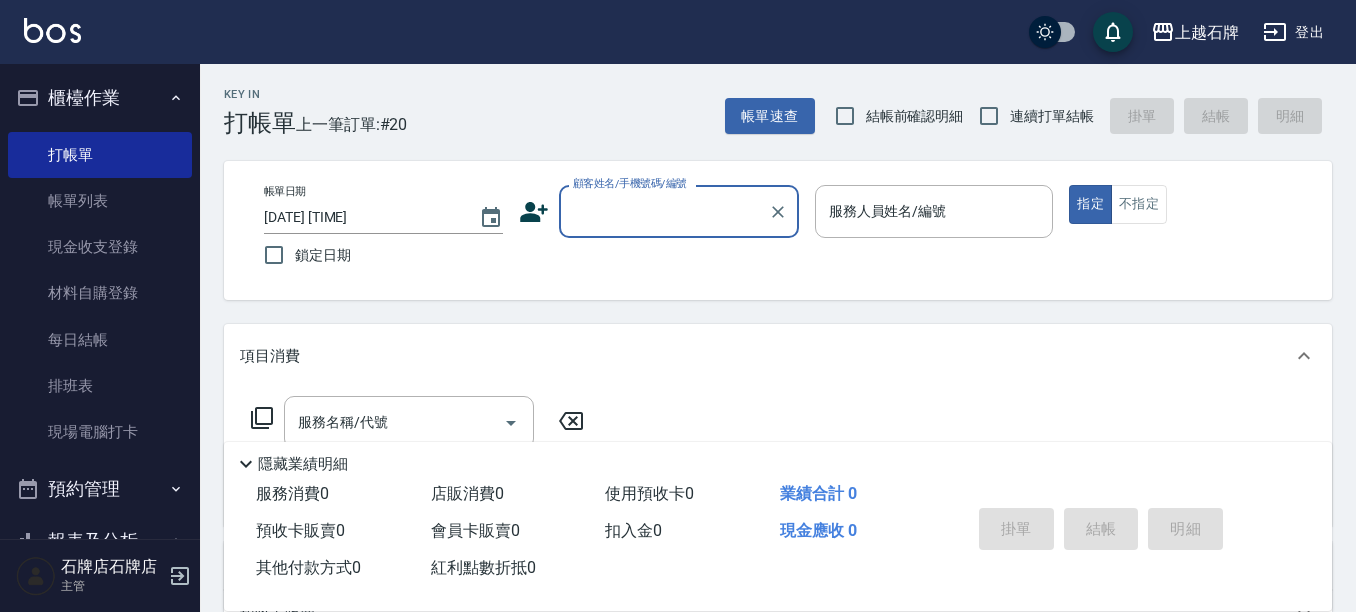 click on "顧客姓名/手機號碼/編號" at bounding box center [630, 183] 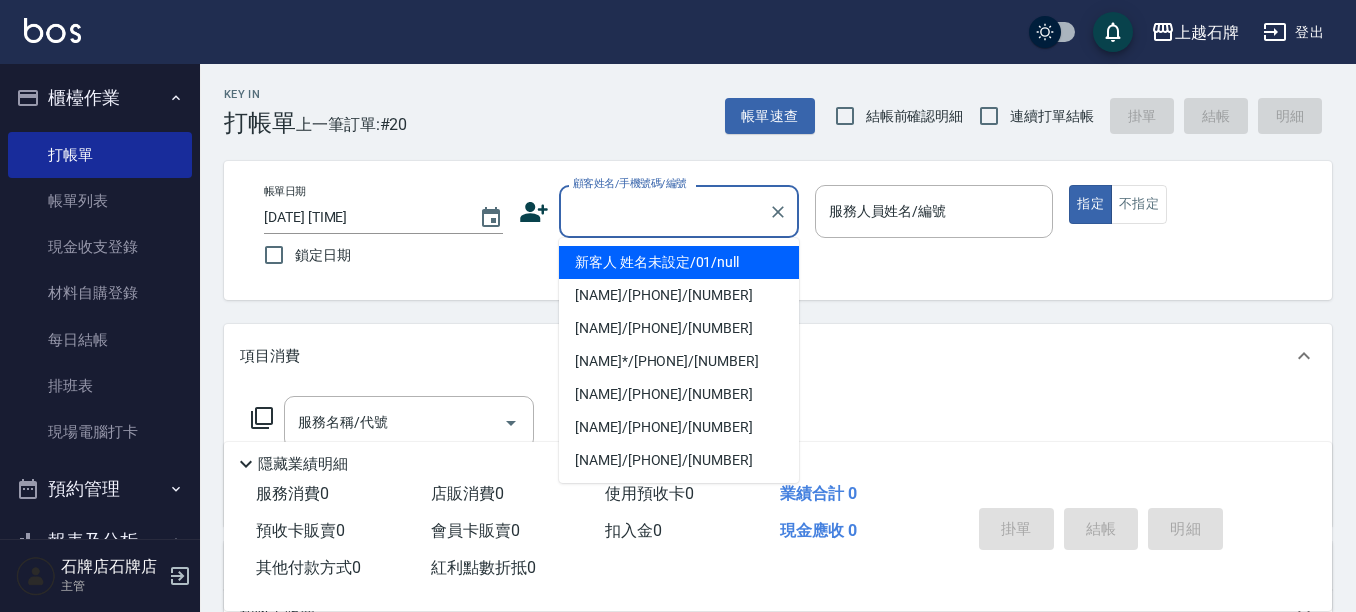 drag, startPoint x: 663, startPoint y: 257, endPoint x: 834, endPoint y: 253, distance: 171.04678 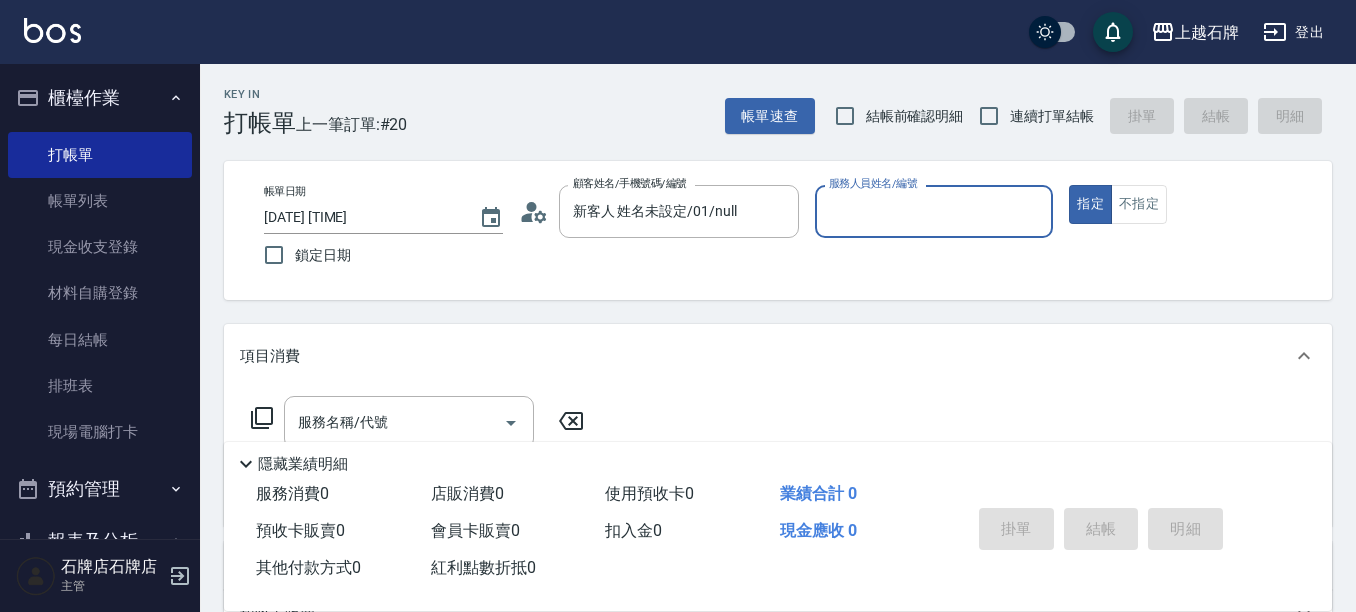 click on "服務人員姓名/編號" at bounding box center [934, 211] 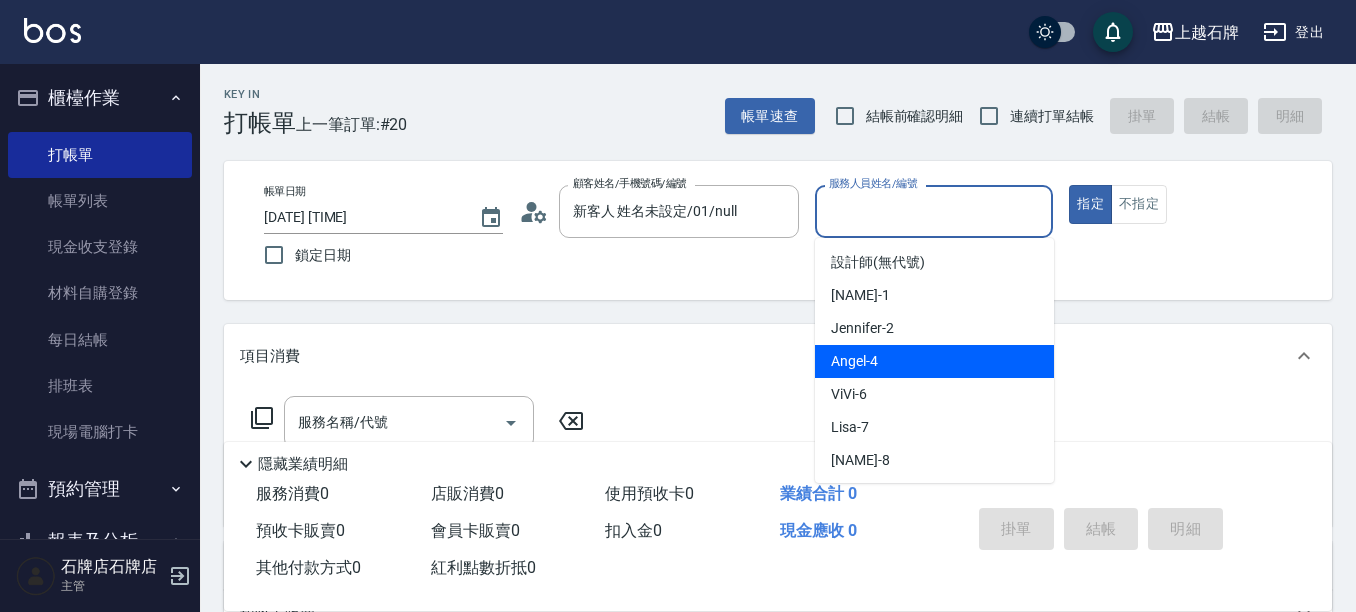 click on "[NAME] -[NUMBER]" at bounding box center (934, 361) 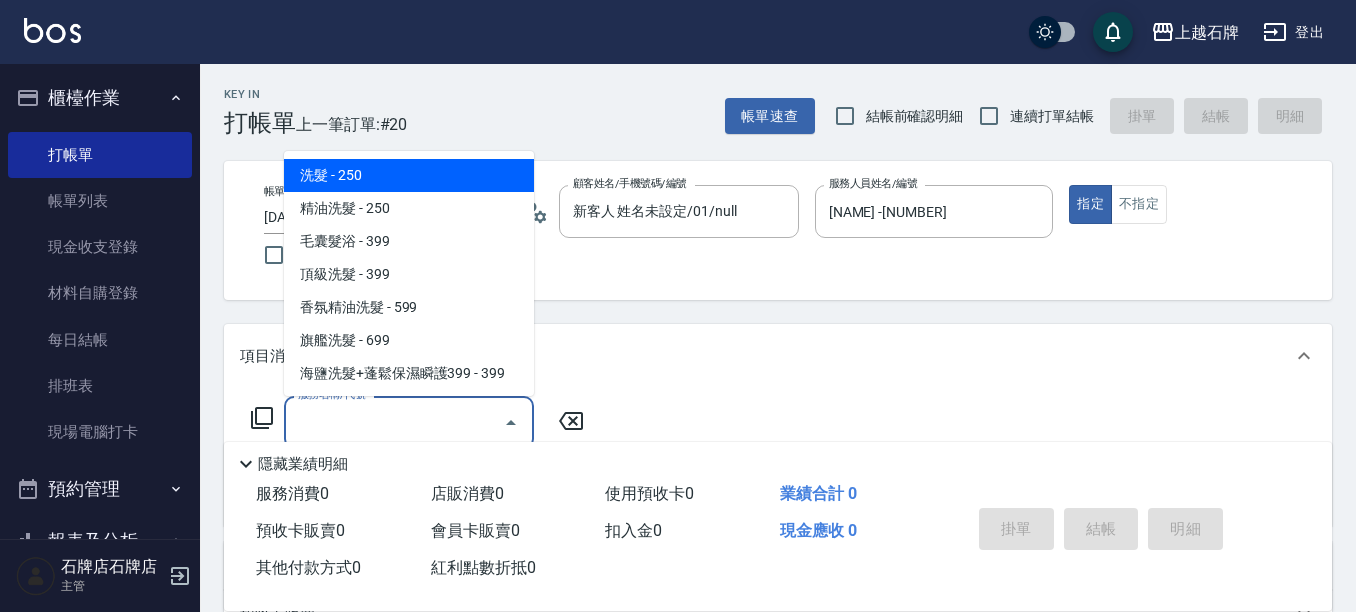 click on "服務名稱/代號" at bounding box center (394, 422) 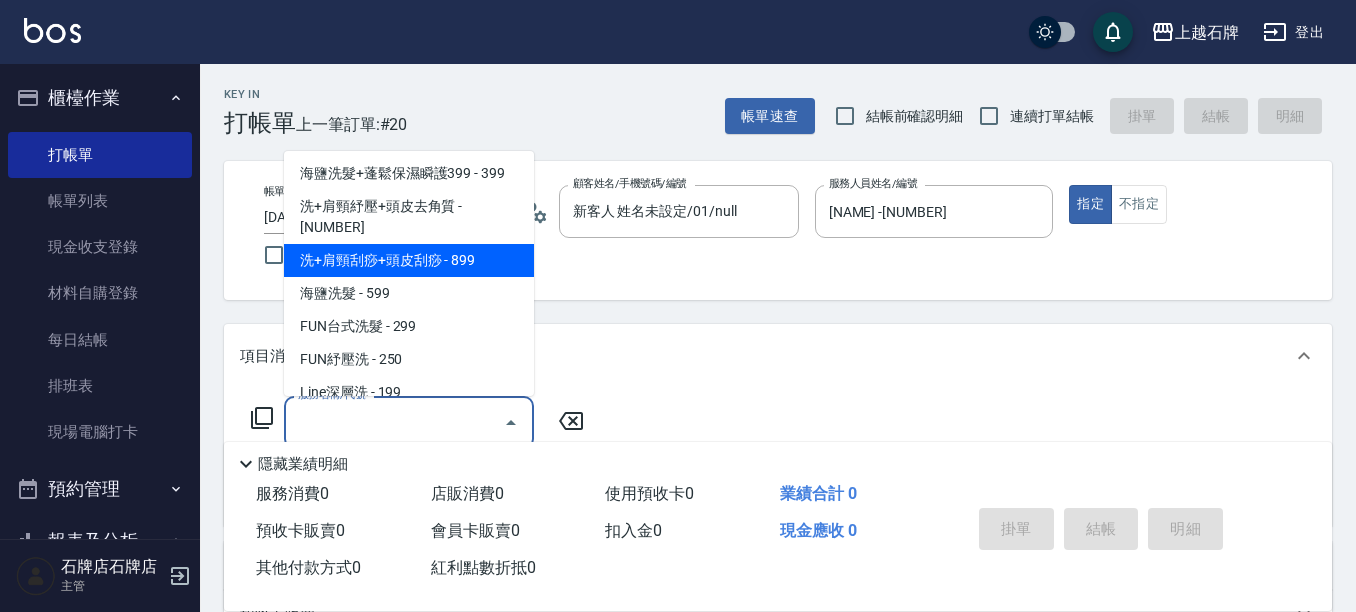 scroll, scrollTop: 100, scrollLeft: 0, axis: vertical 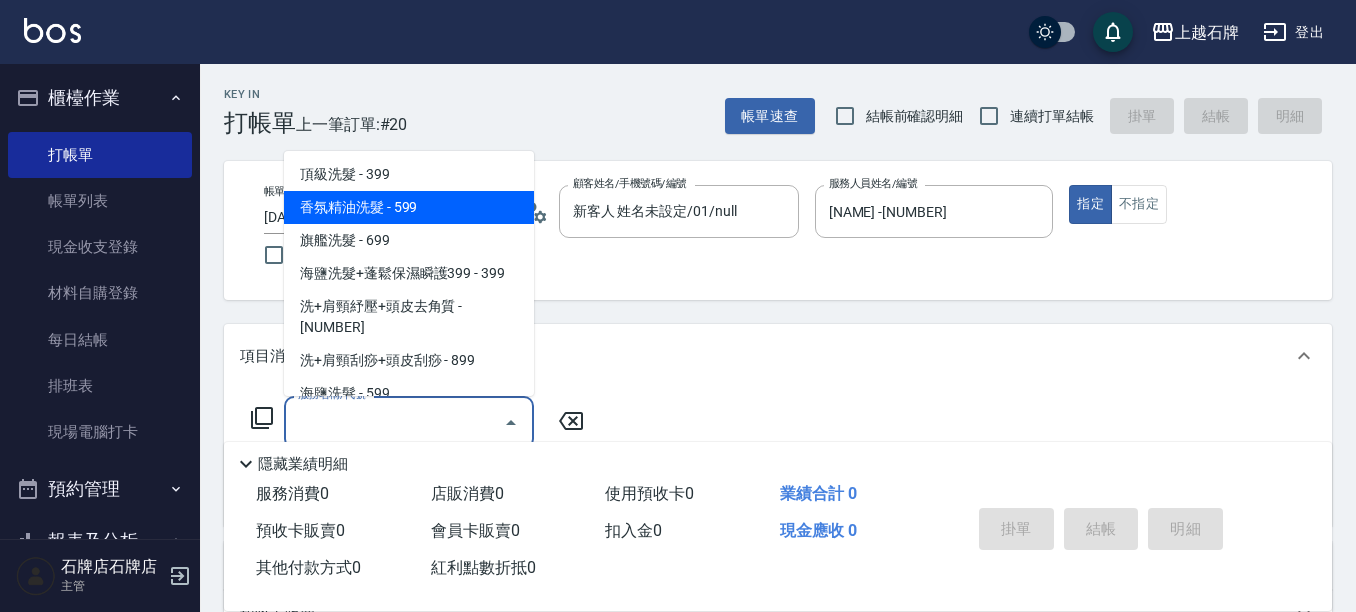 click on "香氛精油洗髮 - 599" at bounding box center [409, 207] 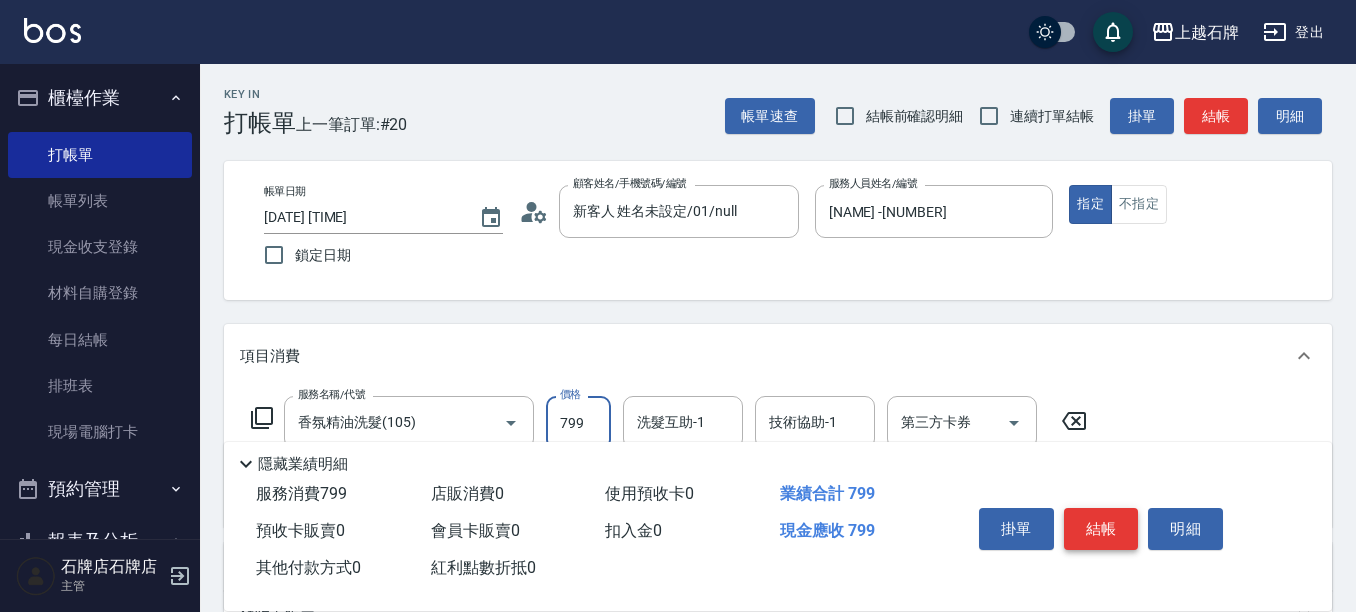 type on "799" 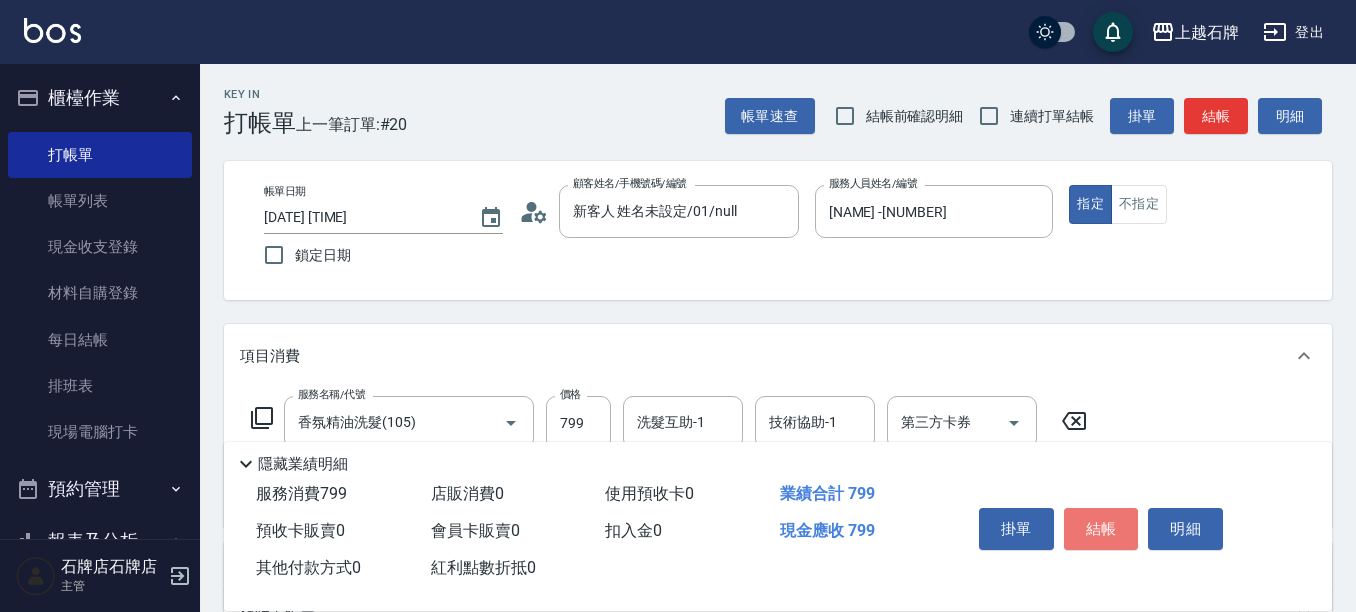 drag, startPoint x: 1116, startPoint y: 519, endPoint x: 1123, endPoint y: 509, distance: 12.206555 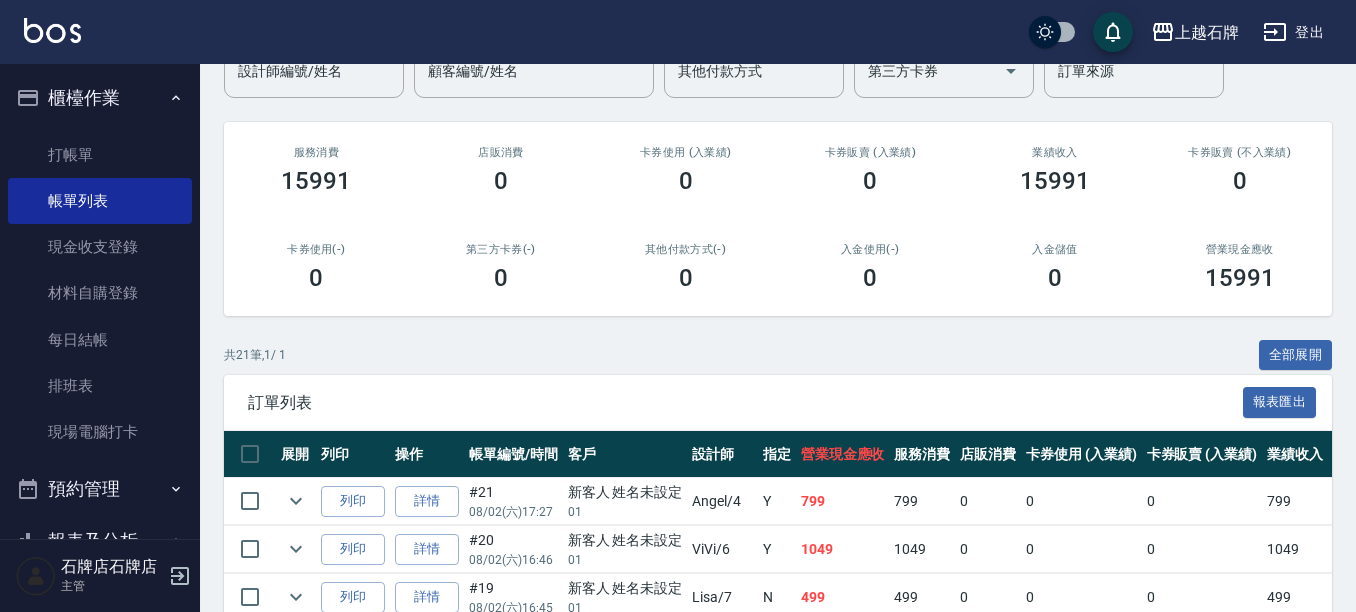scroll, scrollTop: 200, scrollLeft: 0, axis: vertical 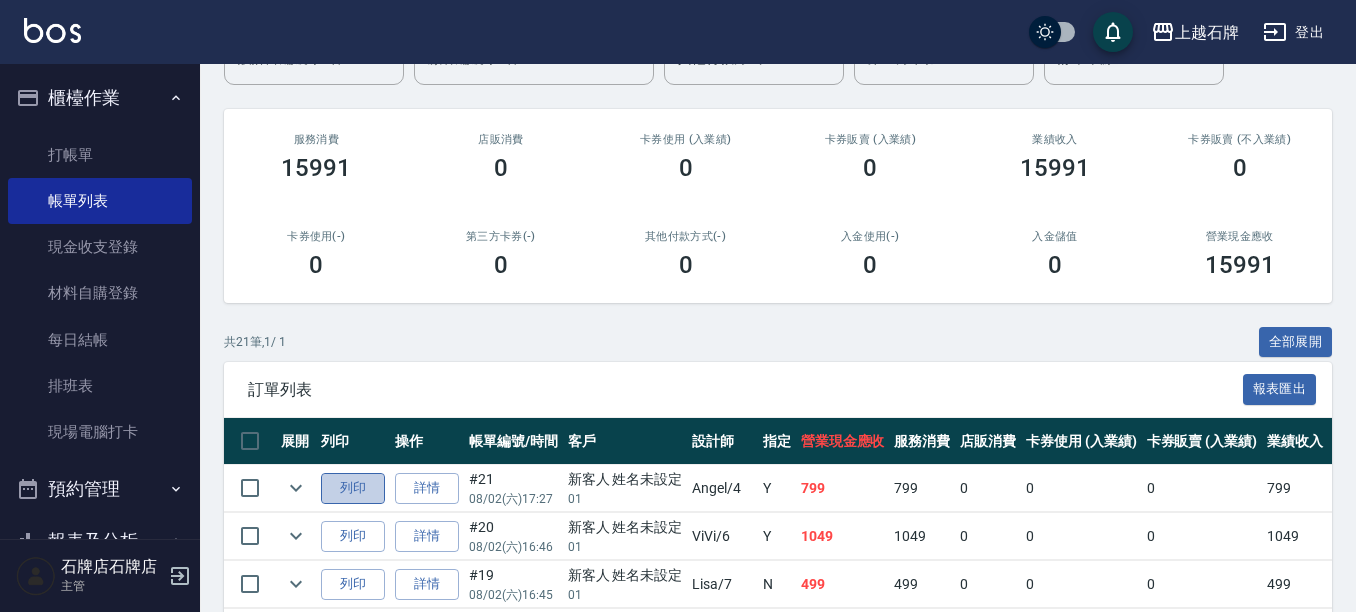 click on "列印" at bounding box center (353, 488) 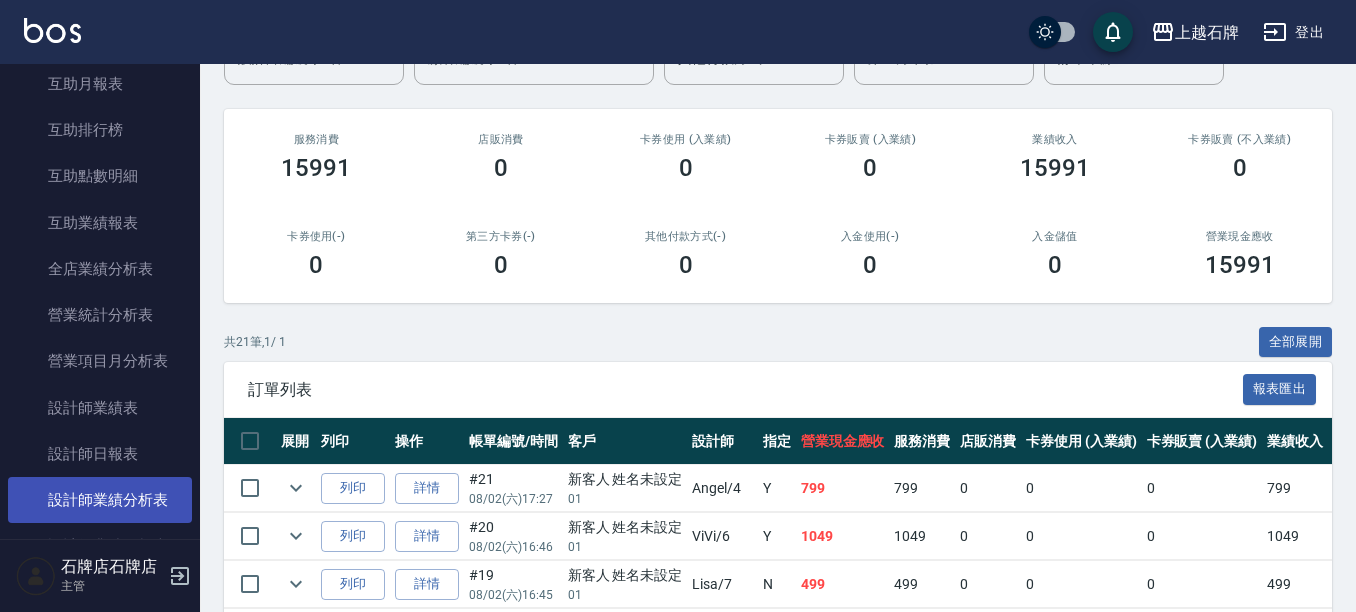 scroll, scrollTop: 900, scrollLeft: 0, axis: vertical 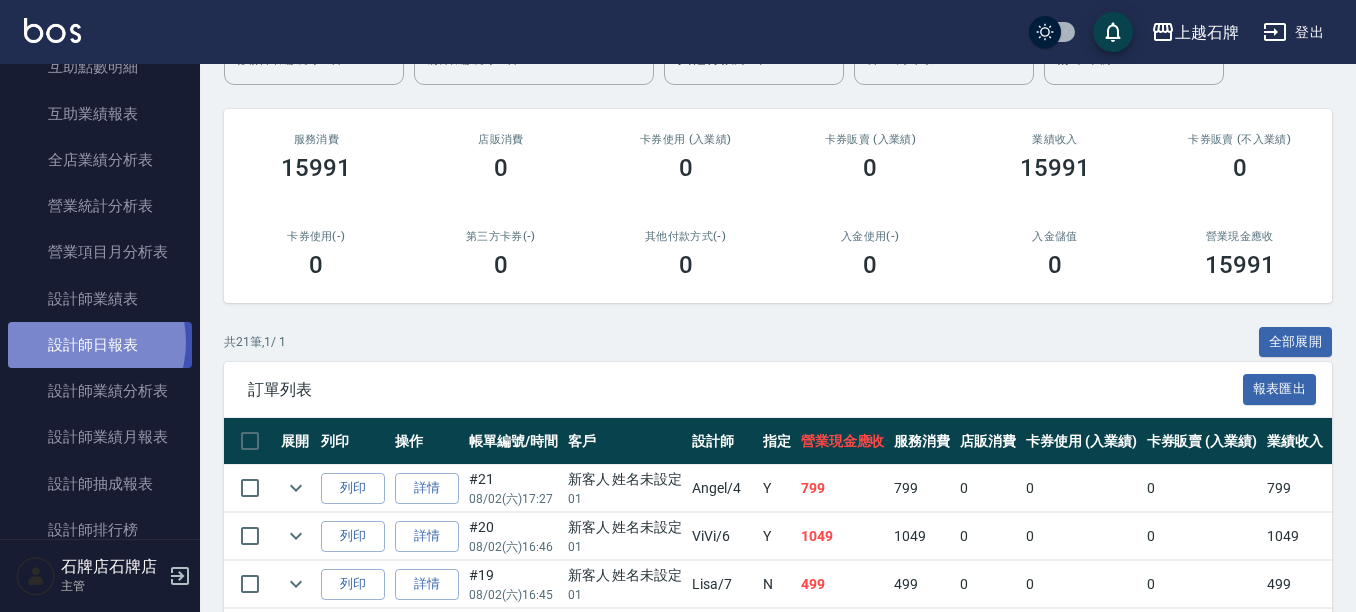 click on "設計師日報表" at bounding box center [100, 345] 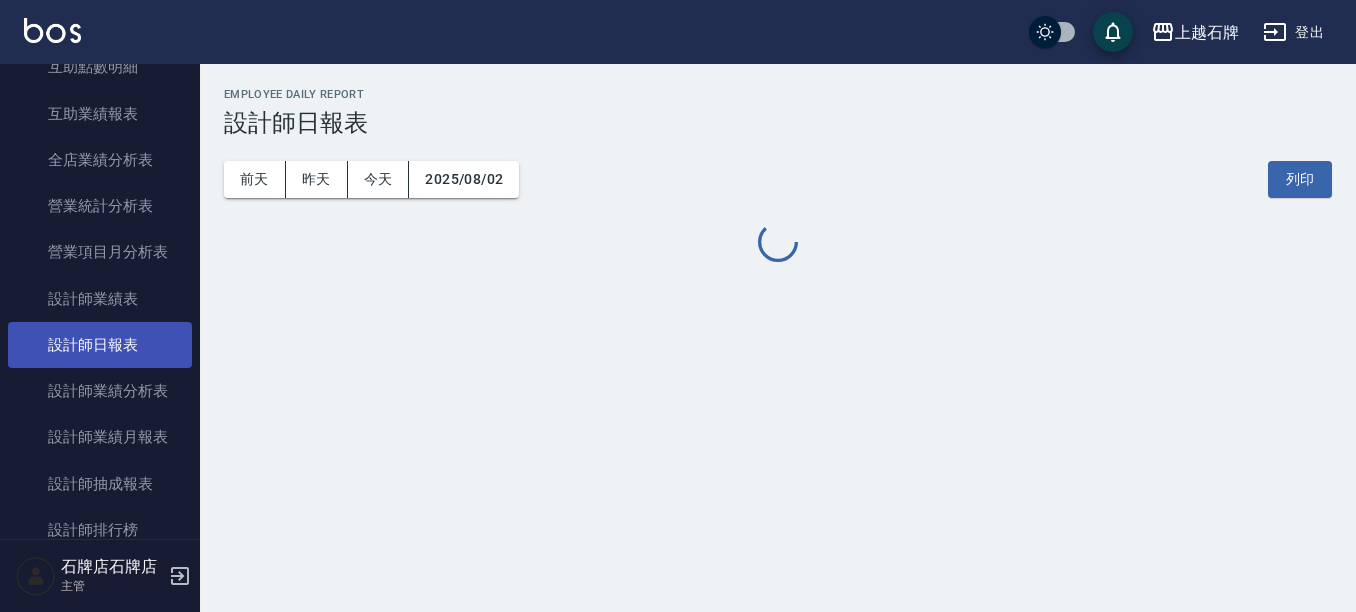 scroll, scrollTop: 0, scrollLeft: 0, axis: both 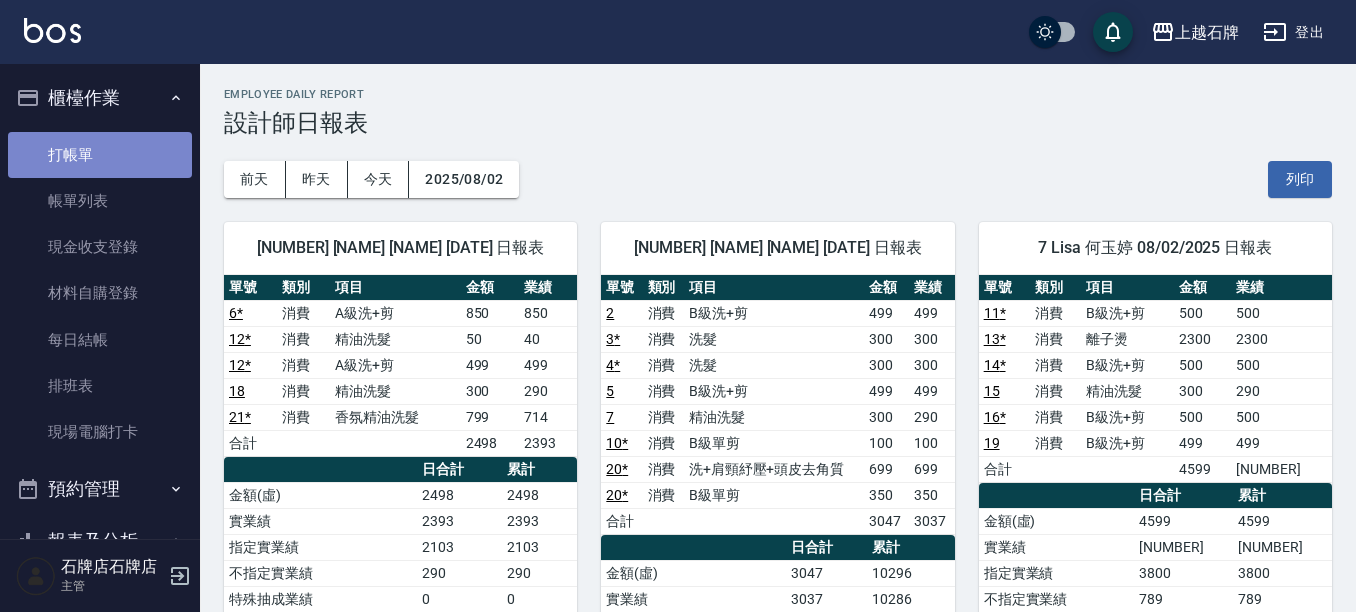 click on "打帳單" at bounding box center (100, 155) 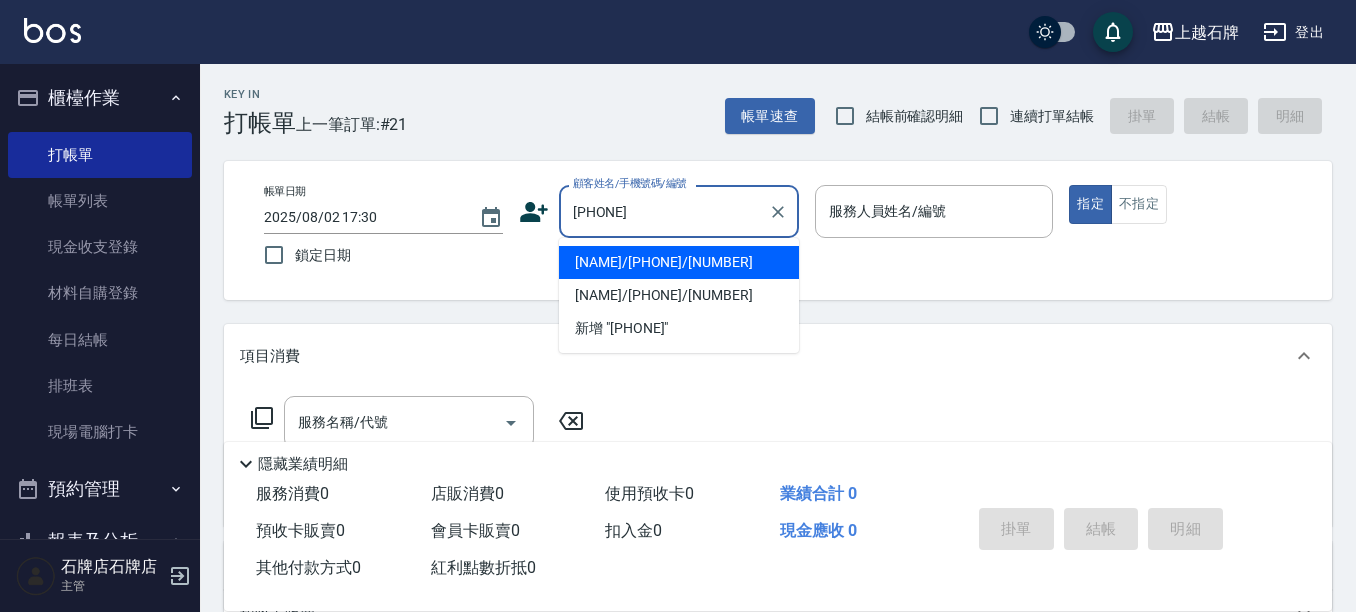 click on "[NAME]/[PHONE]/[NUMBER]" at bounding box center [679, 262] 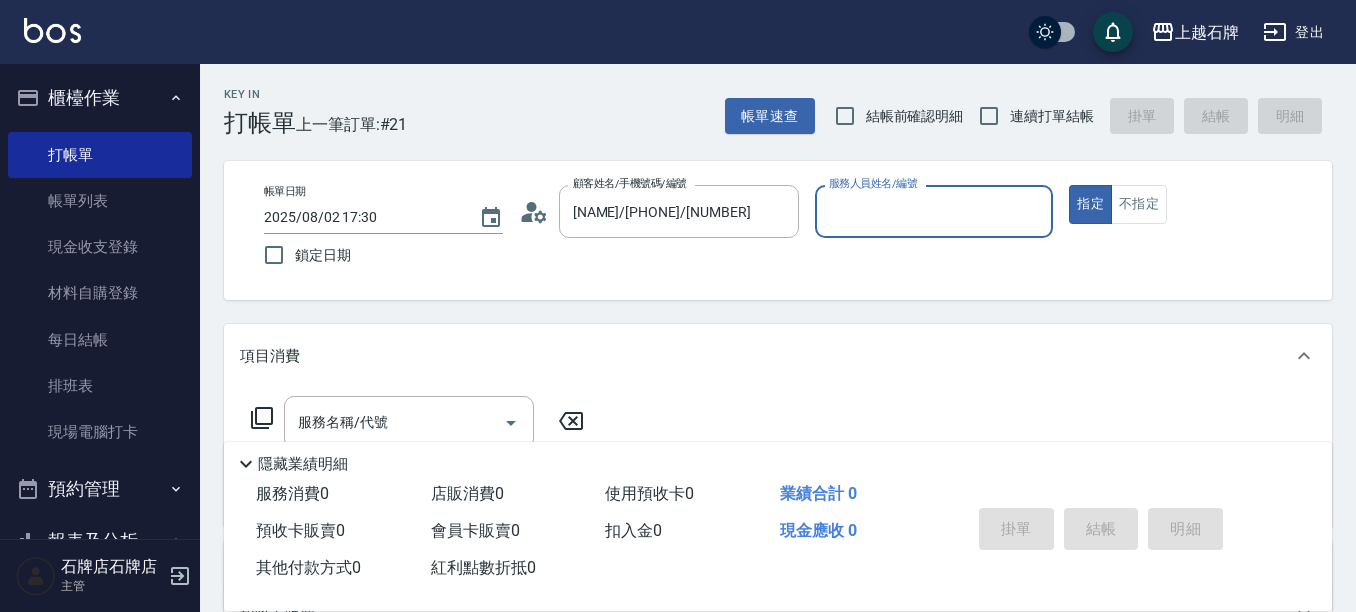 type on "[NAME]-[NUMBER]" 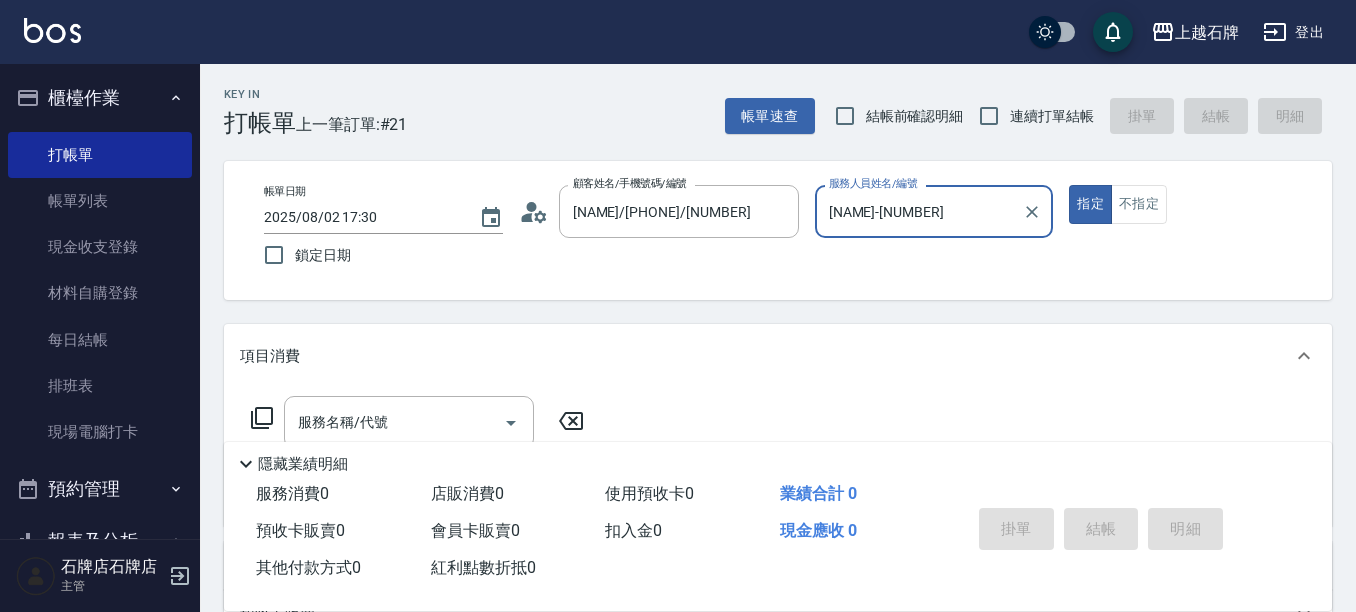 scroll, scrollTop: 100, scrollLeft: 0, axis: vertical 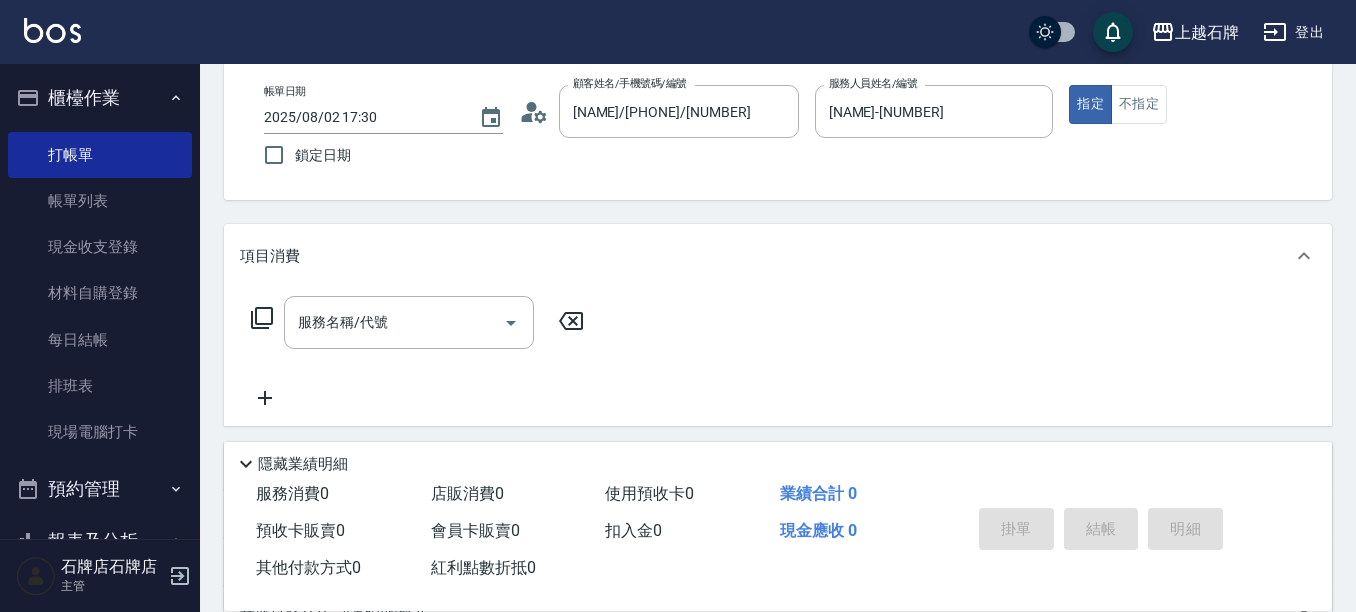 click 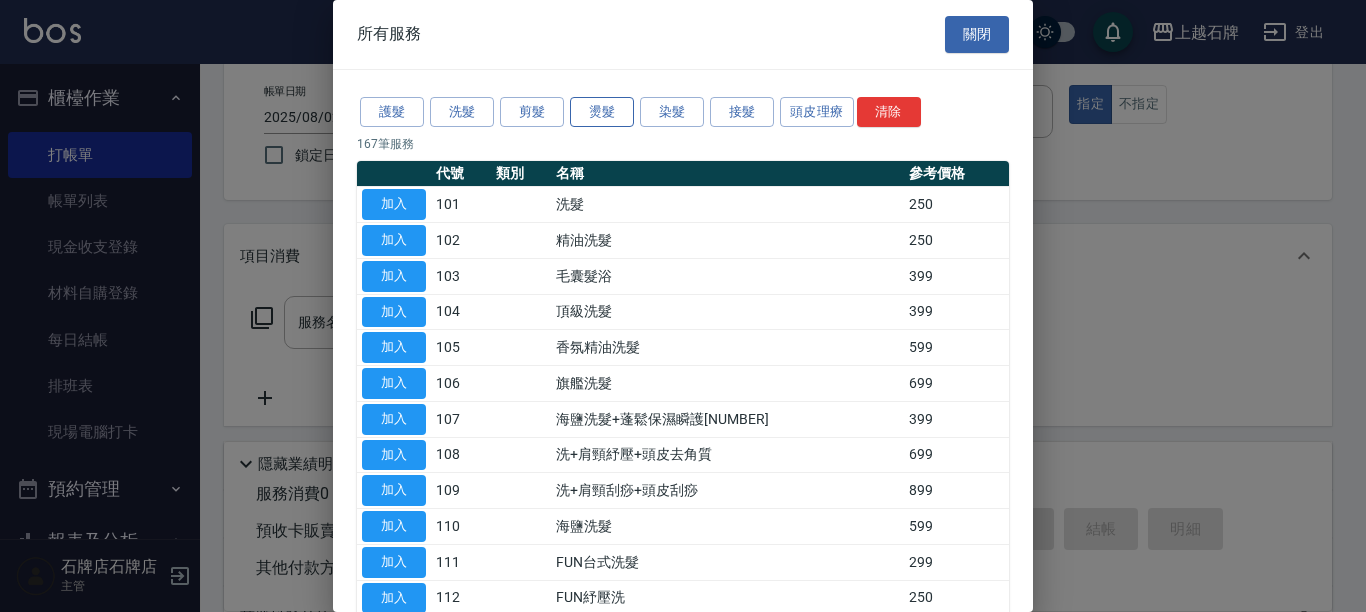click on "燙髮" at bounding box center [602, 112] 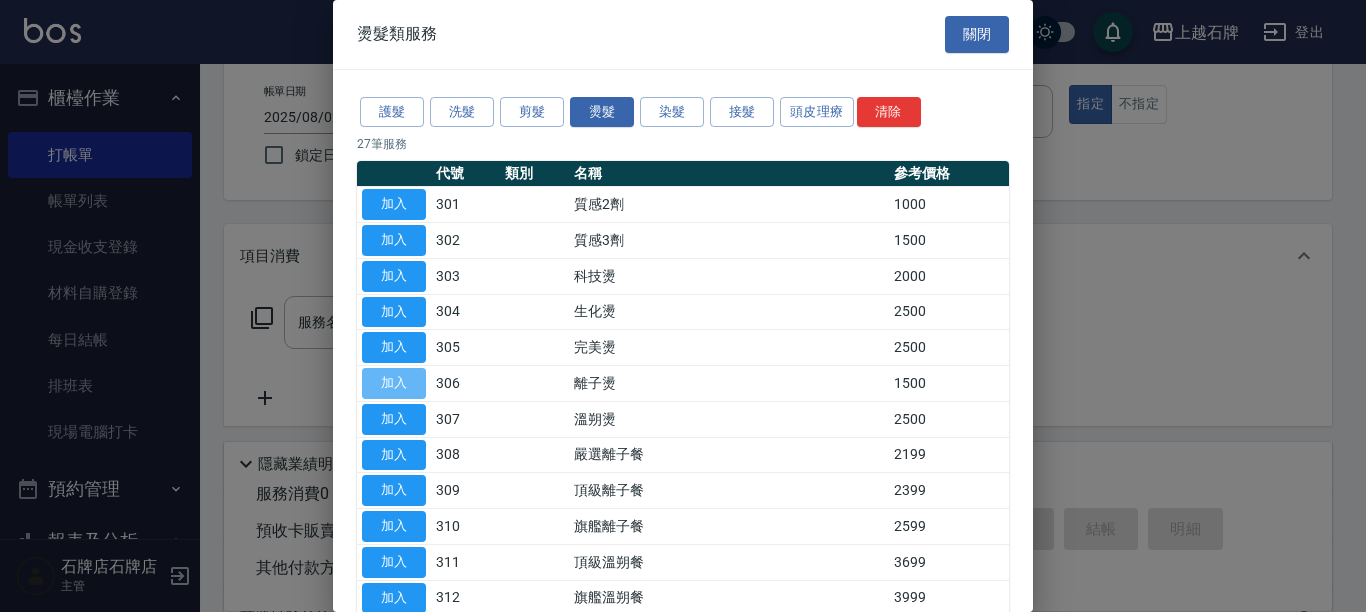 click on "加入" at bounding box center (394, 383) 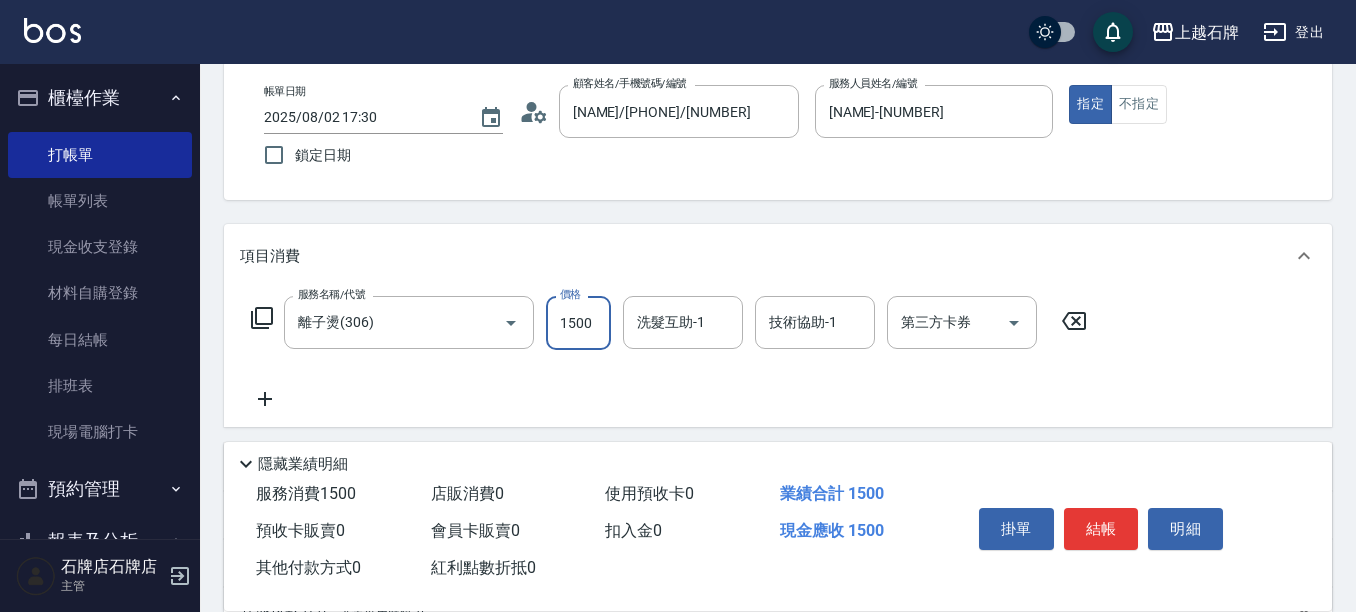 click on "1500" at bounding box center [578, 323] 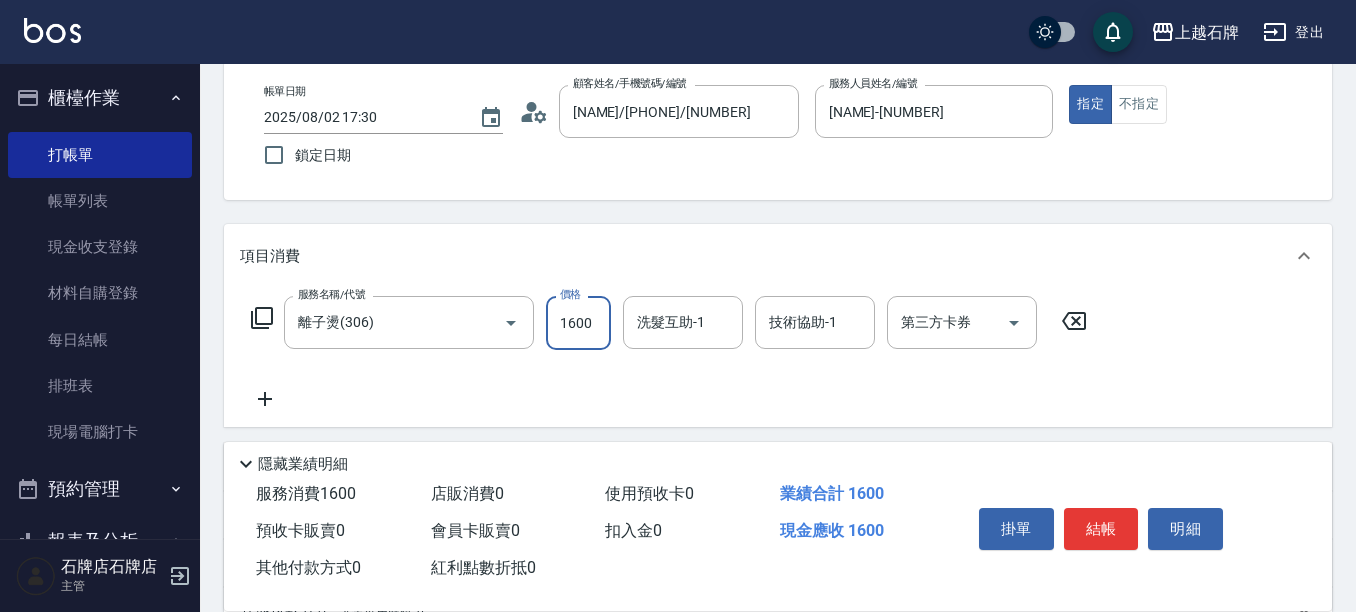 type on "1600" 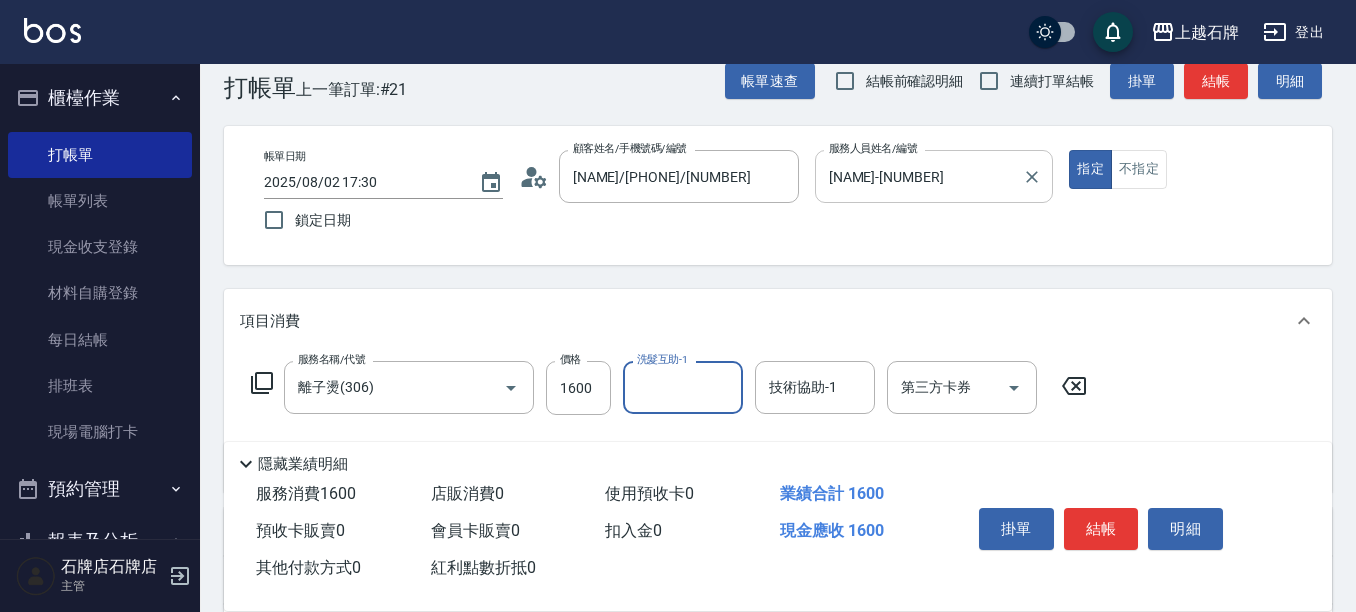 scroll, scrollTop: 0, scrollLeft: 0, axis: both 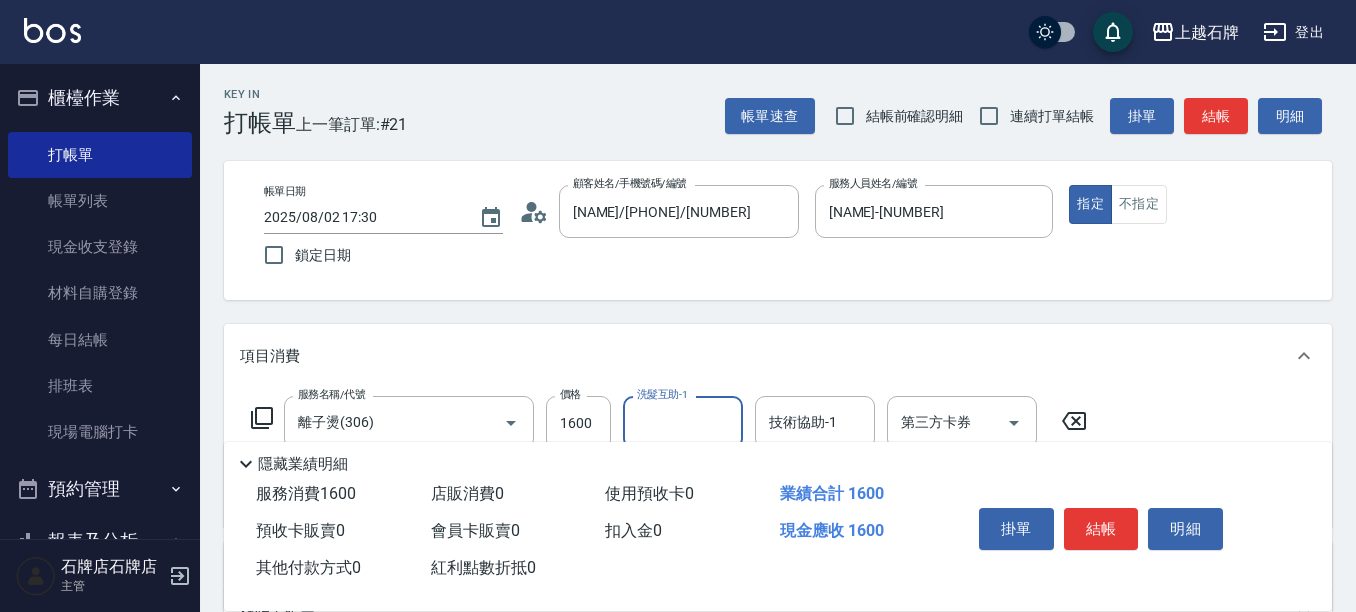 click on "結帳" at bounding box center [1216, 116] 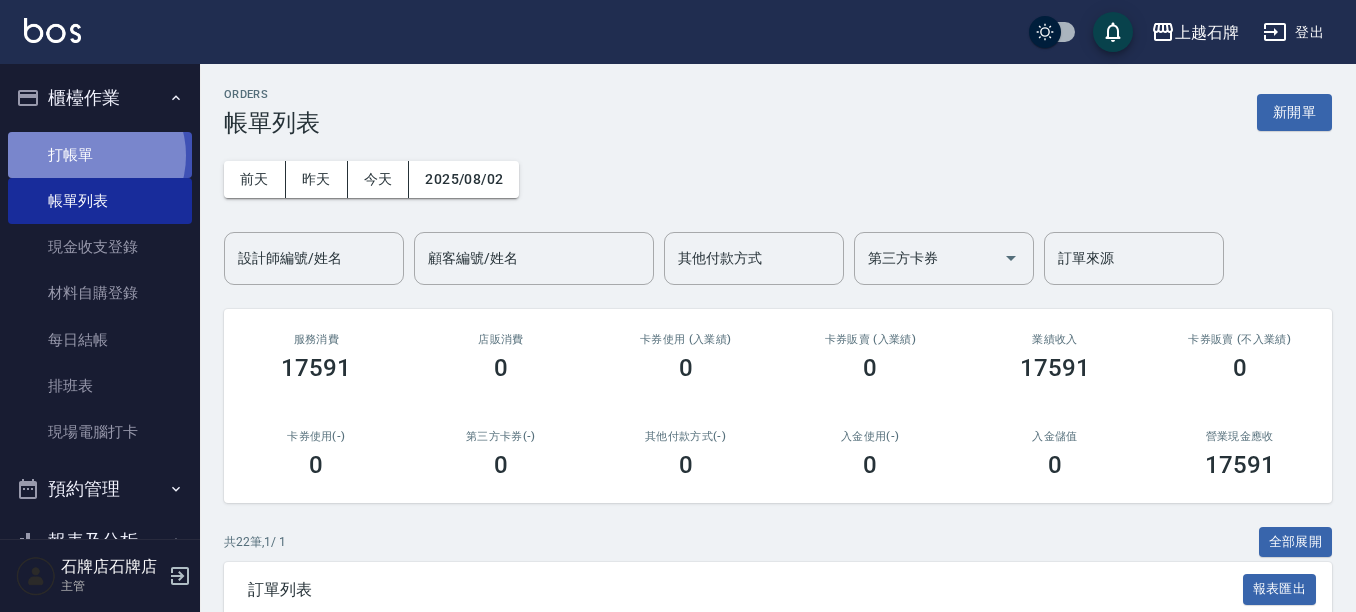 click on "打帳單" at bounding box center [100, 155] 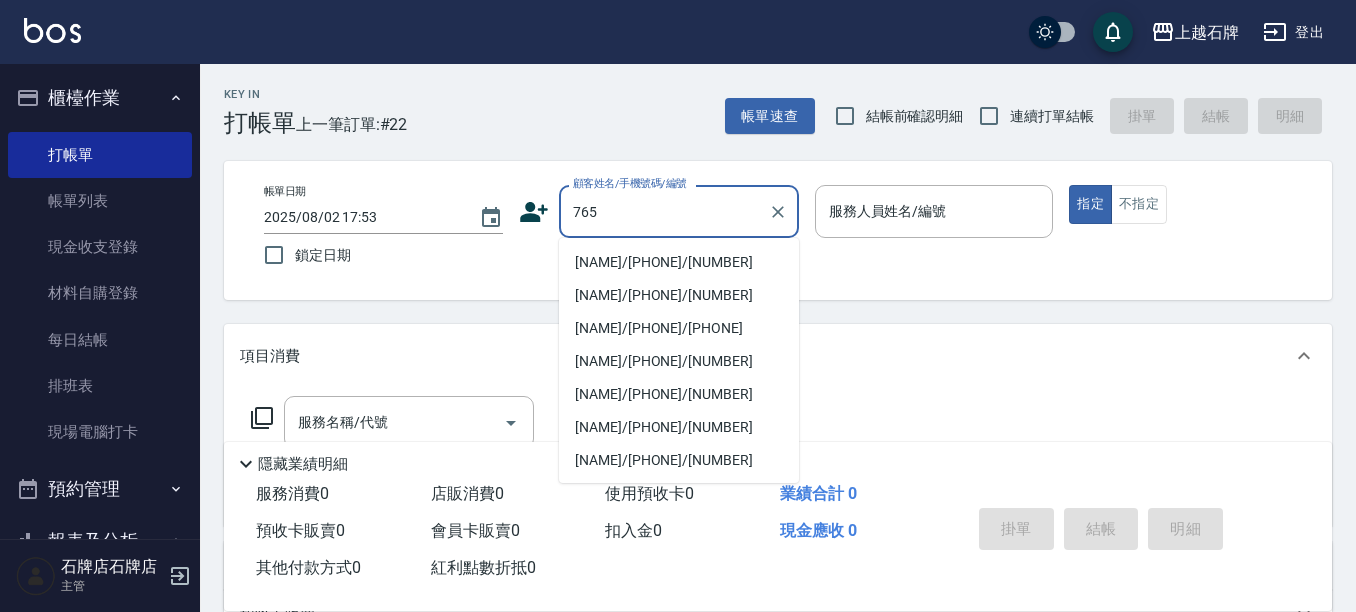 click on "[NAME]/[PHONE]/[NUMBER]" at bounding box center [679, 262] 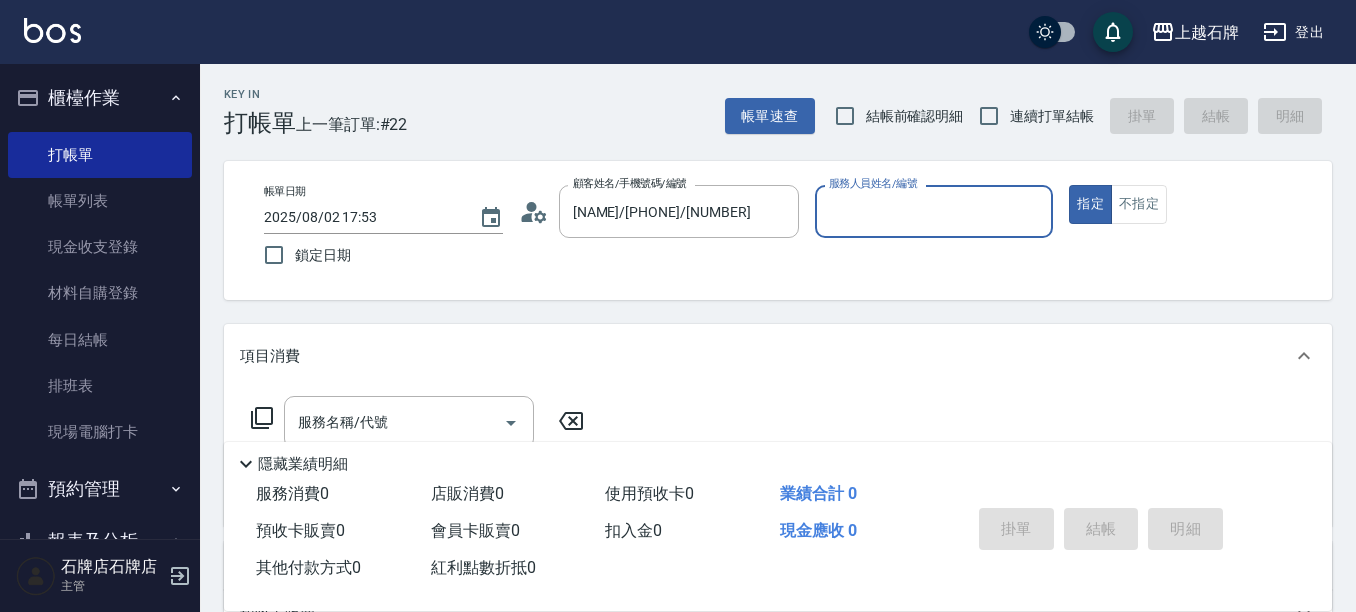 type on "Lisa-7" 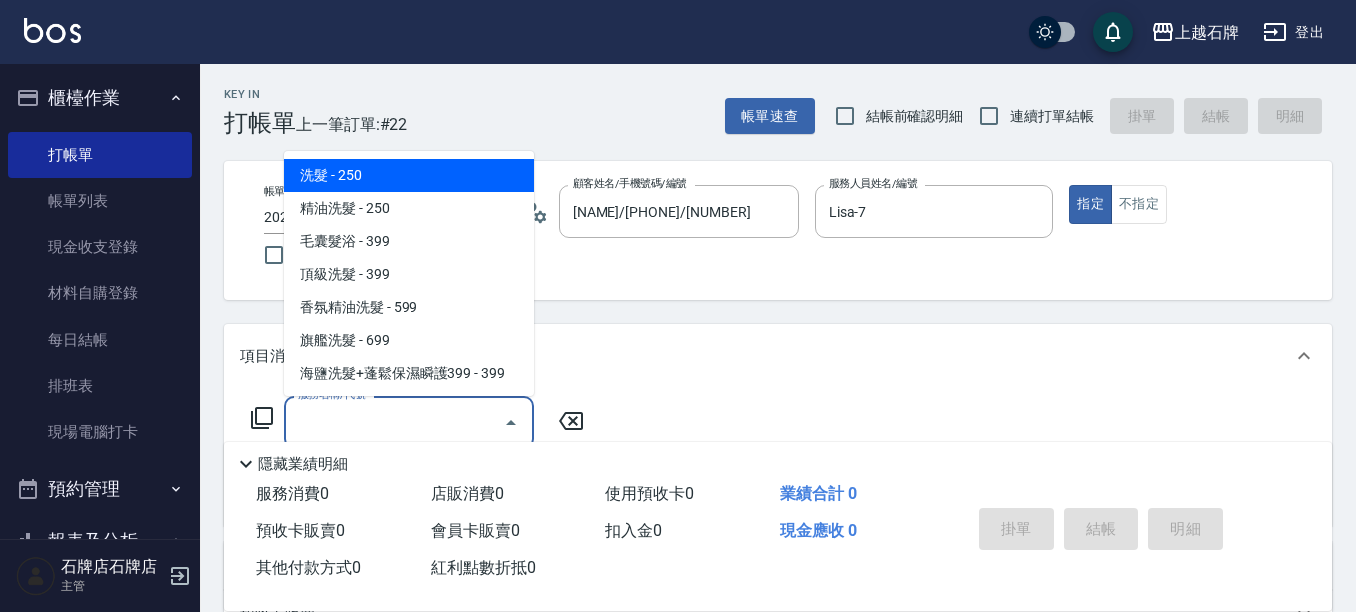 click on "服務名稱/代號" at bounding box center [394, 422] 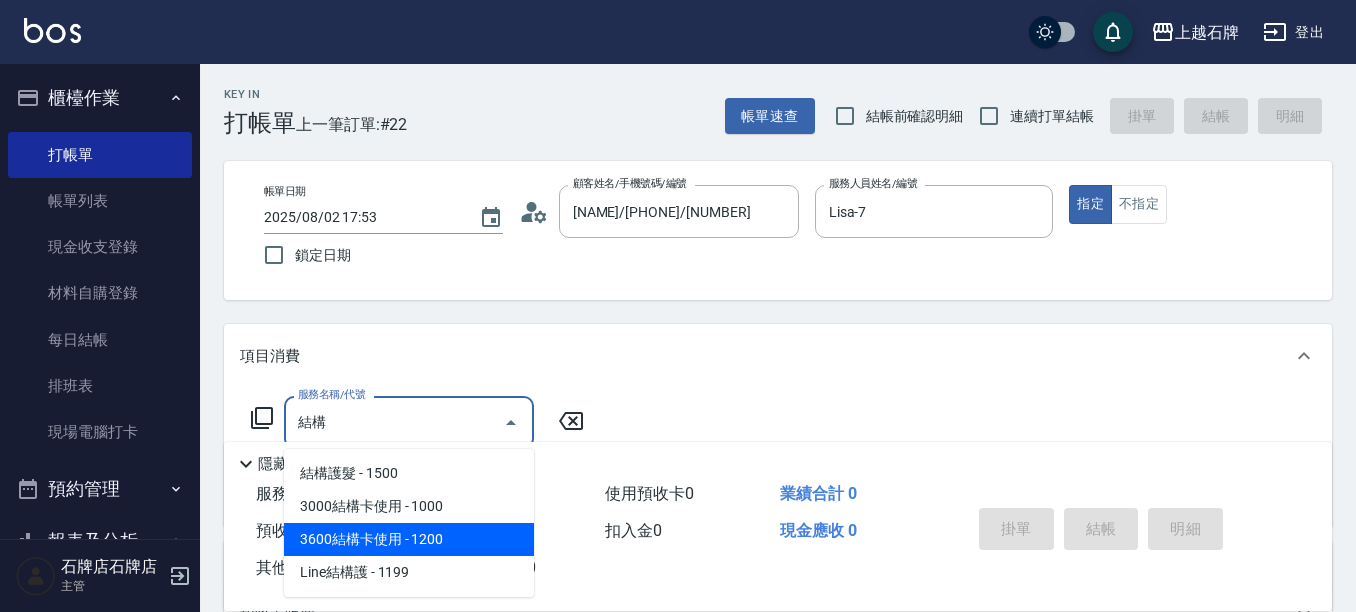 click on "3600結構卡使用 - 1200" at bounding box center (409, 539) 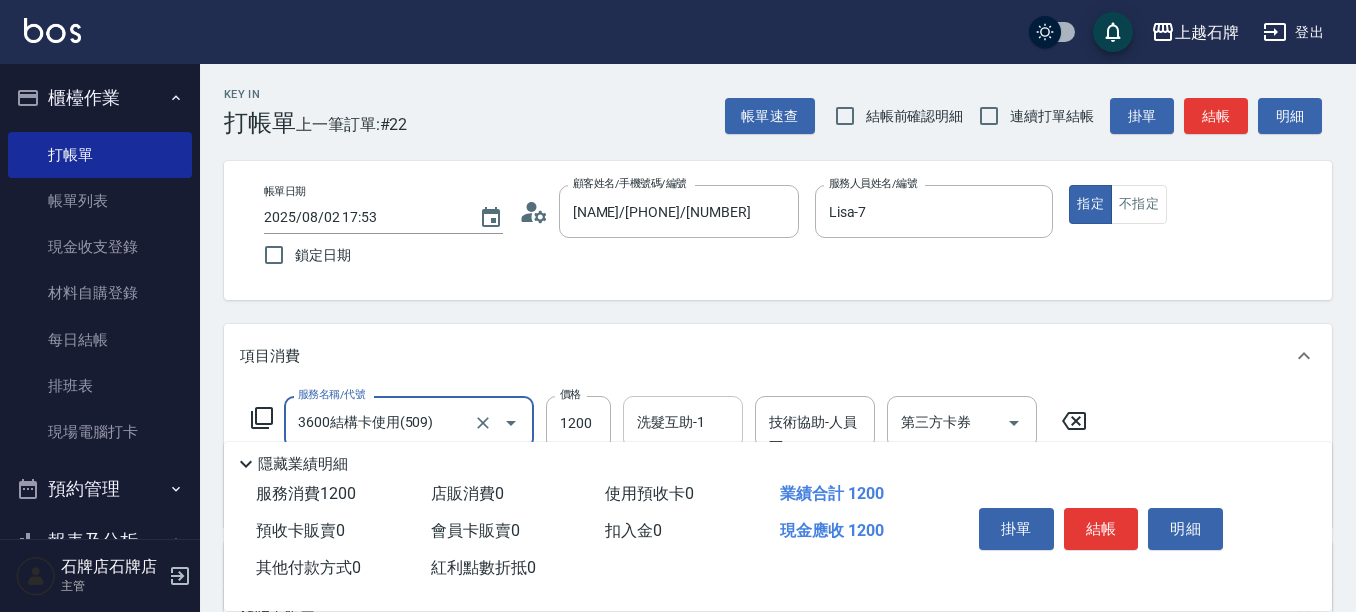 type on "3600結構卡使用(509)" 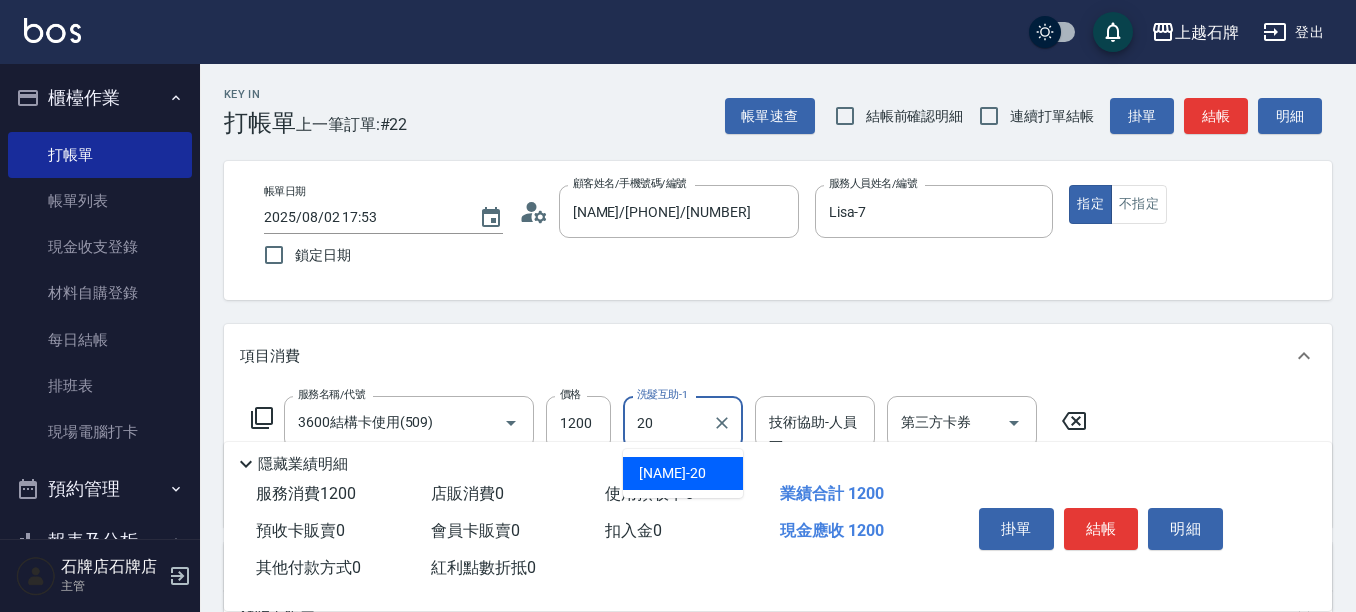 drag, startPoint x: 654, startPoint y: 472, endPoint x: 686, endPoint y: 476, distance: 32.24903 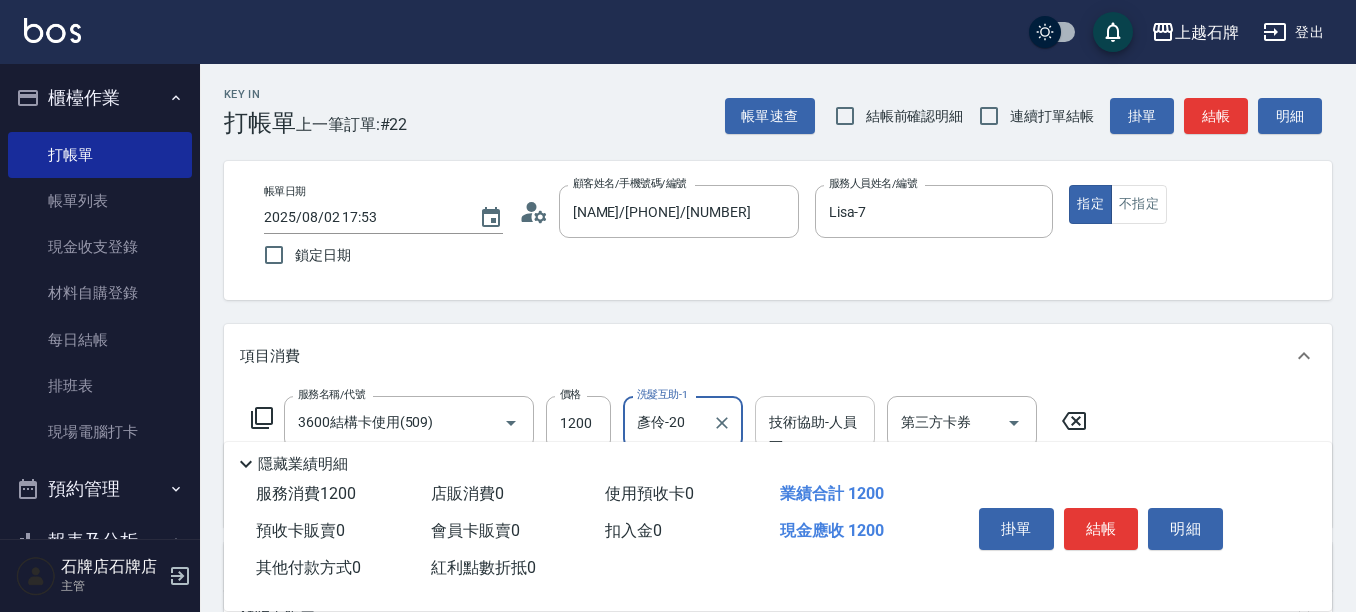 type on "彥伶-20" 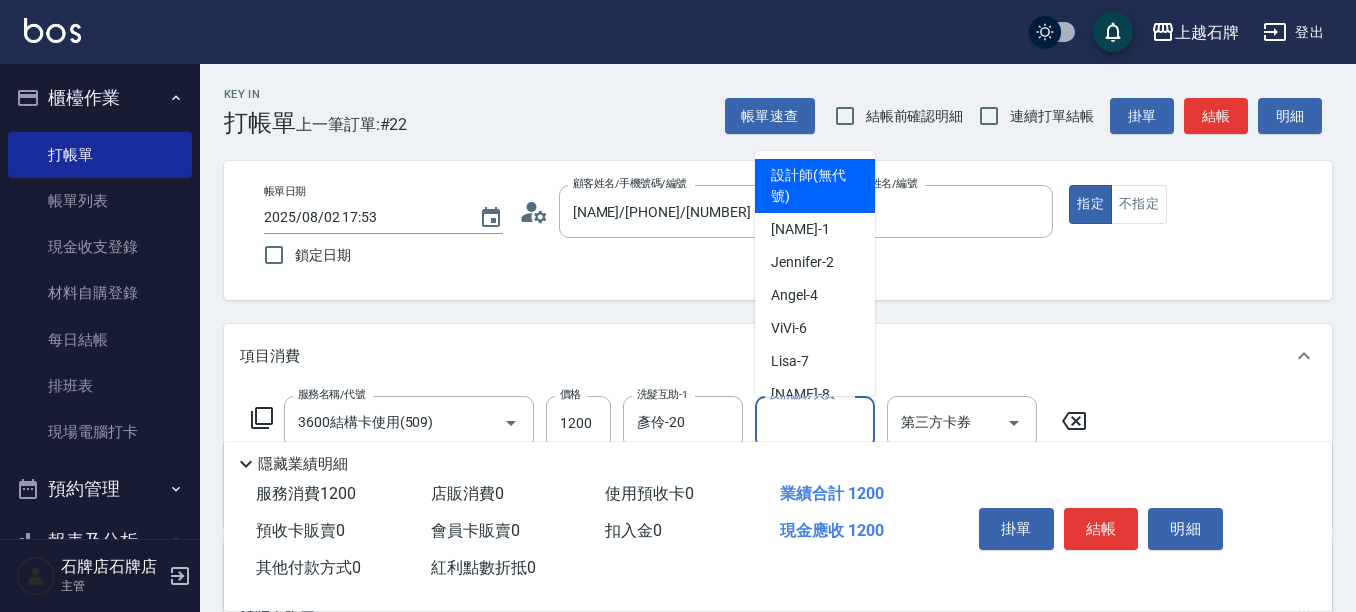 click on "技術協助-人員一 技術協助-人員一" at bounding box center [815, 422] 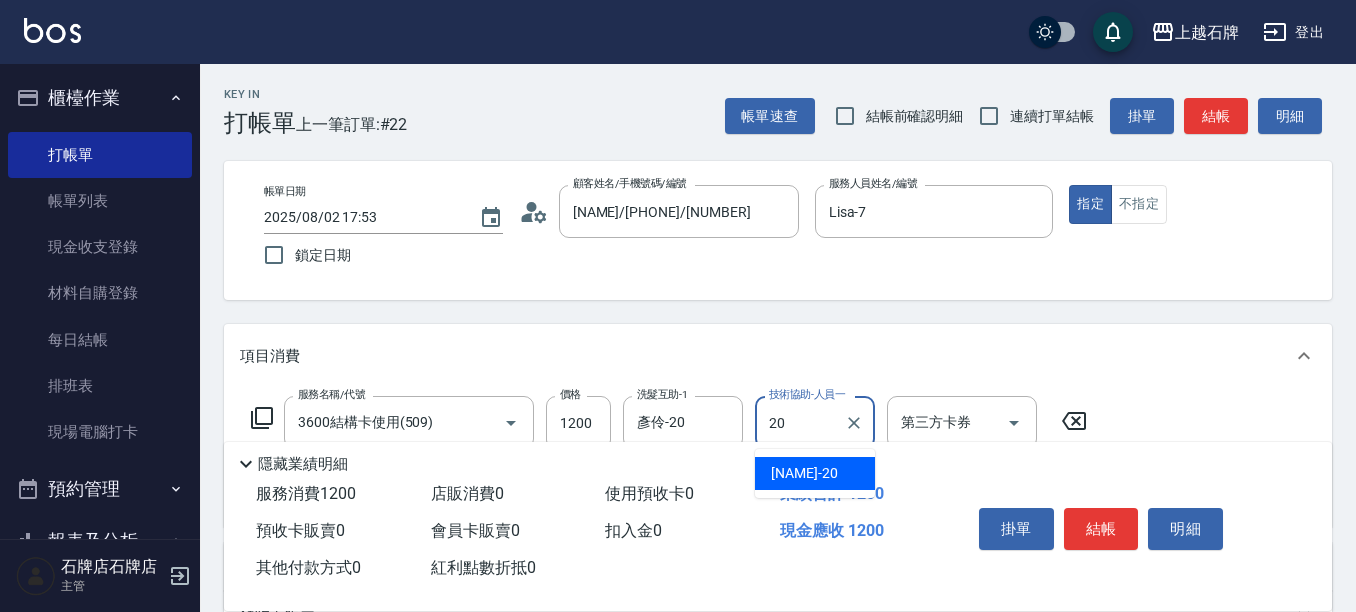 click on "[NAME] -[NUMBER]" at bounding box center [815, 473] 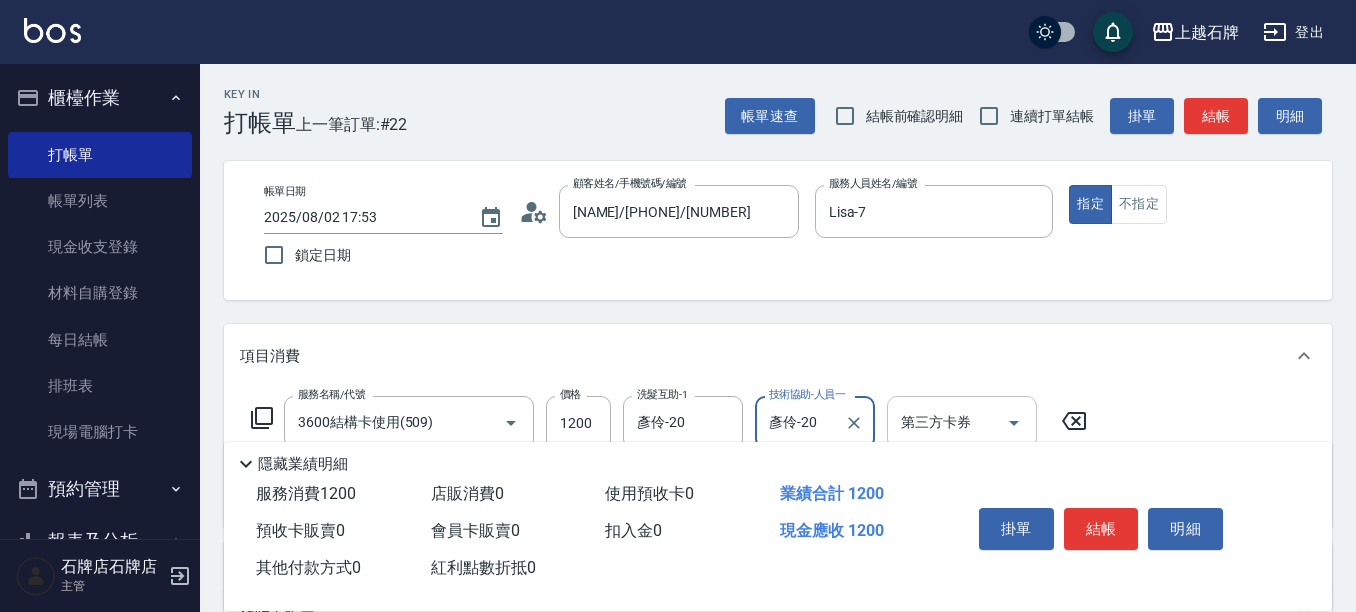 type on "彥伶-20" 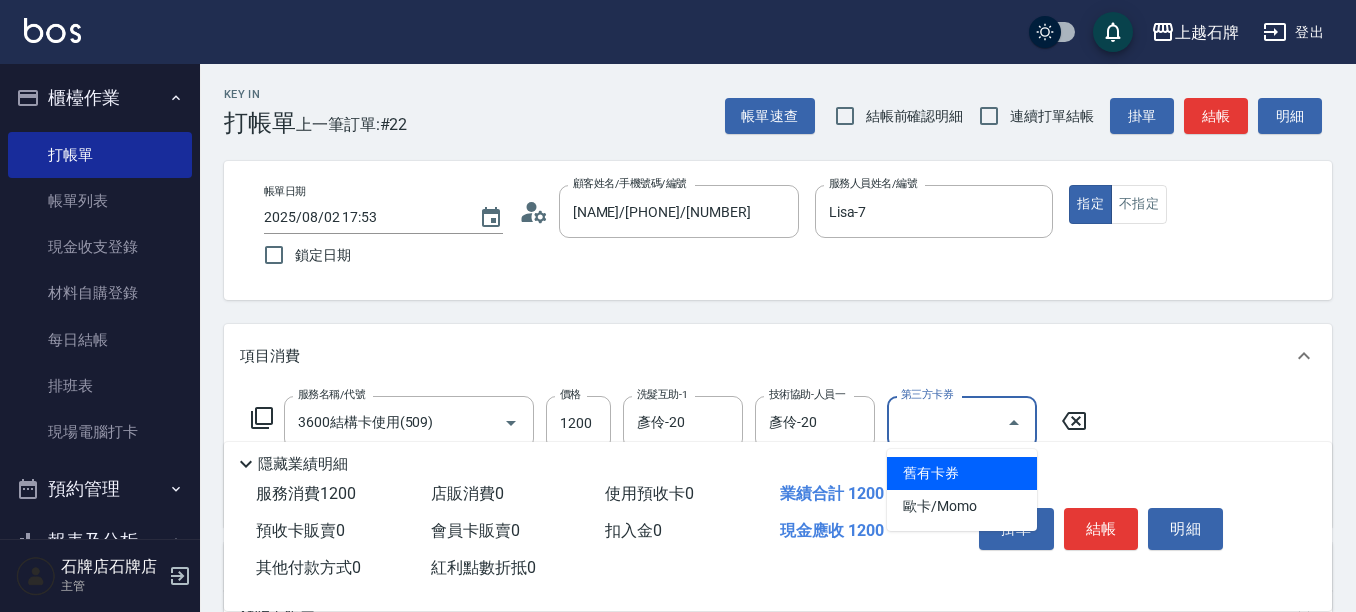 click on "舊有卡券" at bounding box center (962, 473) 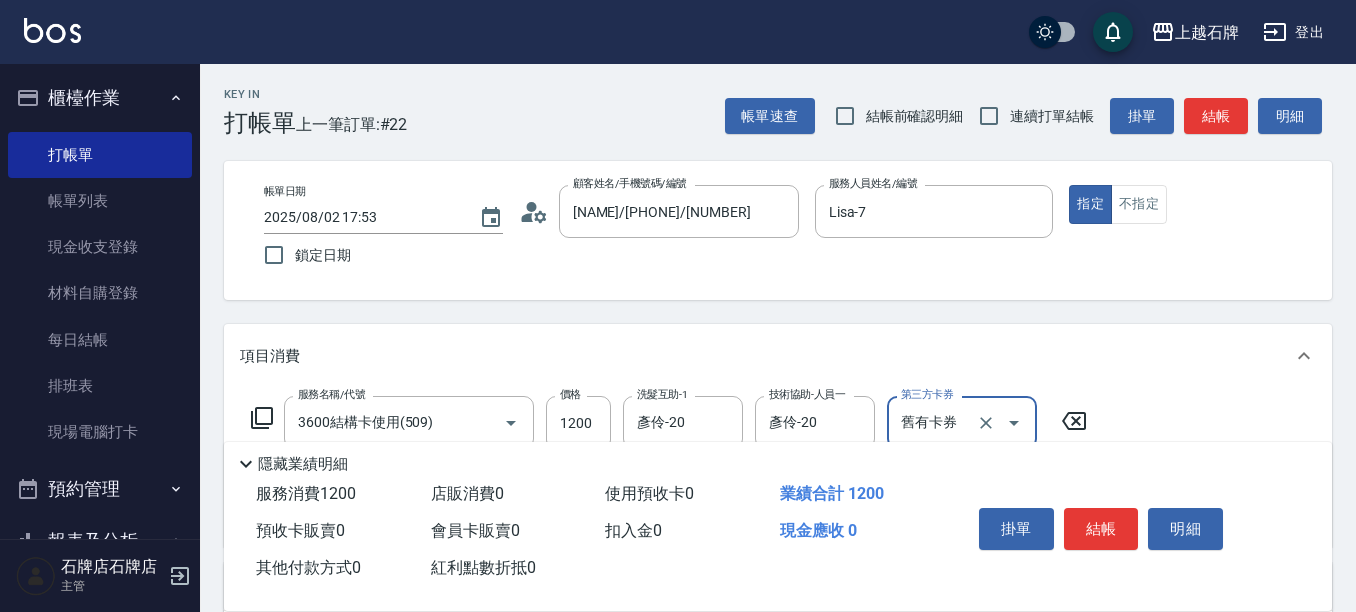 type on "舊有卡券" 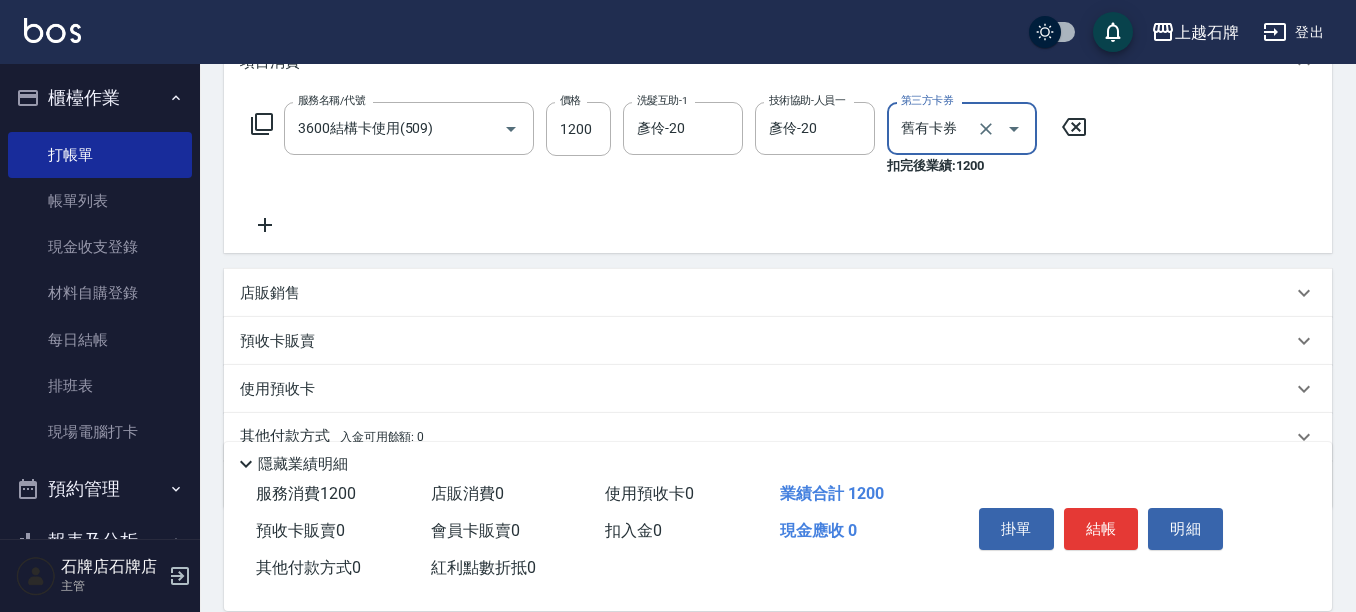 scroll, scrollTop: 300, scrollLeft: 0, axis: vertical 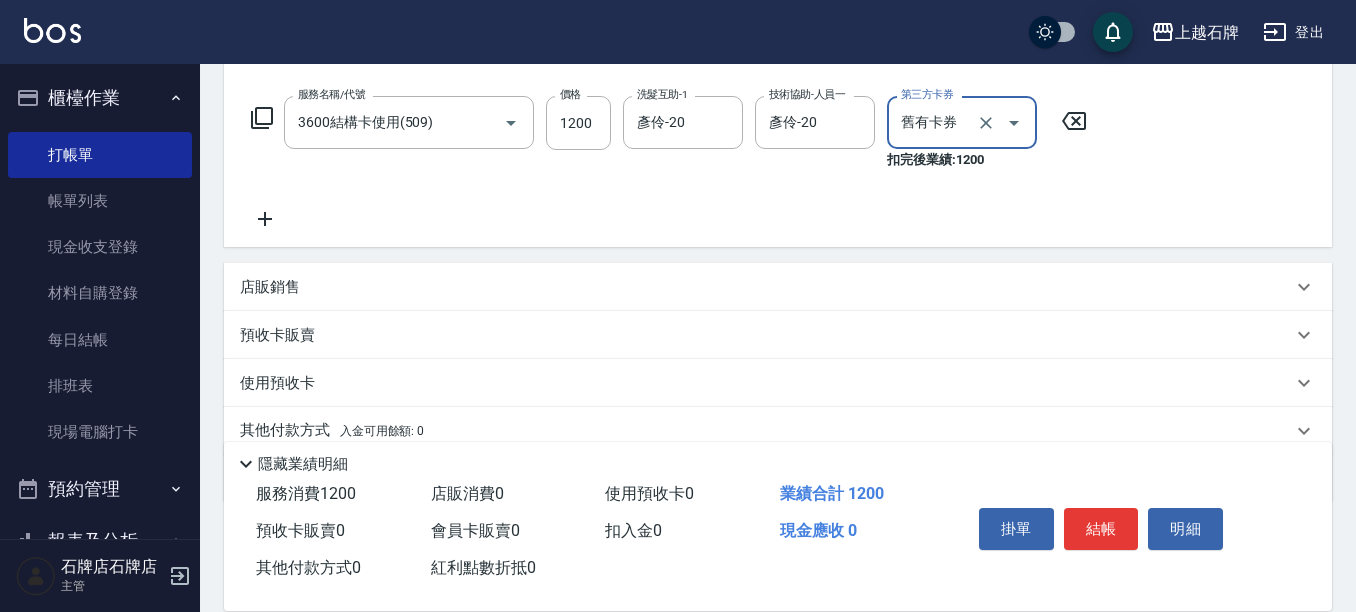click 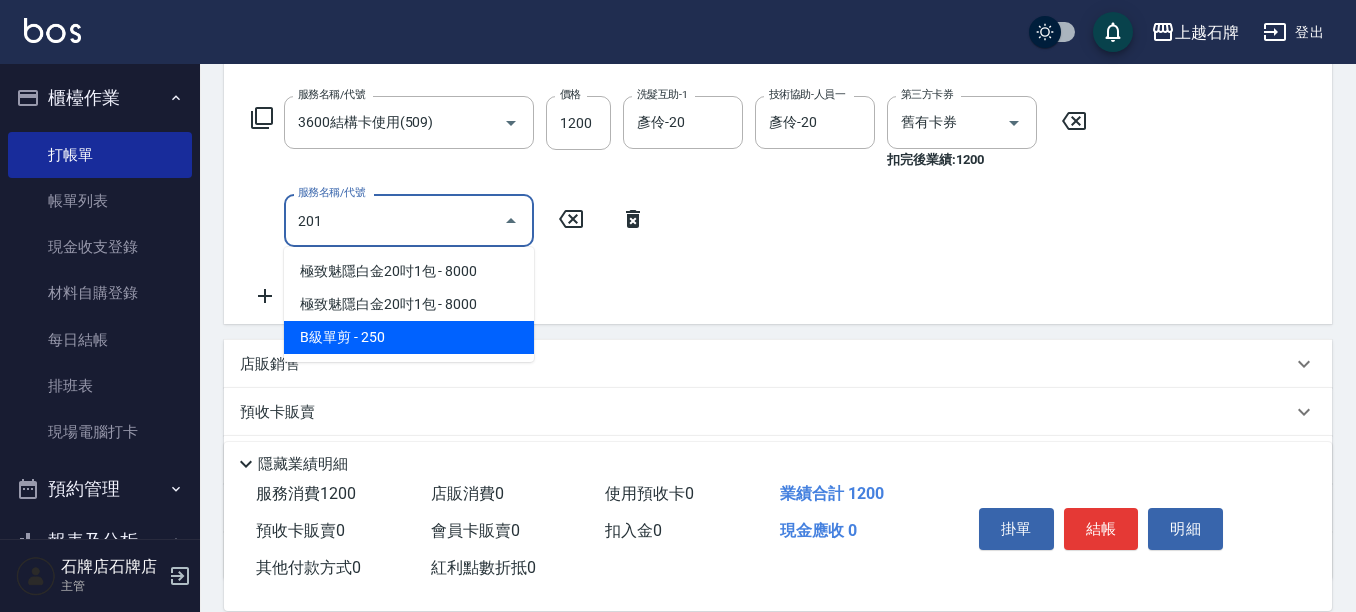 click on "B級單剪 - 250" at bounding box center [409, 337] 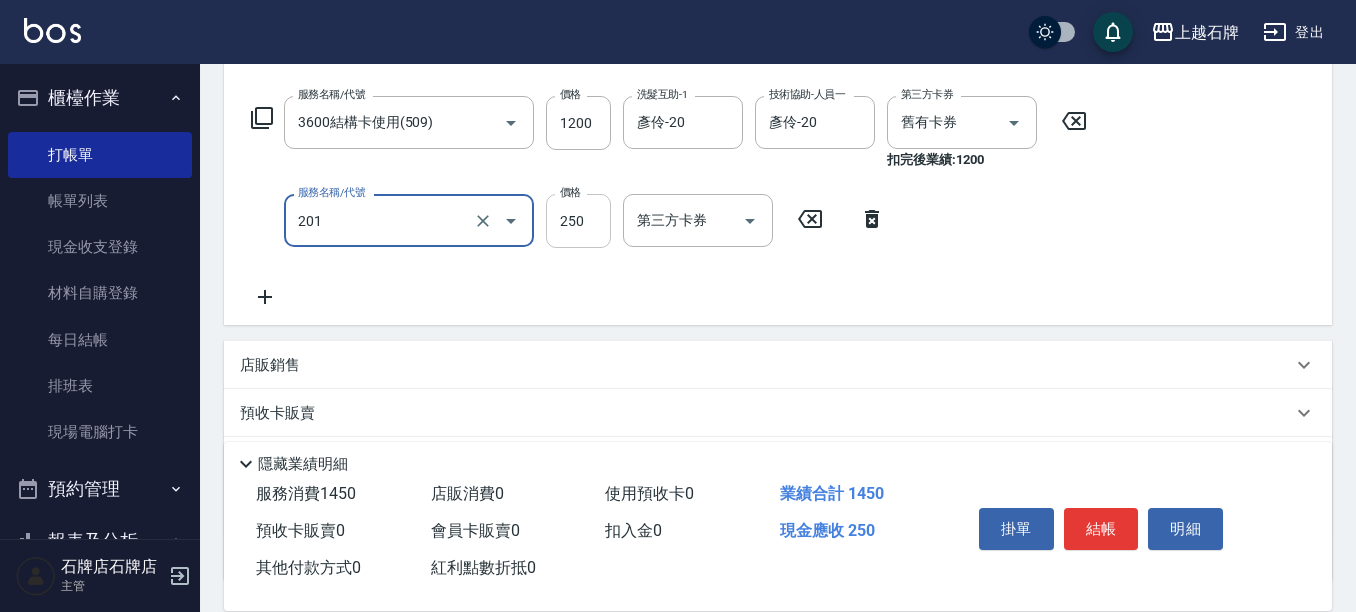 type on "B級單剪(201)" 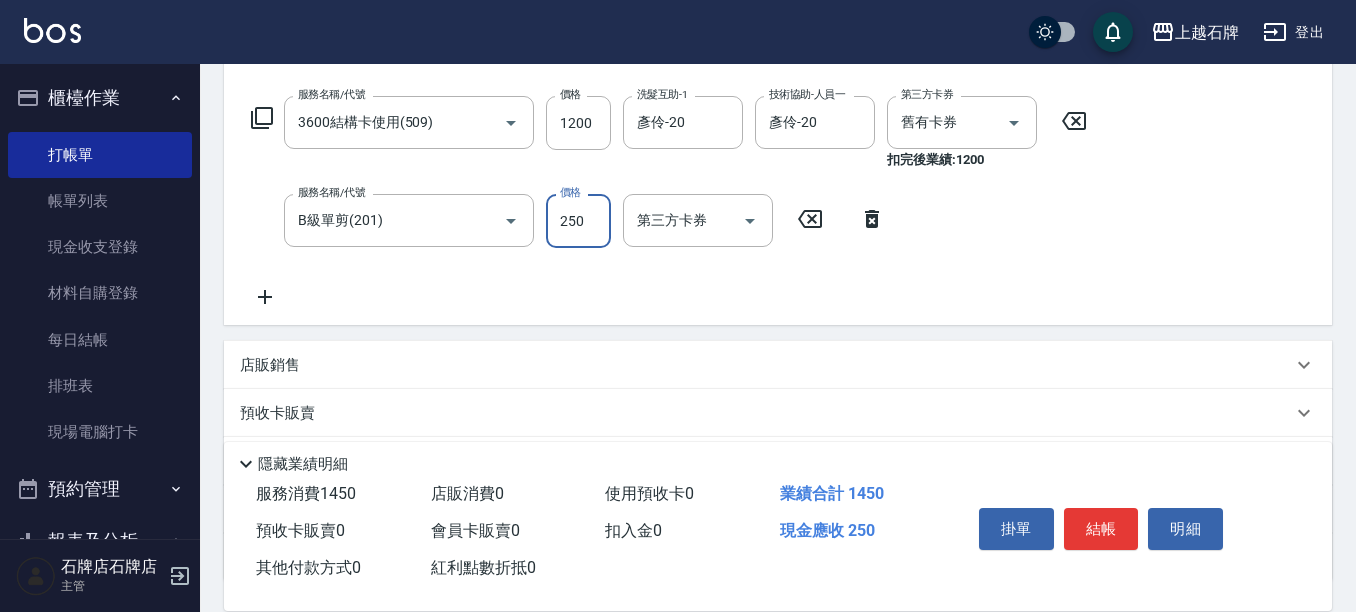 click on "250" at bounding box center [578, 221] 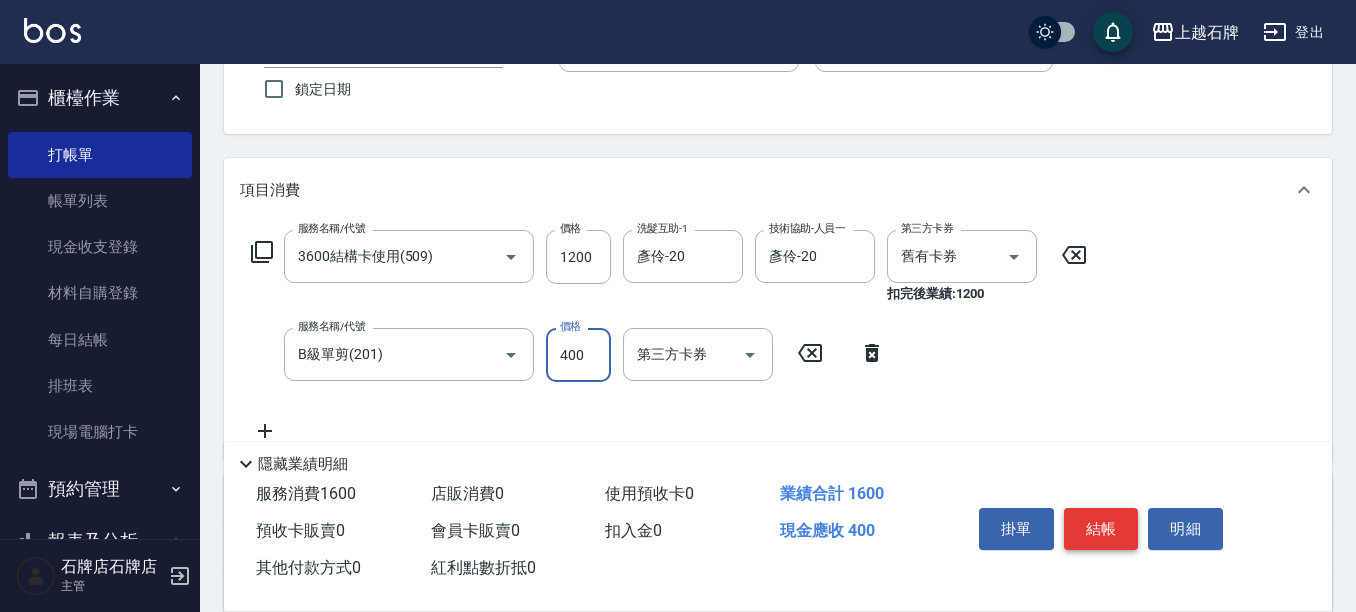 scroll, scrollTop: 0, scrollLeft: 0, axis: both 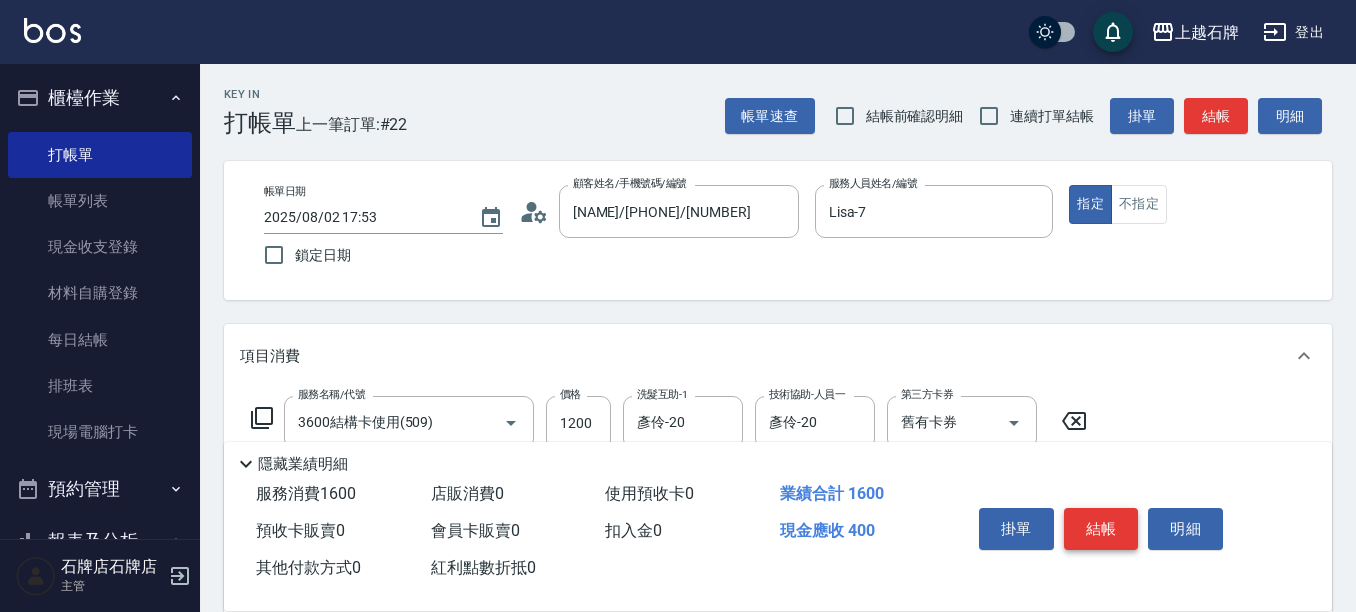 type on "400" 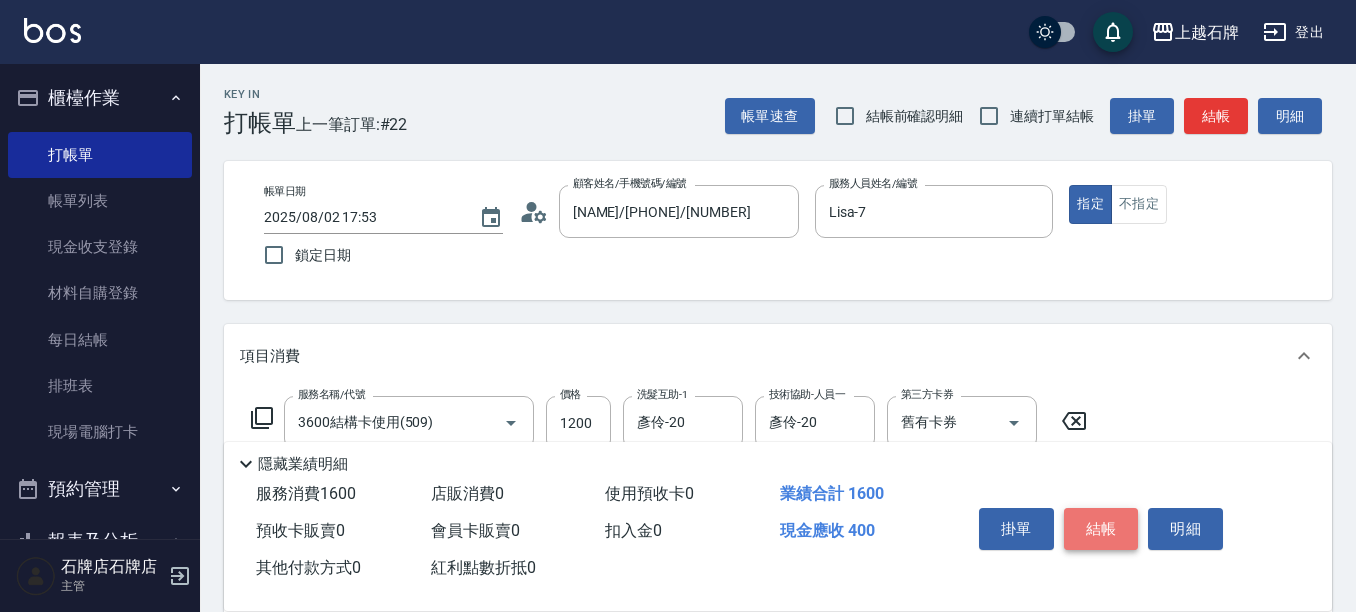 click on "結帳" at bounding box center [1101, 529] 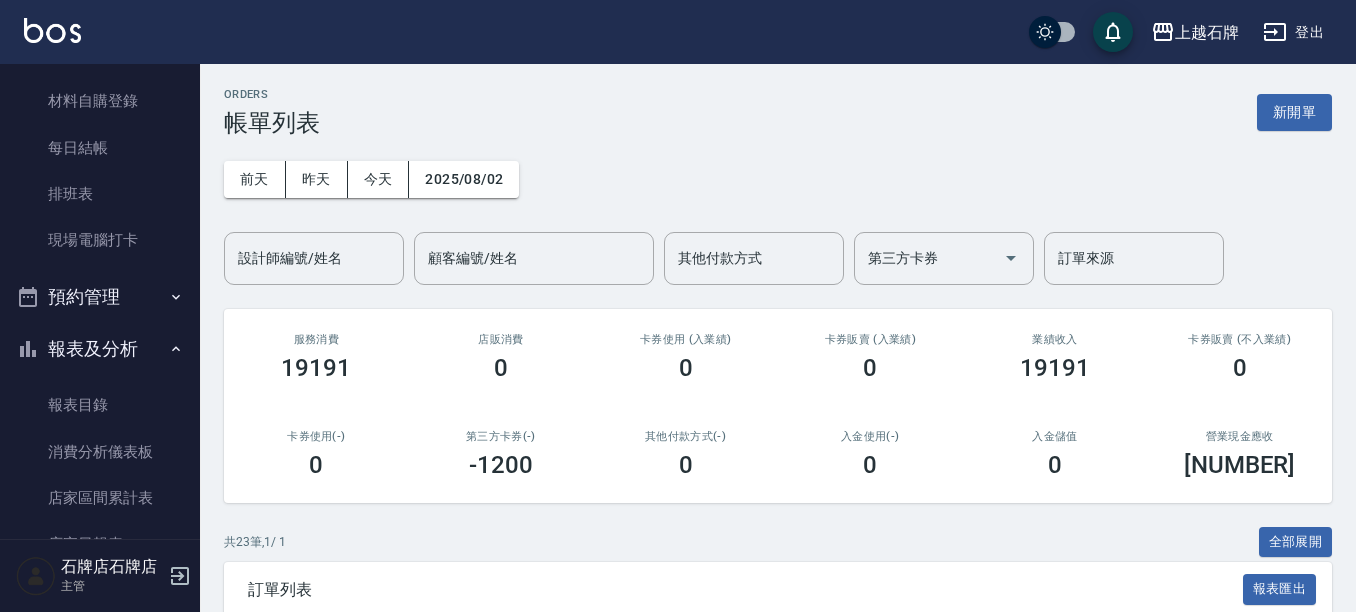 scroll, scrollTop: 300, scrollLeft: 0, axis: vertical 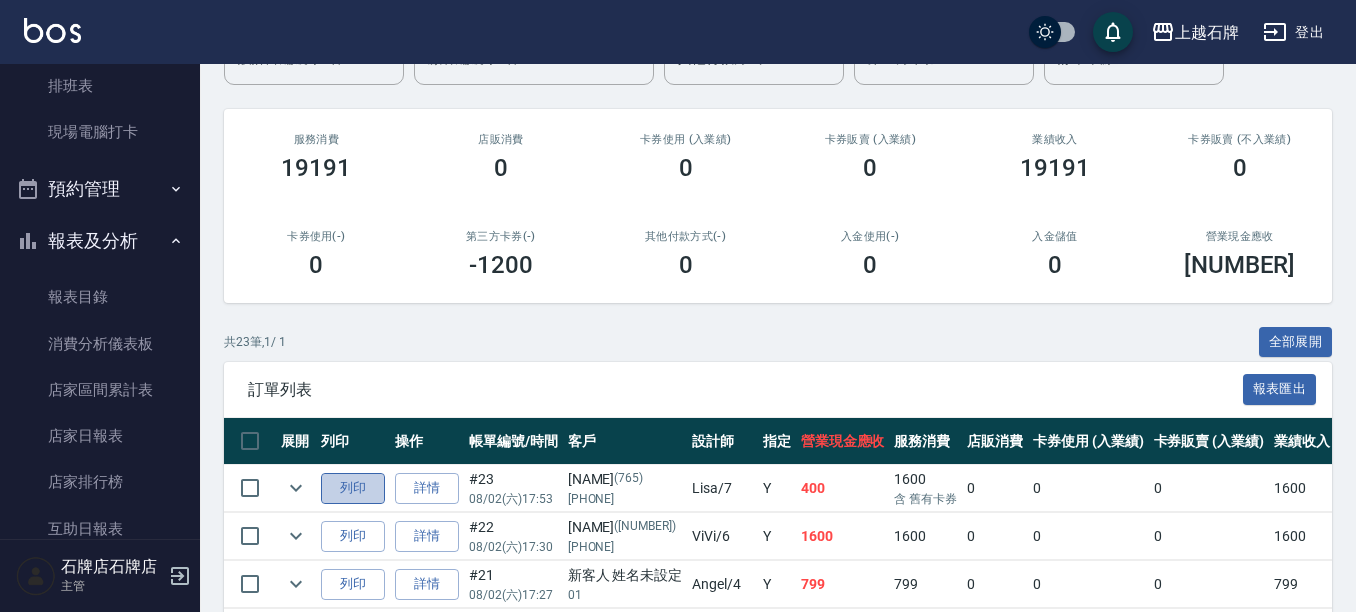 click on "列印" at bounding box center [353, 488] 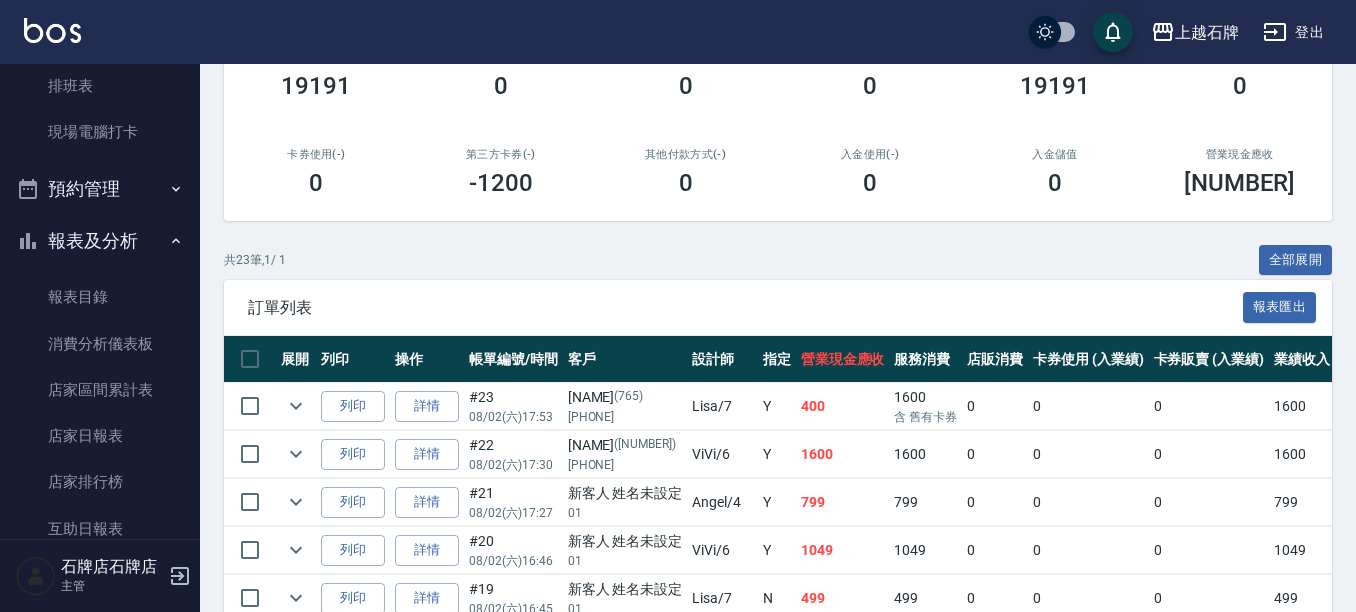 scroll, scrollTop: 500, scrollLeft: 0, axis: vertical 